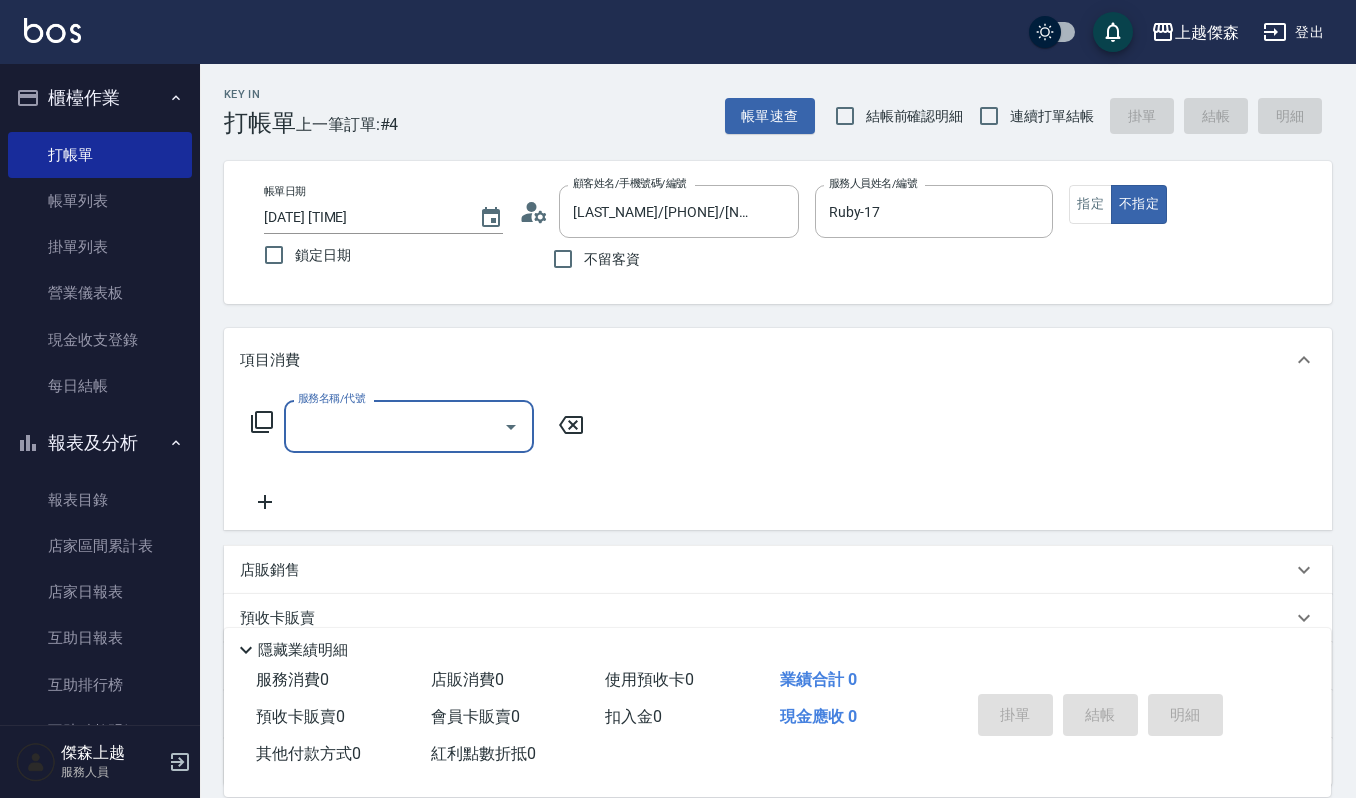 scroll, scrollTop: 0, scrollLeft: 0, axis: both 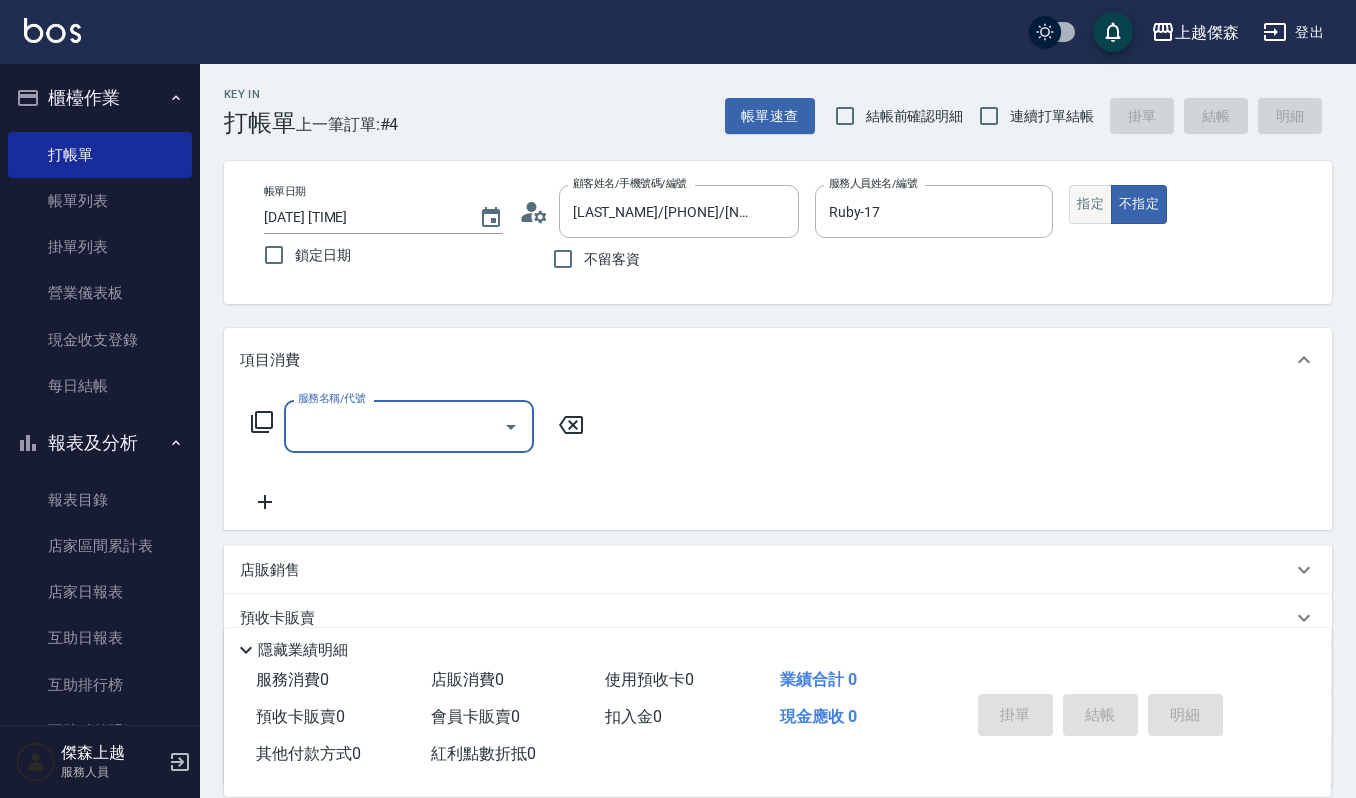 click on "指定" at bounding box center [1090, 204] 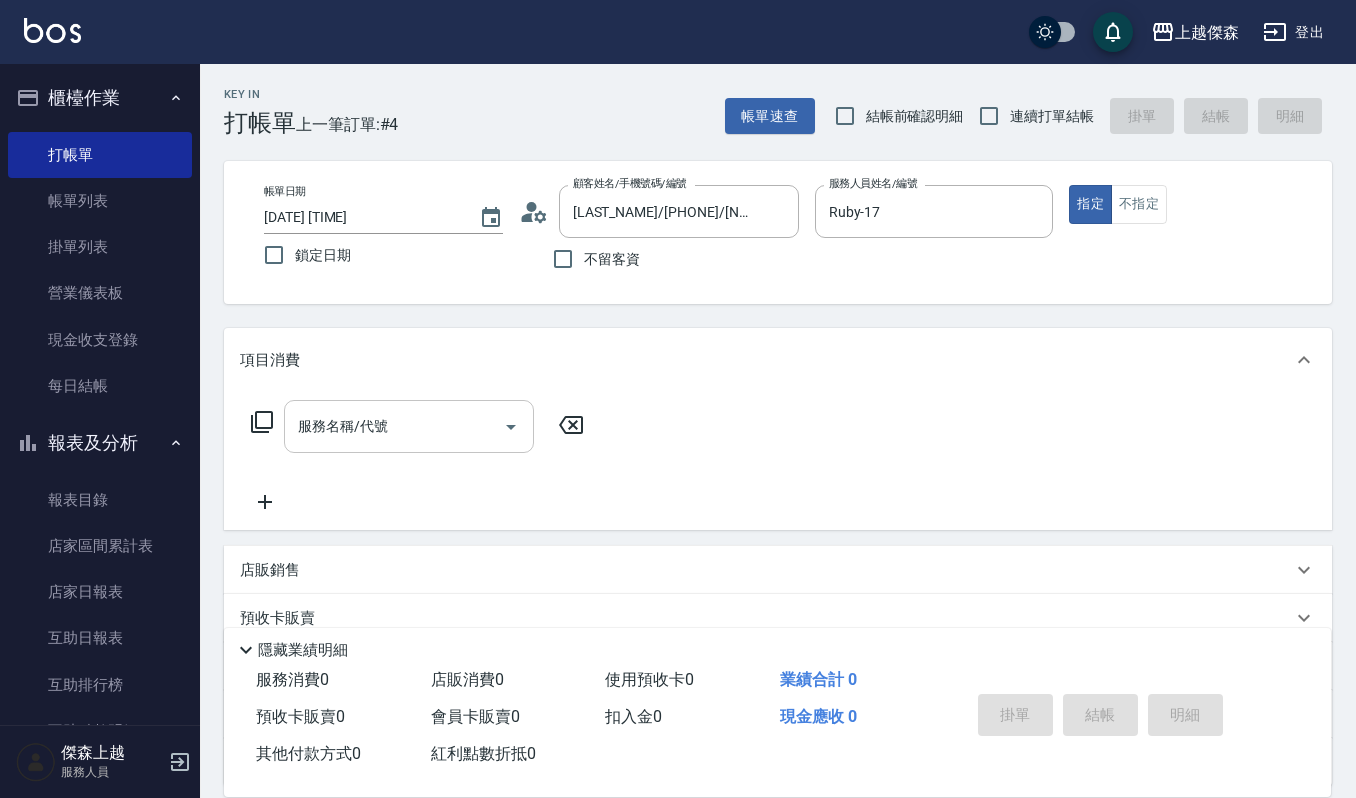click on "服務名稱/代號 服務名稱/代號" at bounding box center (409, 426) 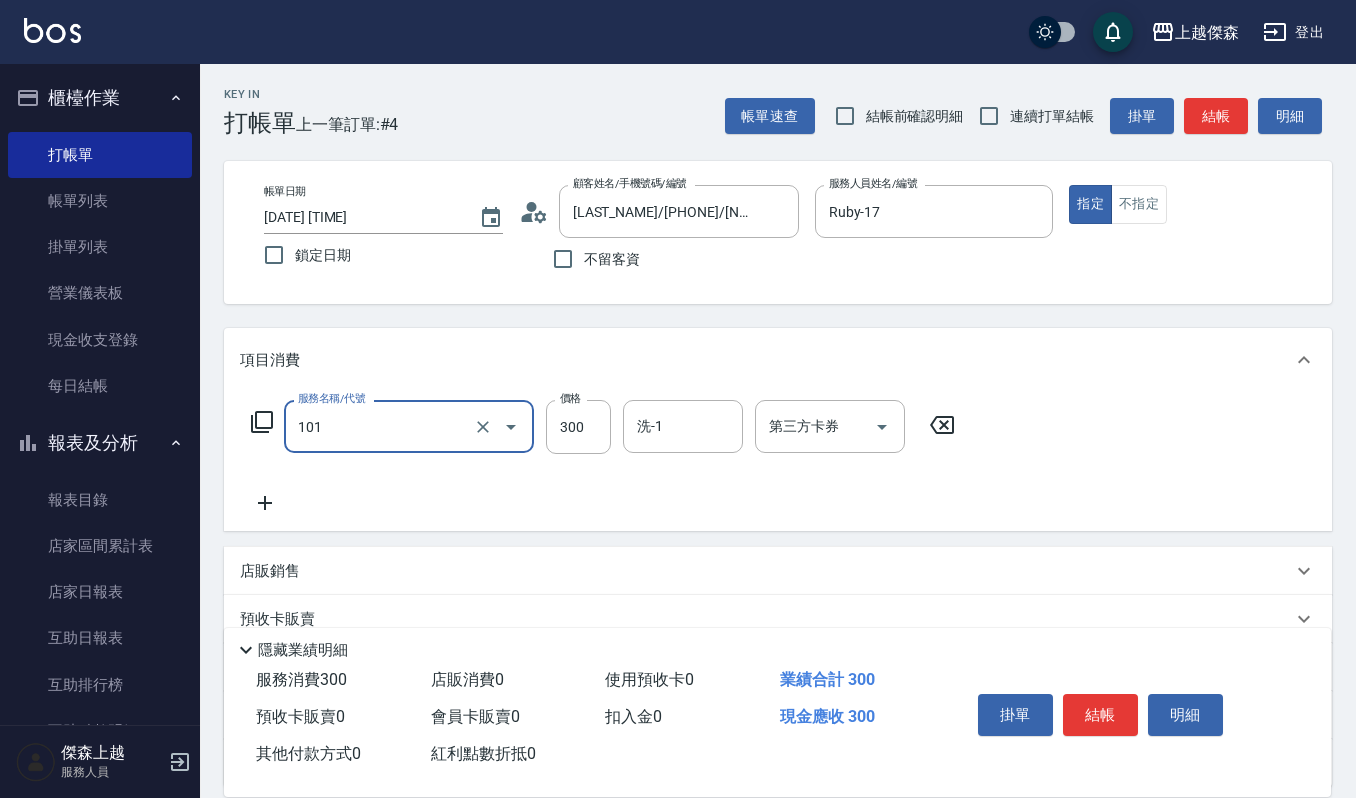 type on "一般洗髮(101)" 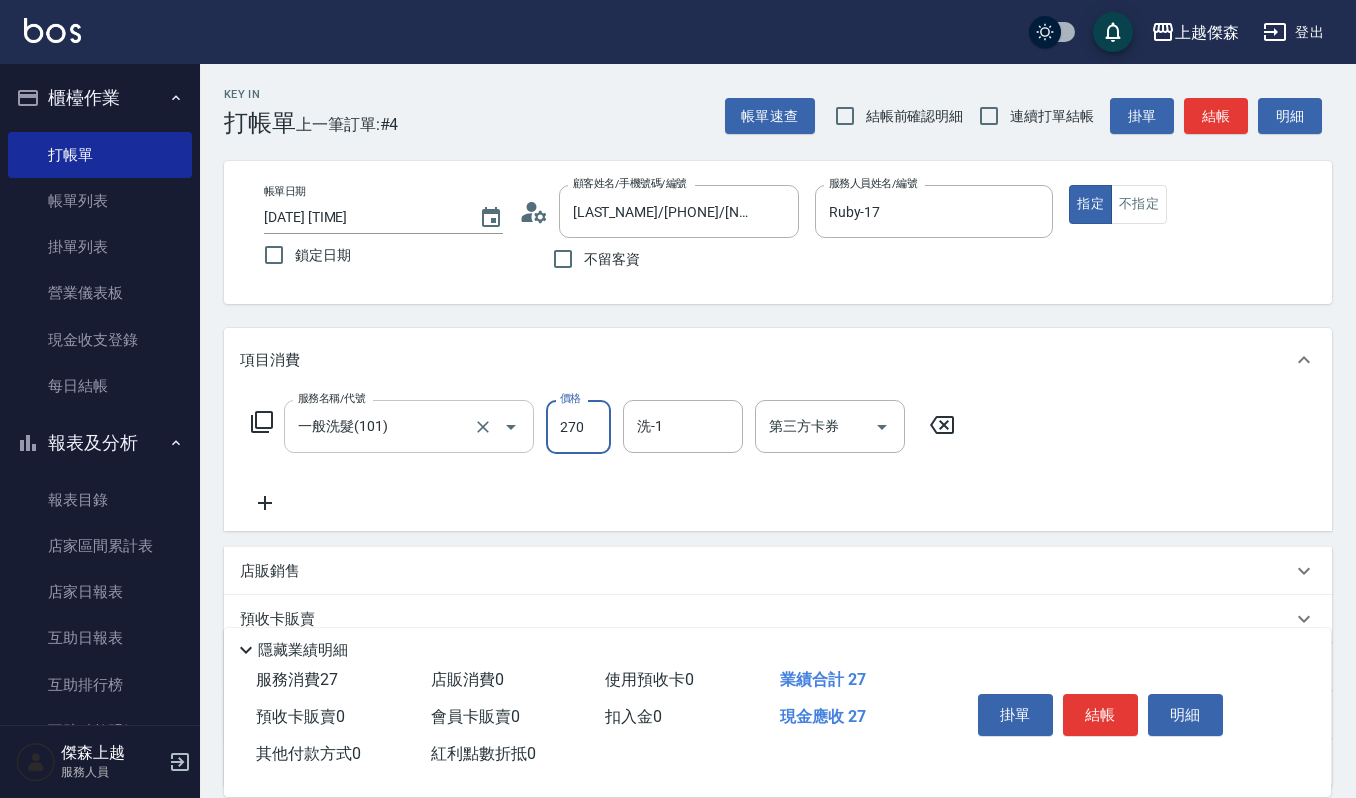 type on "270" 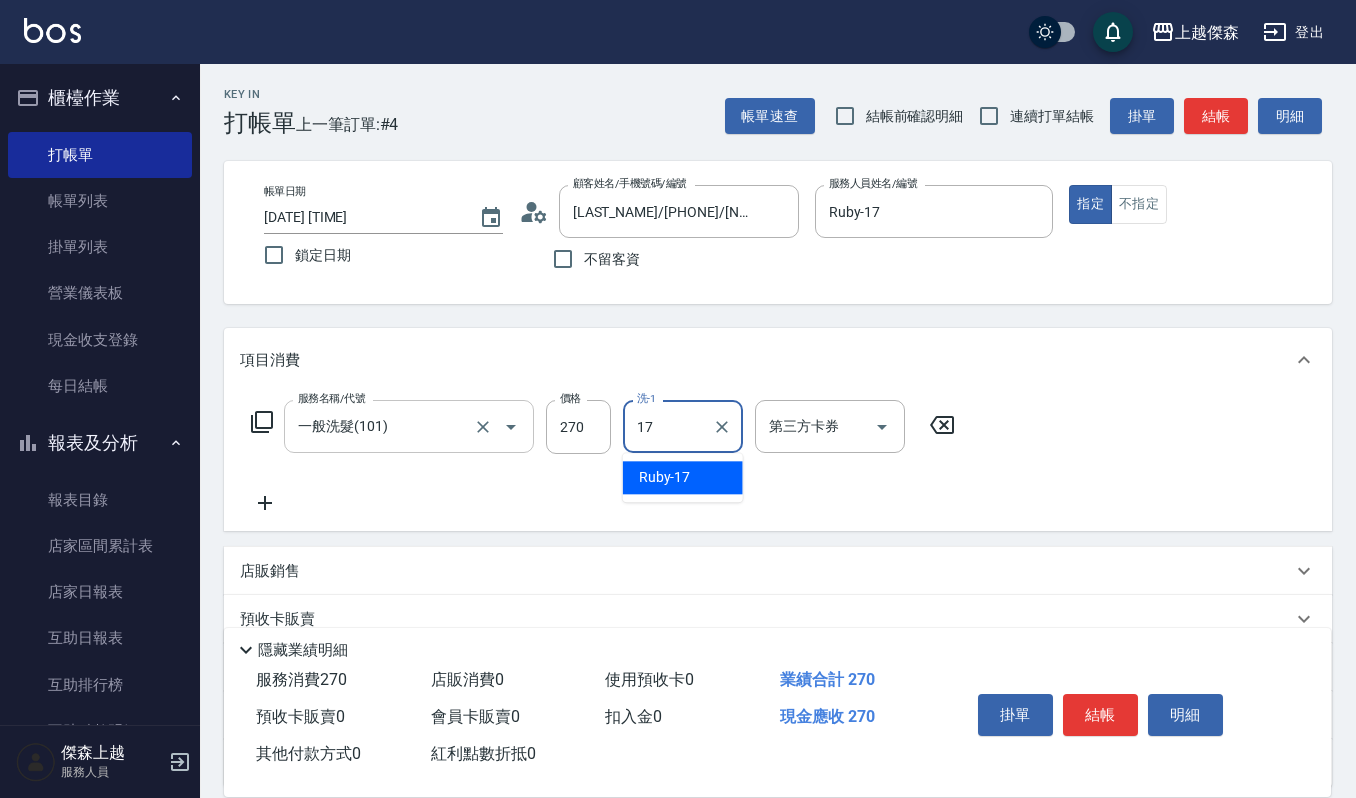 type on "Ruby-17" 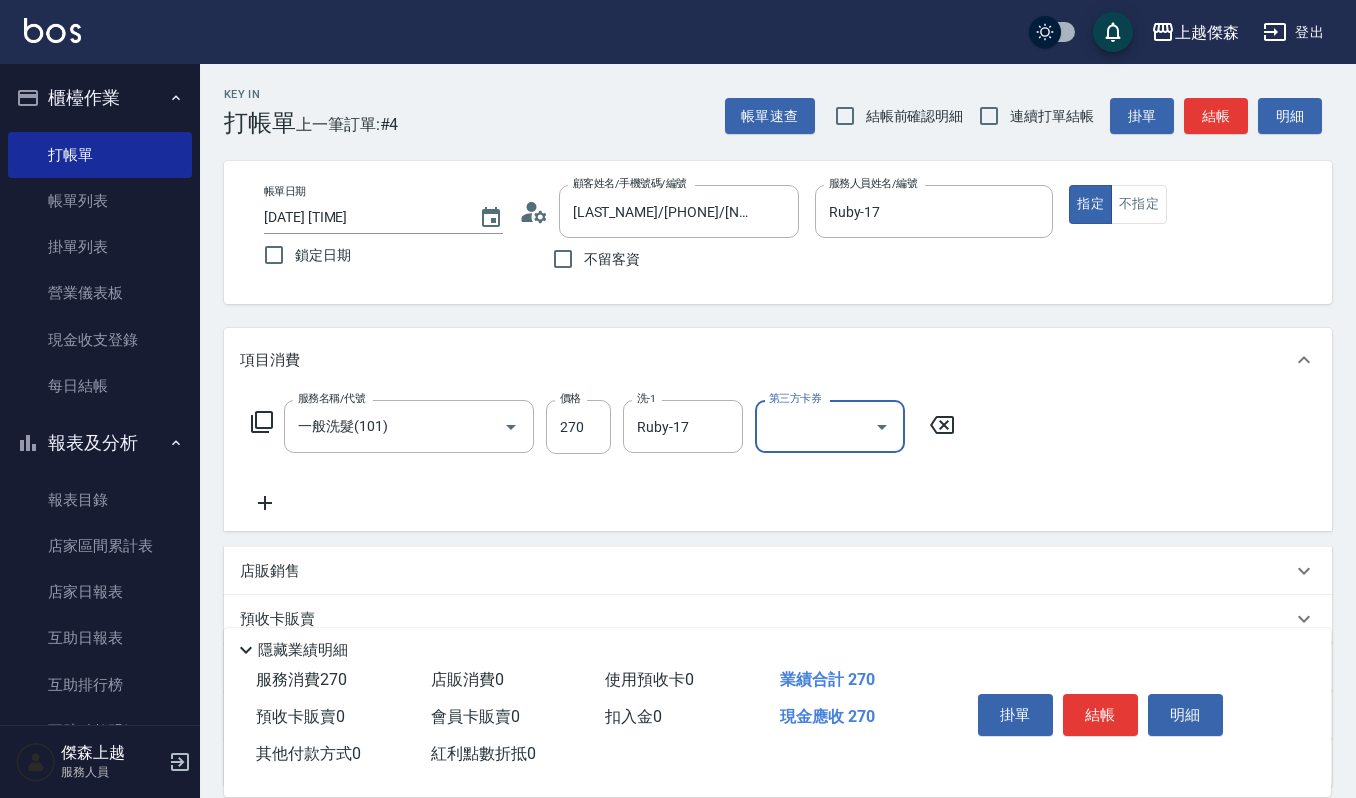 click on "結帳" at bounding box center [1100, 715] 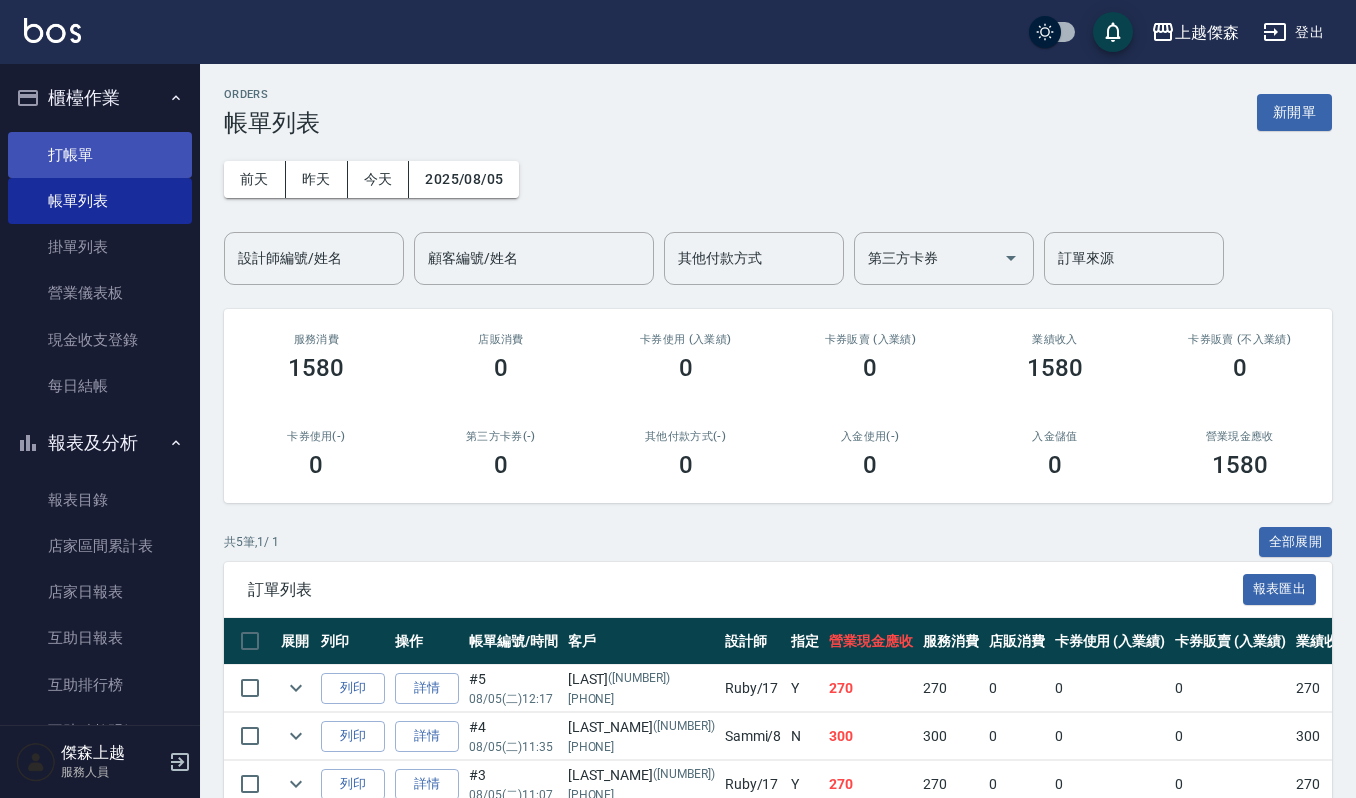 click on "打帳單" at bounding box center [100, 155] 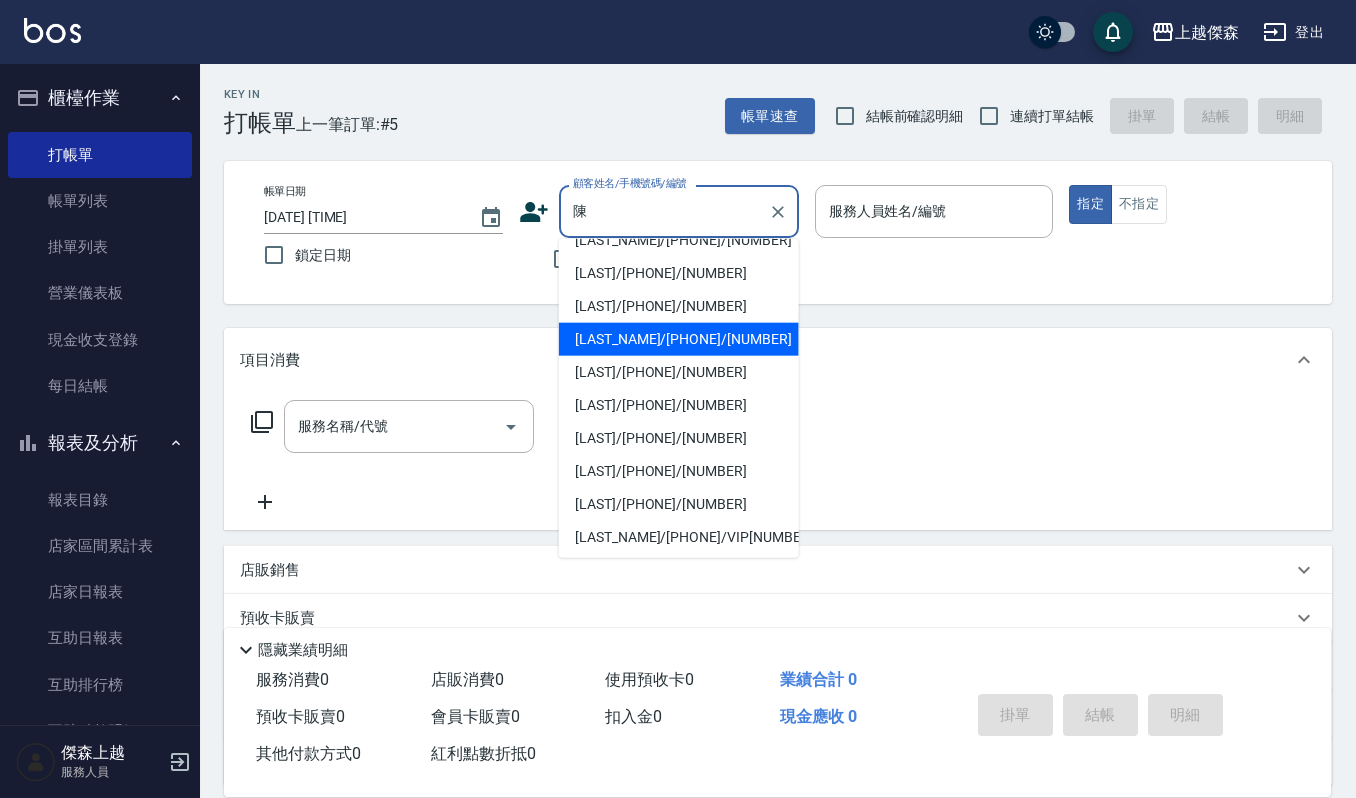 scroll, scrollTop: 133, scrollLeft: 0, axis: vertical 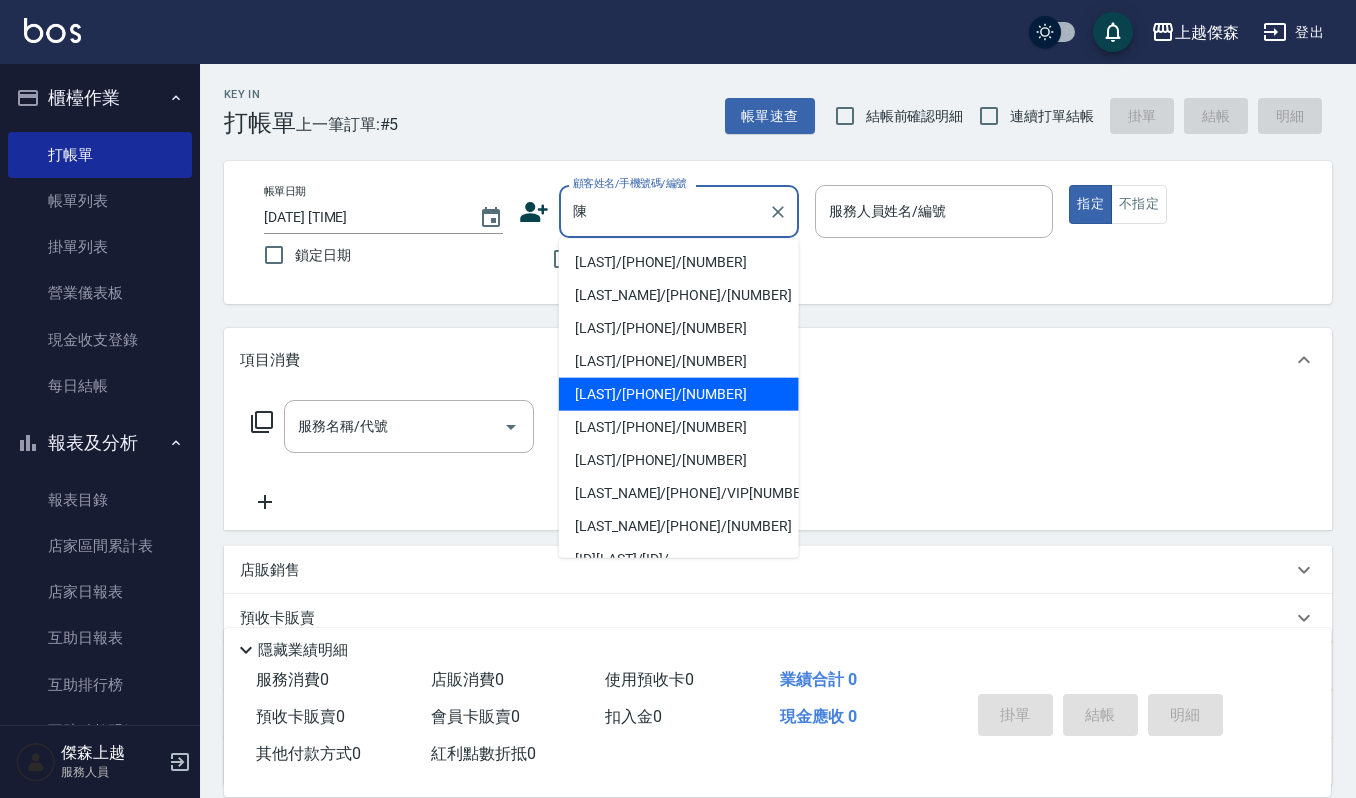 click on "[LAST]/[PHONE]/[NUMBER]" at bounding box center (679, 262) 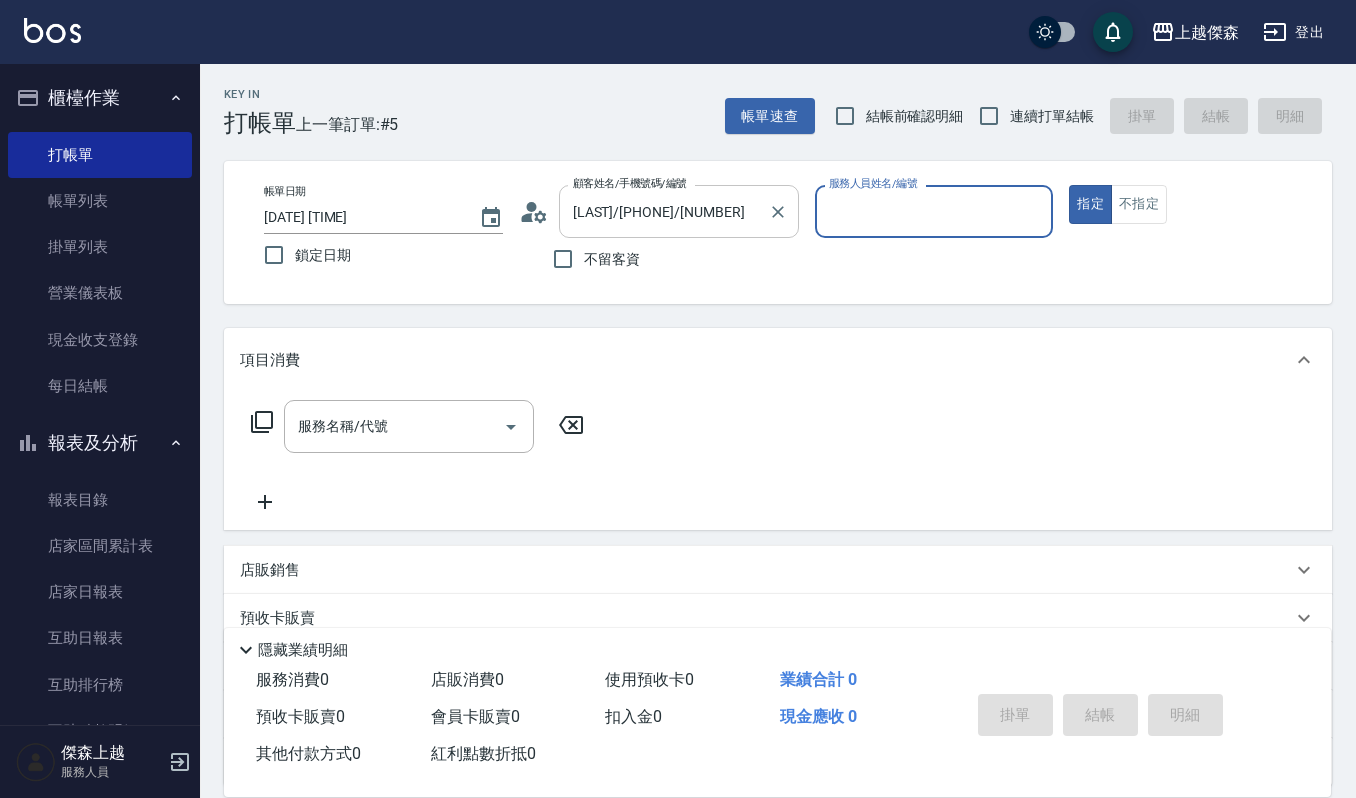 click on "[LAST]/[PHONE]/[NUMBER]" at bounding box center [664, 211] 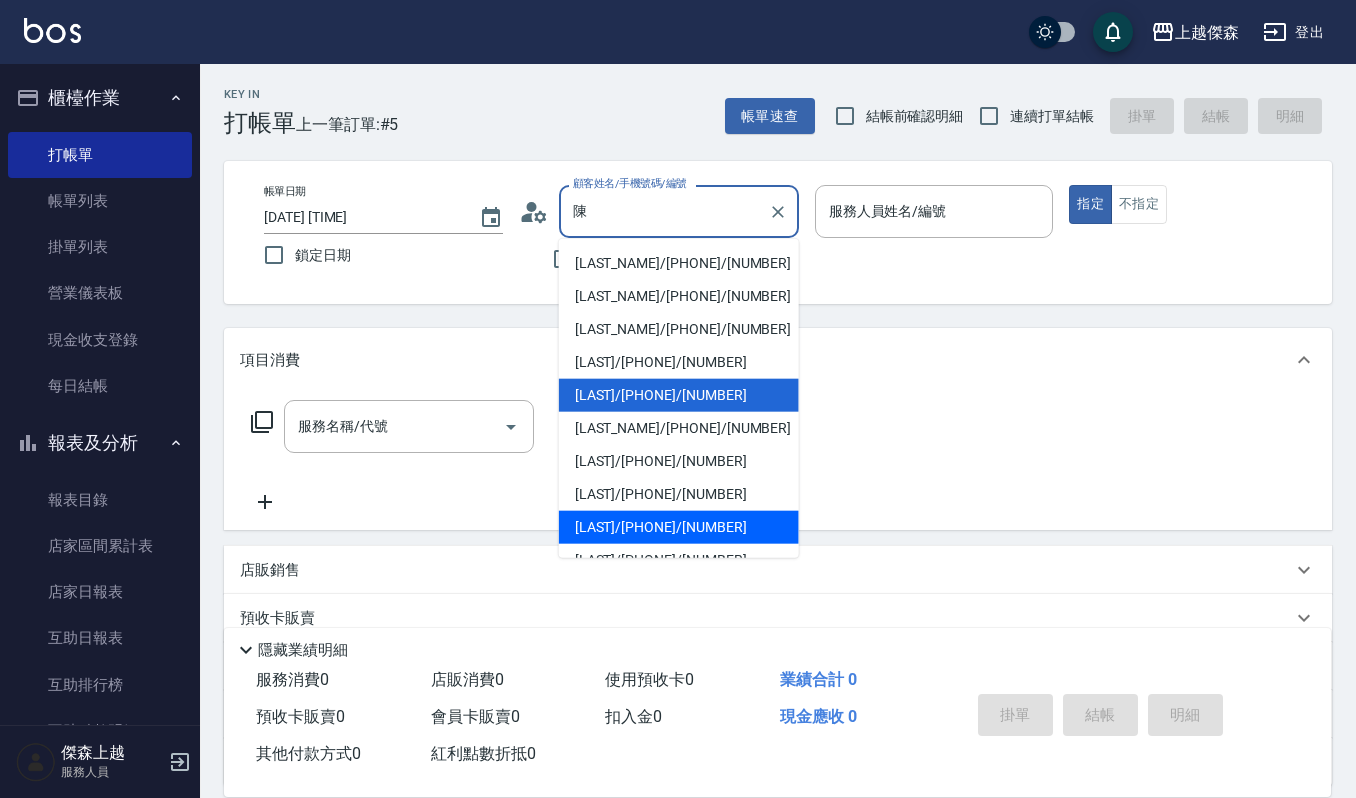 click on "[LAST]/[PHONE]/[NUMBER]" at bounding box center (679, 527) 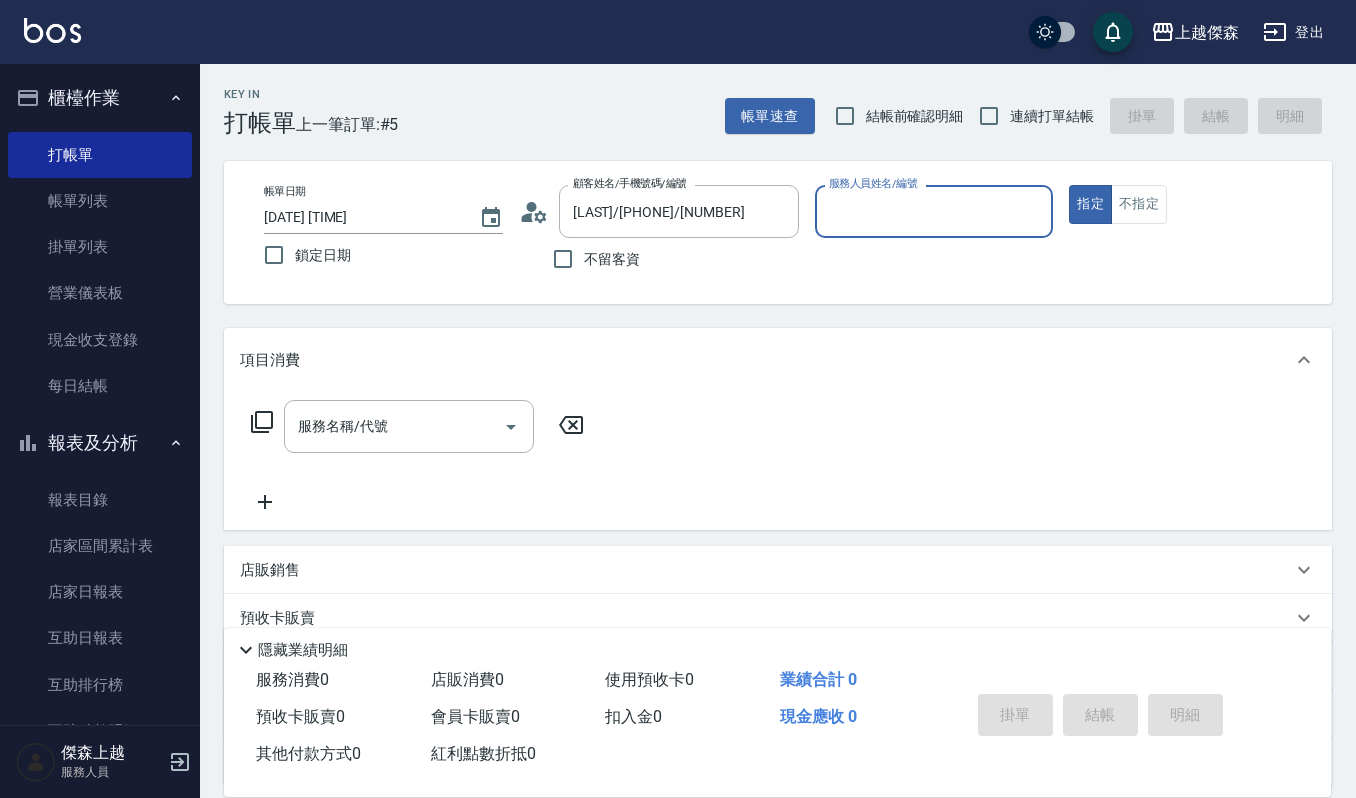 type on "吉兒-4" 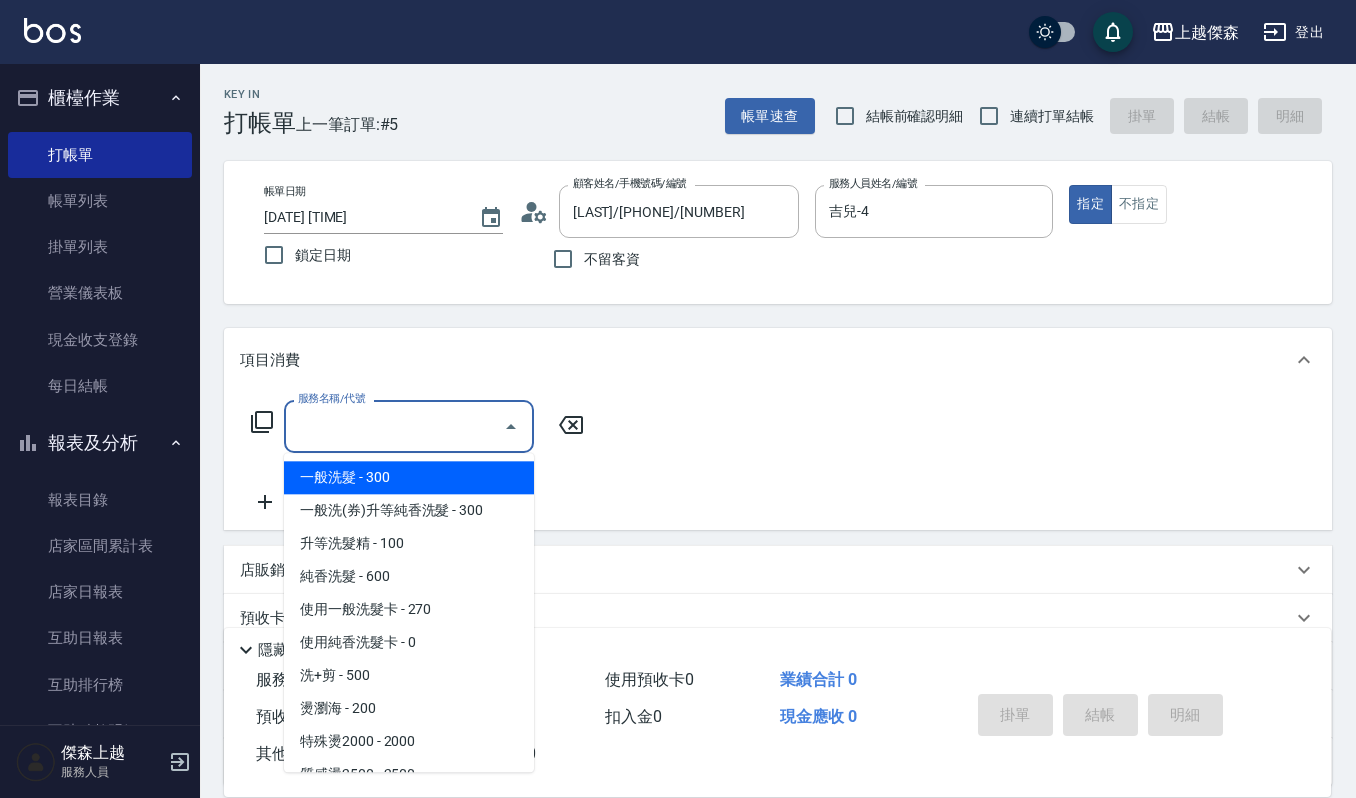 click on "服務名稱/代號" at bounding box center [394, 426] 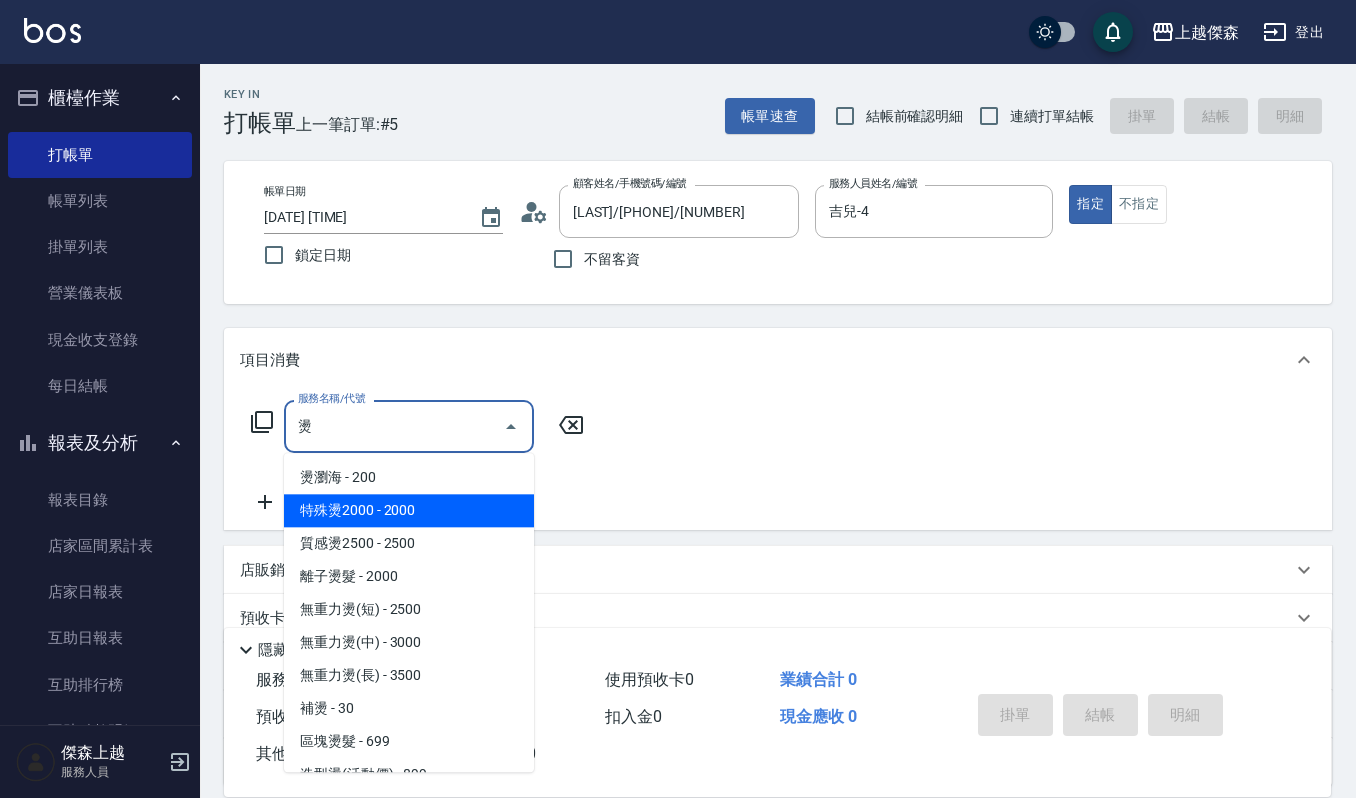 click on "特殊燙2000 - 2000" at bounding box center [409, 510] 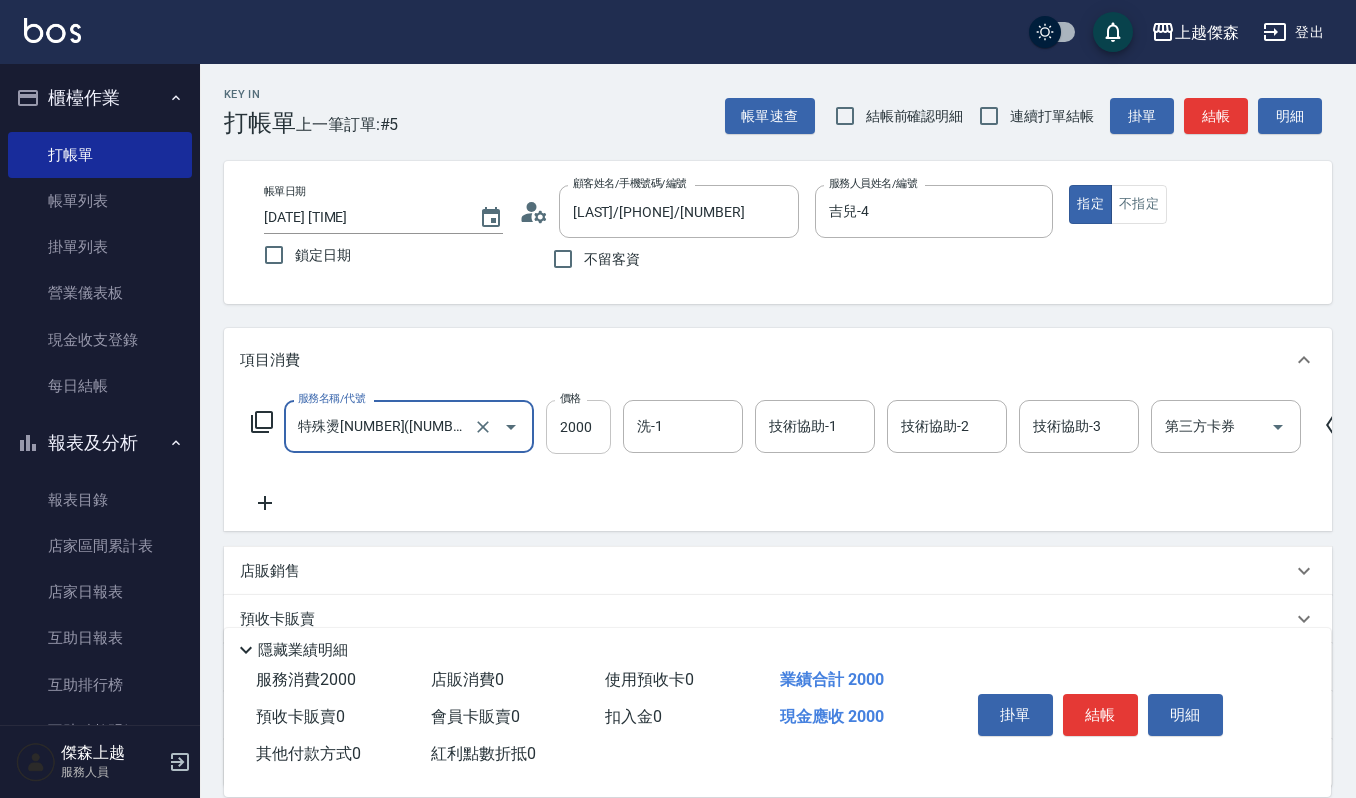 type on "特殊燙[NUMBER]([NUMBER])" 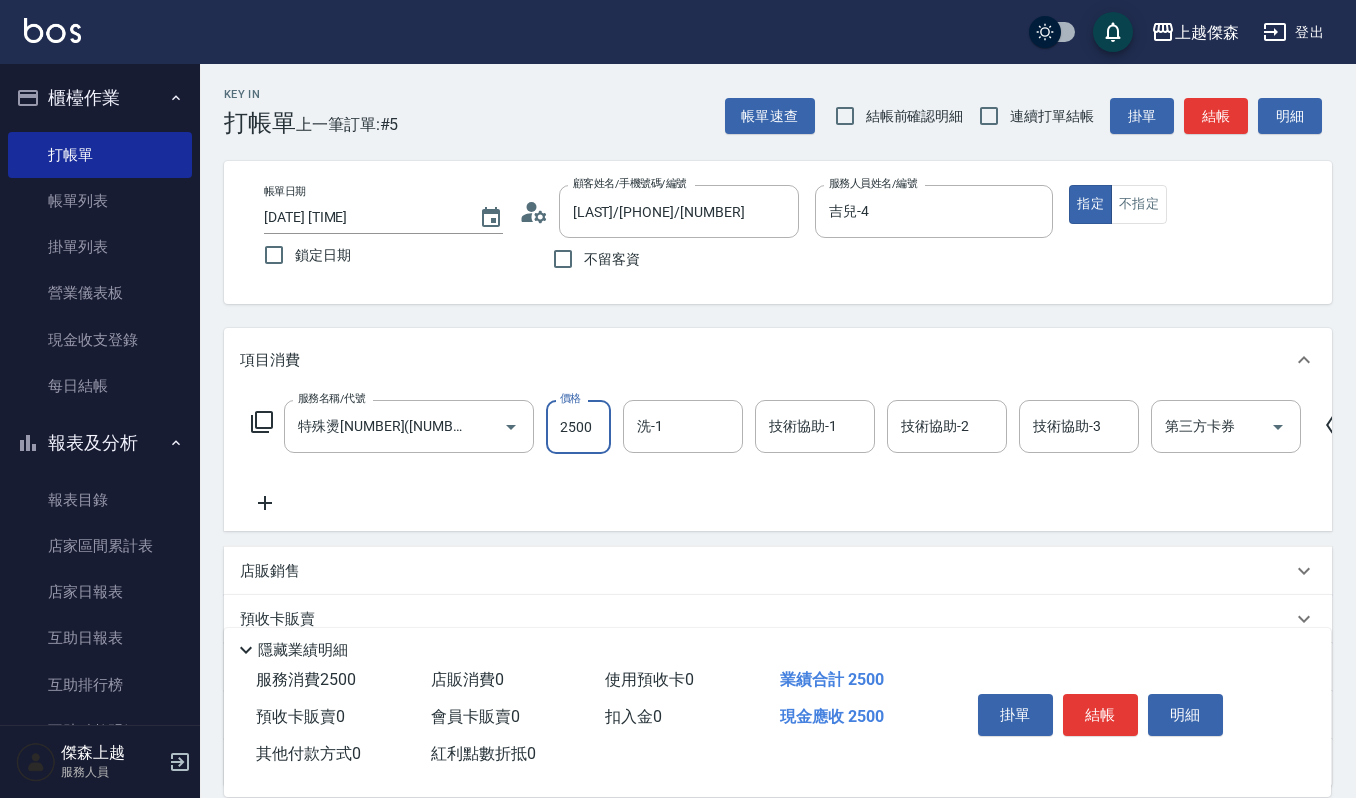 type on "2500" 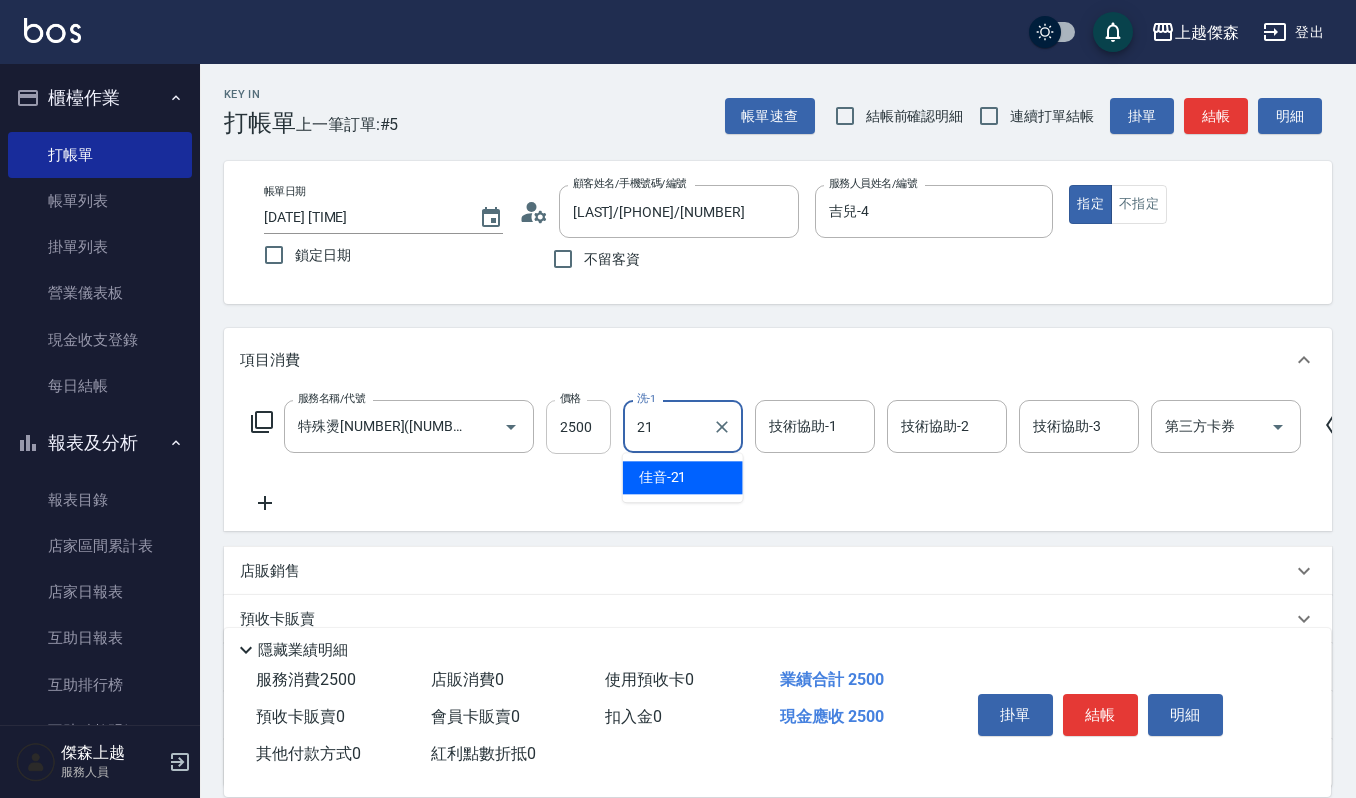 type on "佳音-21" 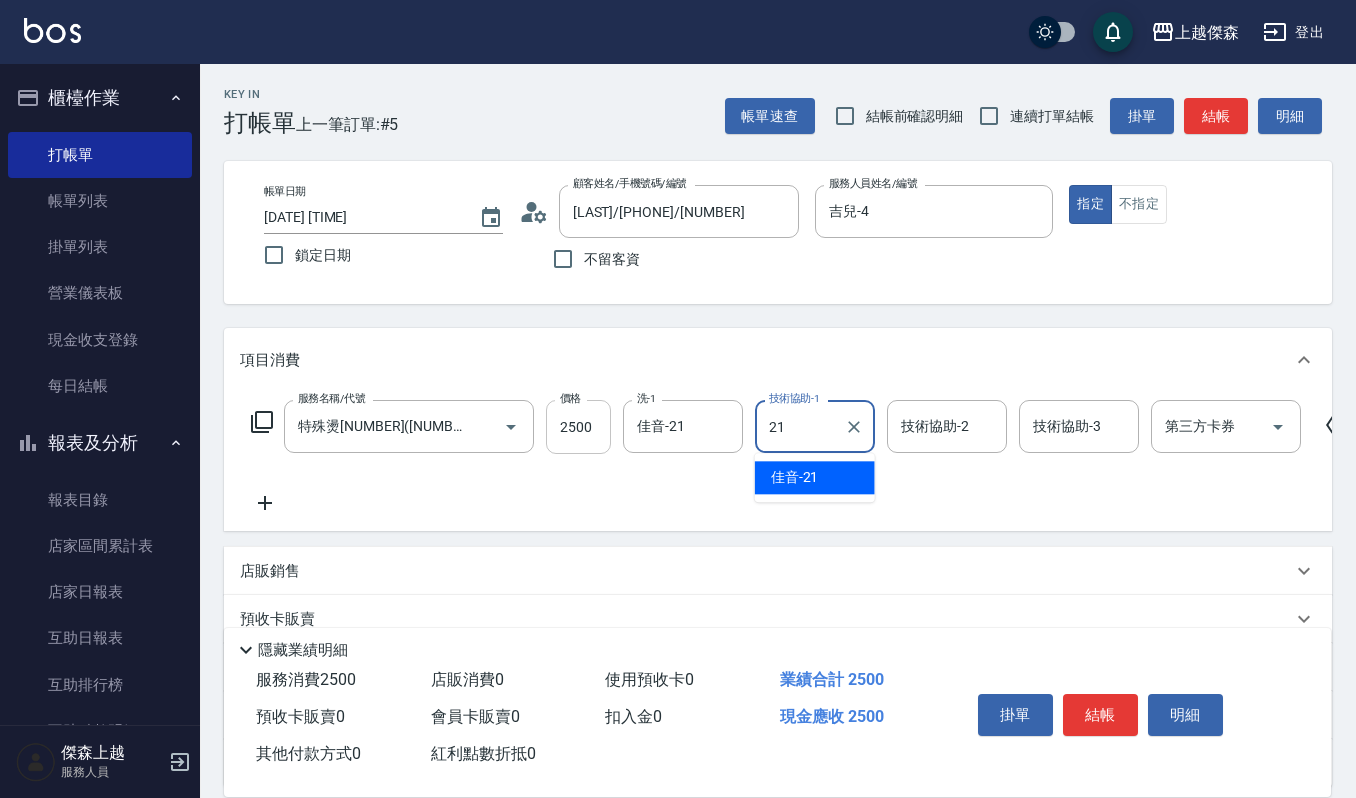type on "佳音-21" 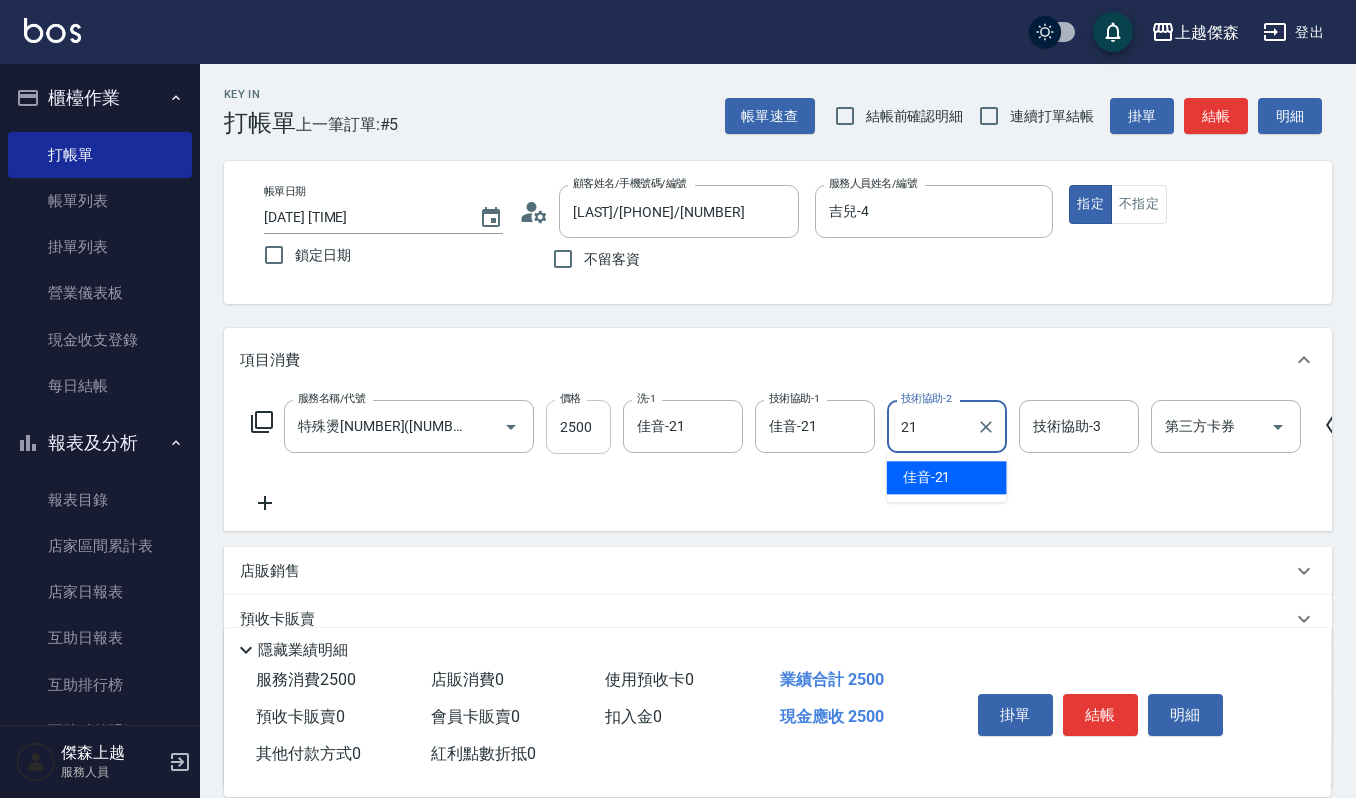 type on "佳音-21" 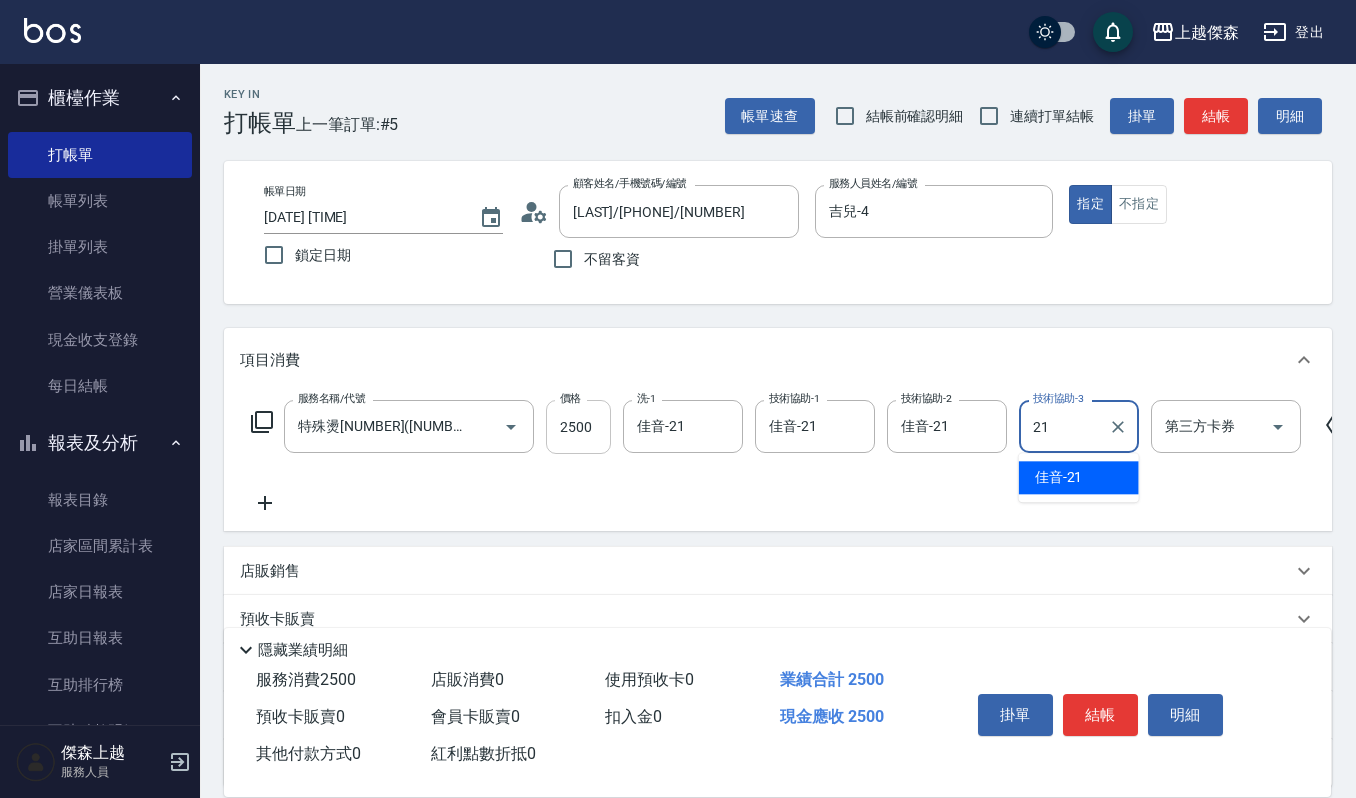 type on "佳音-21" 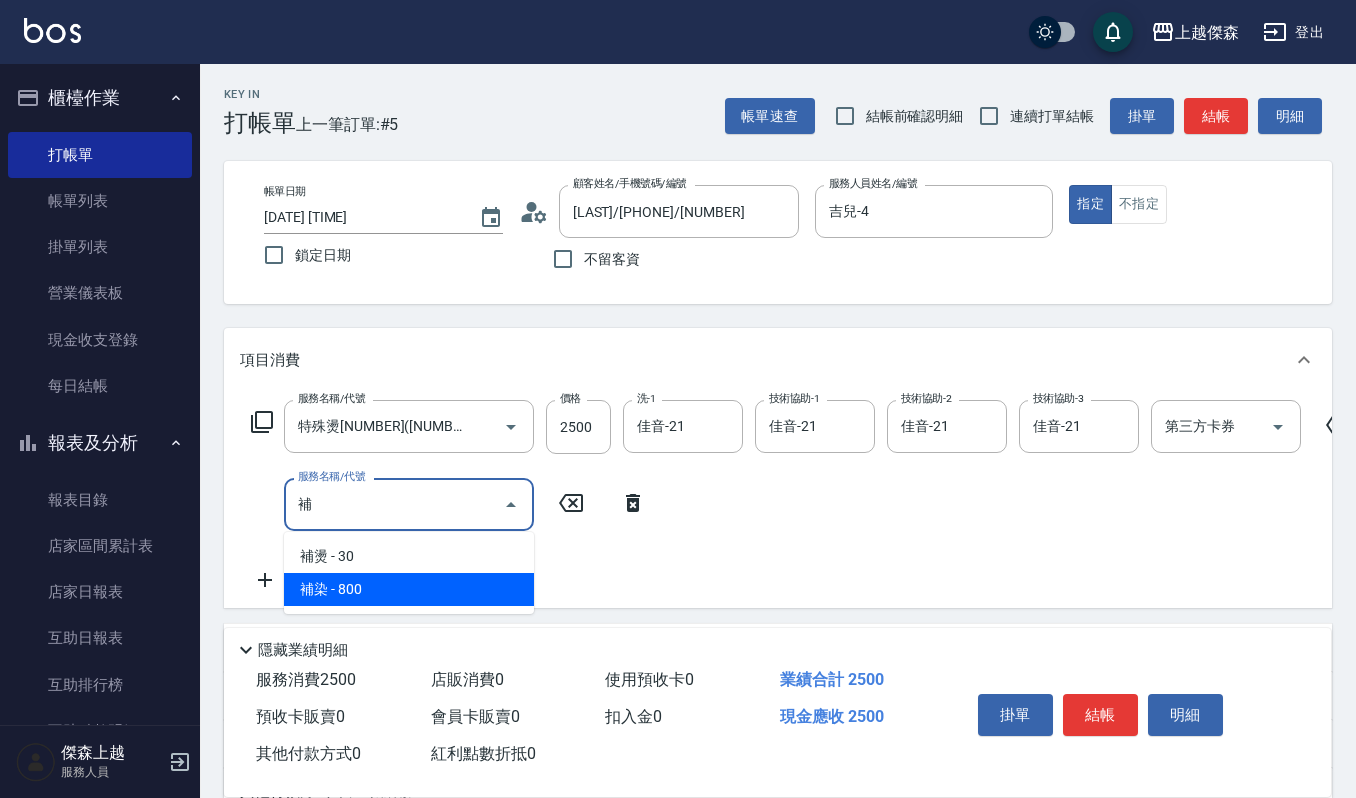 click on "補染 - 800" at bounding box center (409, 589) 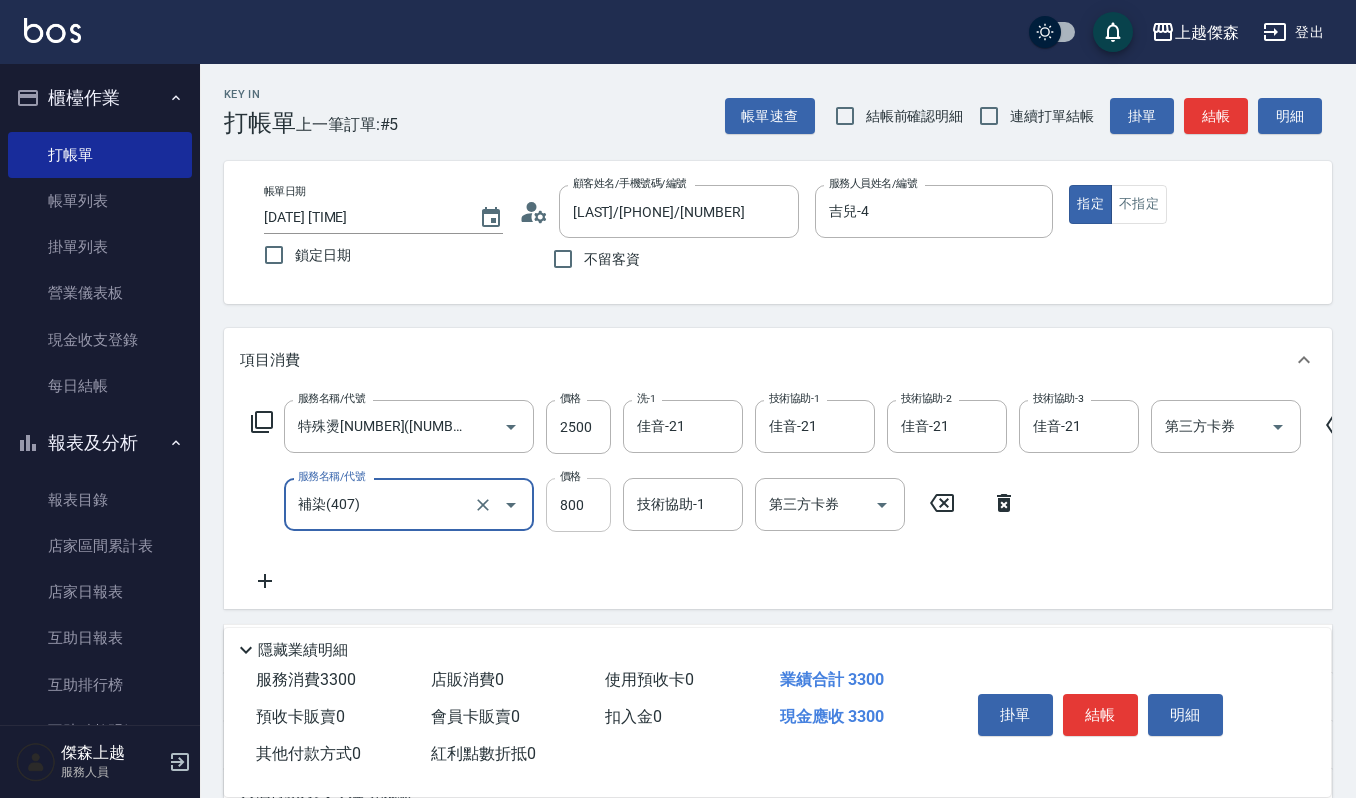 type on "補染(407)" 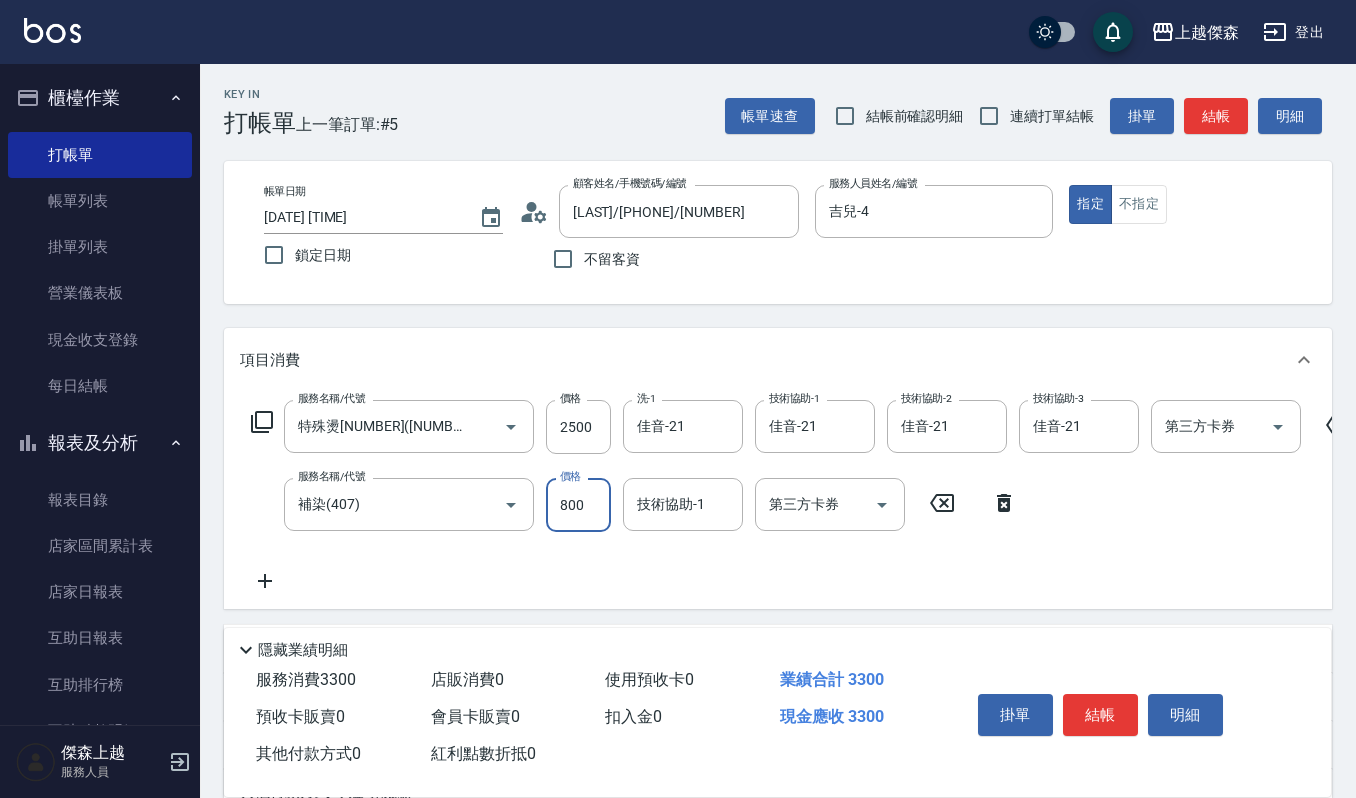 click on "800" at bounding box center (578, 505) 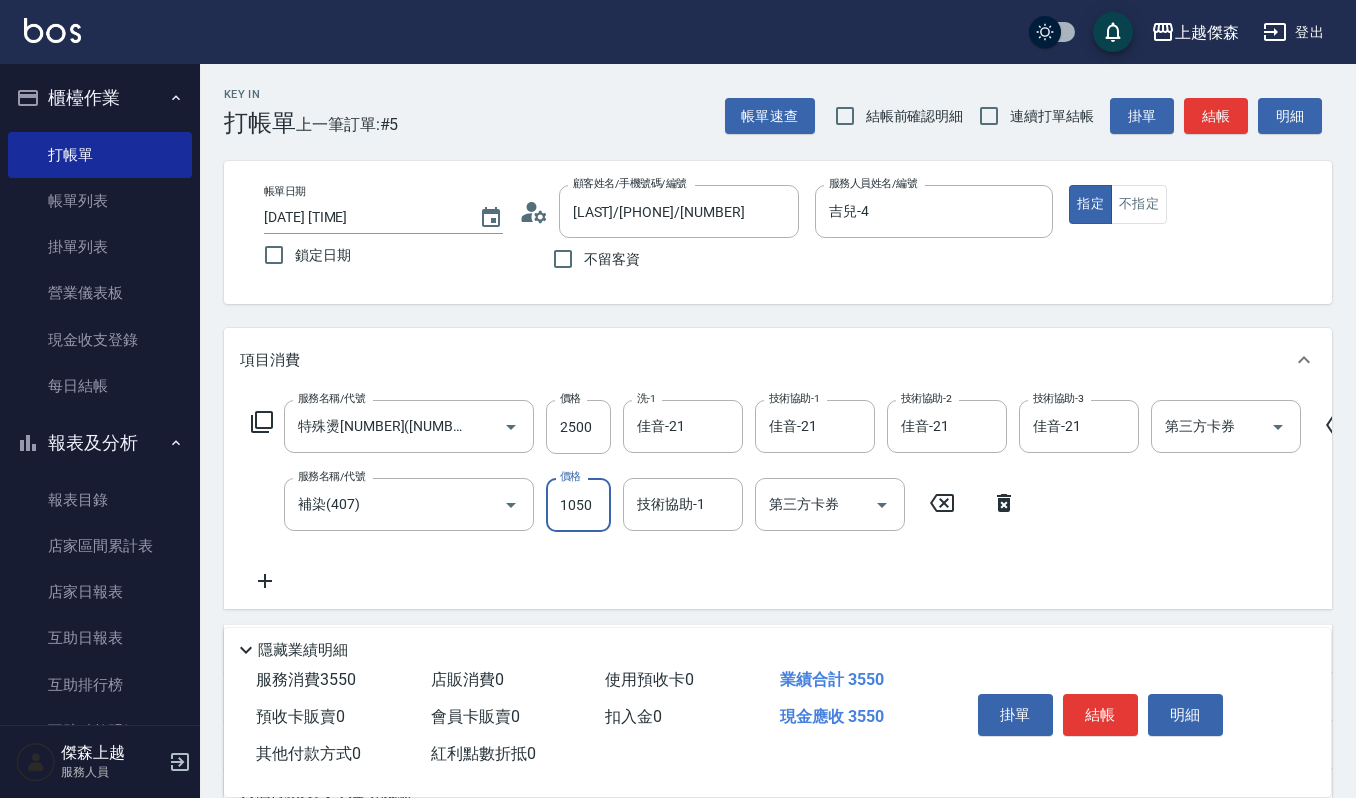 type on "1050" 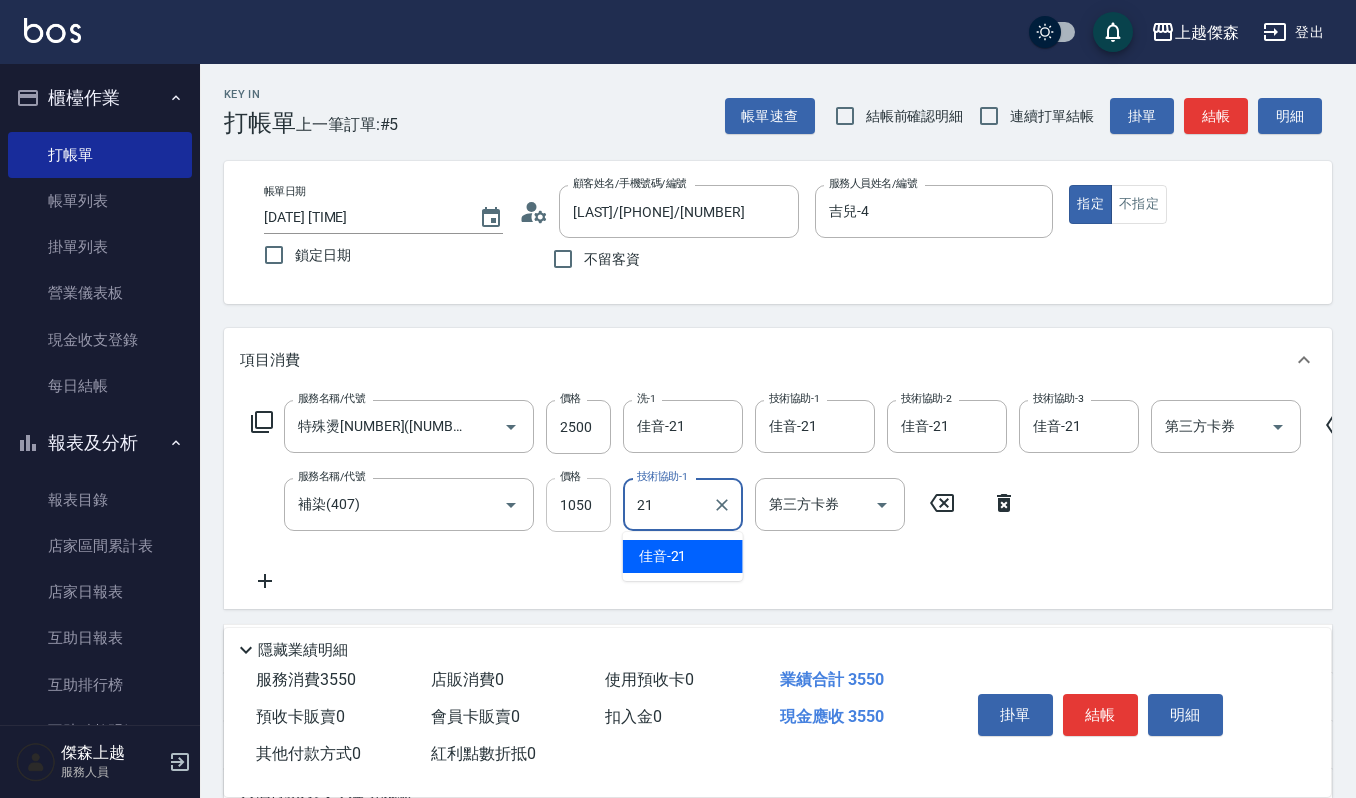 type on "佳音-21" 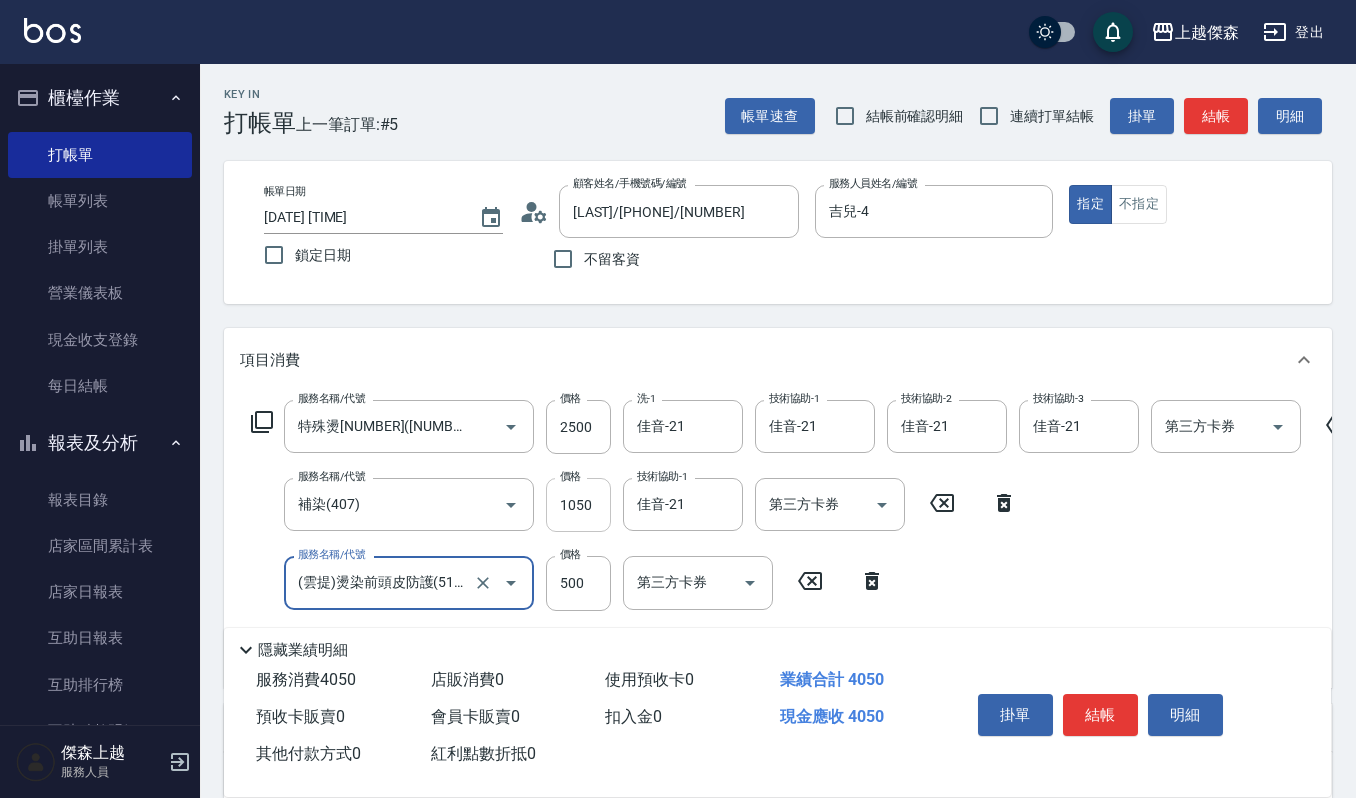 type on "(雲提)燙染前頭皮防護(518)" 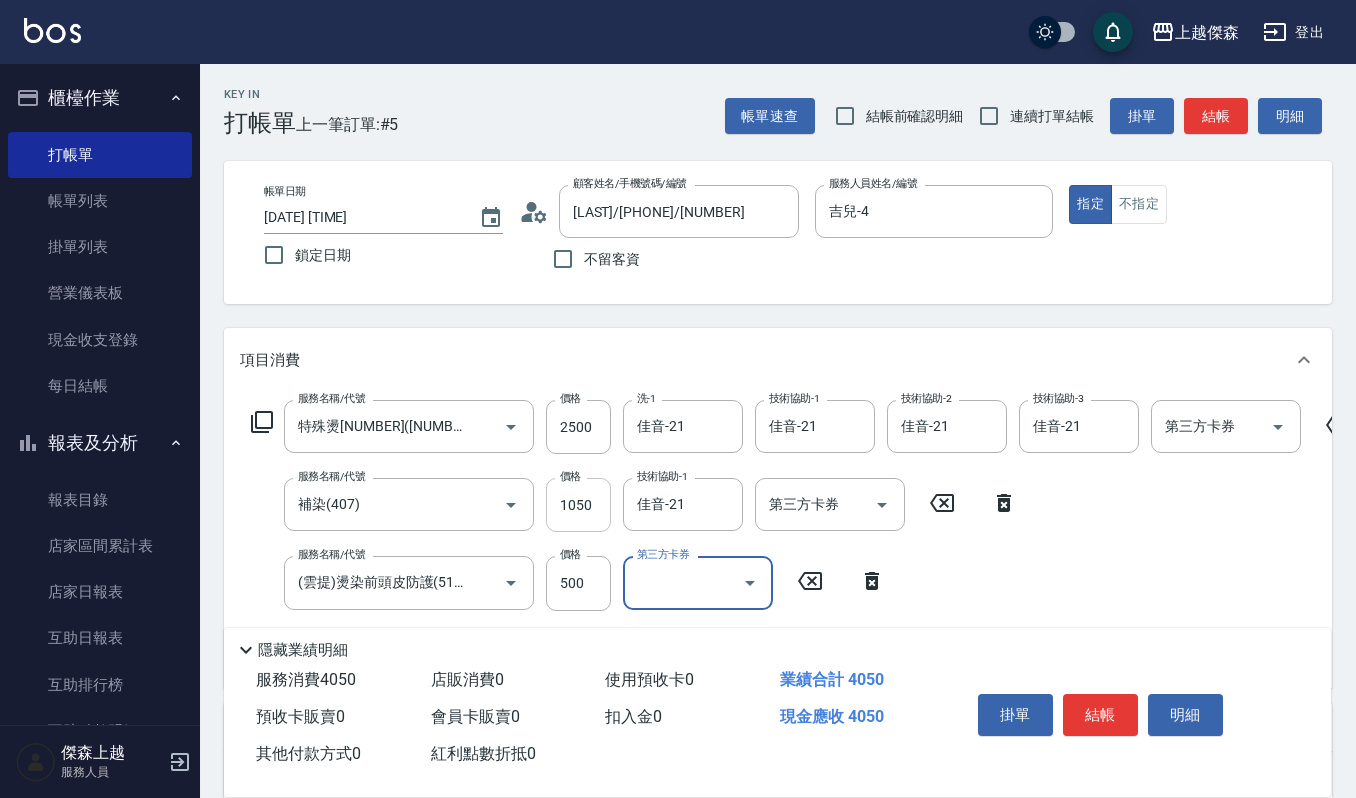scroll, scrollTop: 0, scrollLeft: 0, axis: both 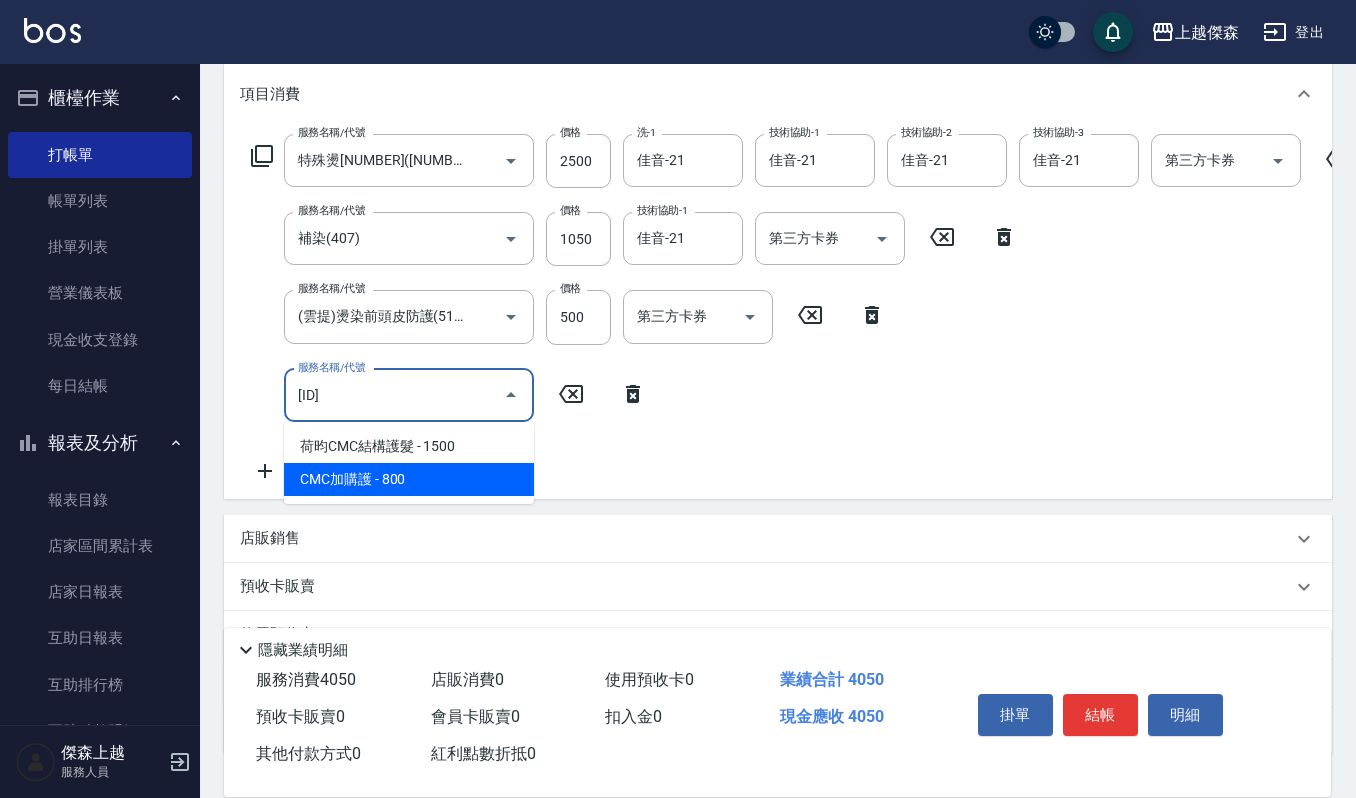 click on "CMC加購護 - 800" at bounding box center (409, 479) 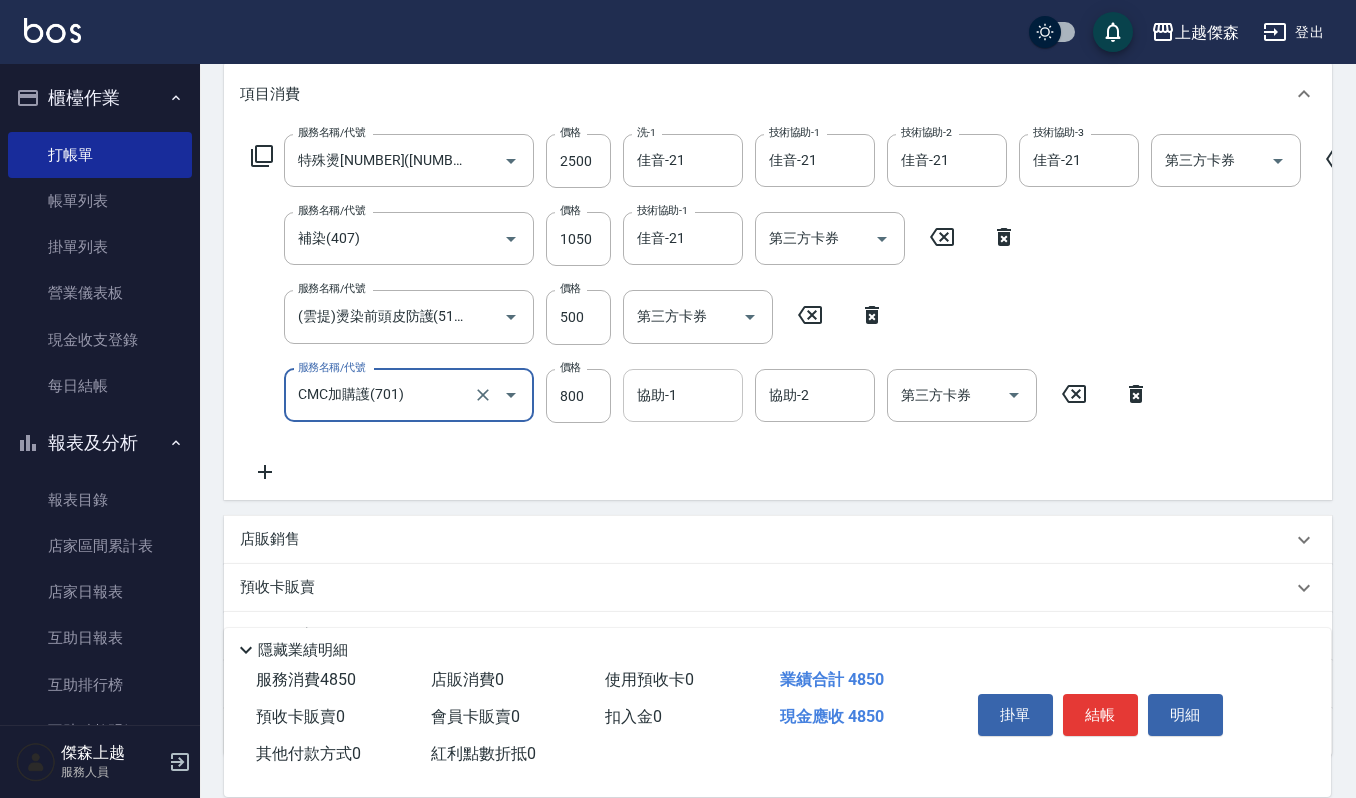 type on "CMC加購護(701)" 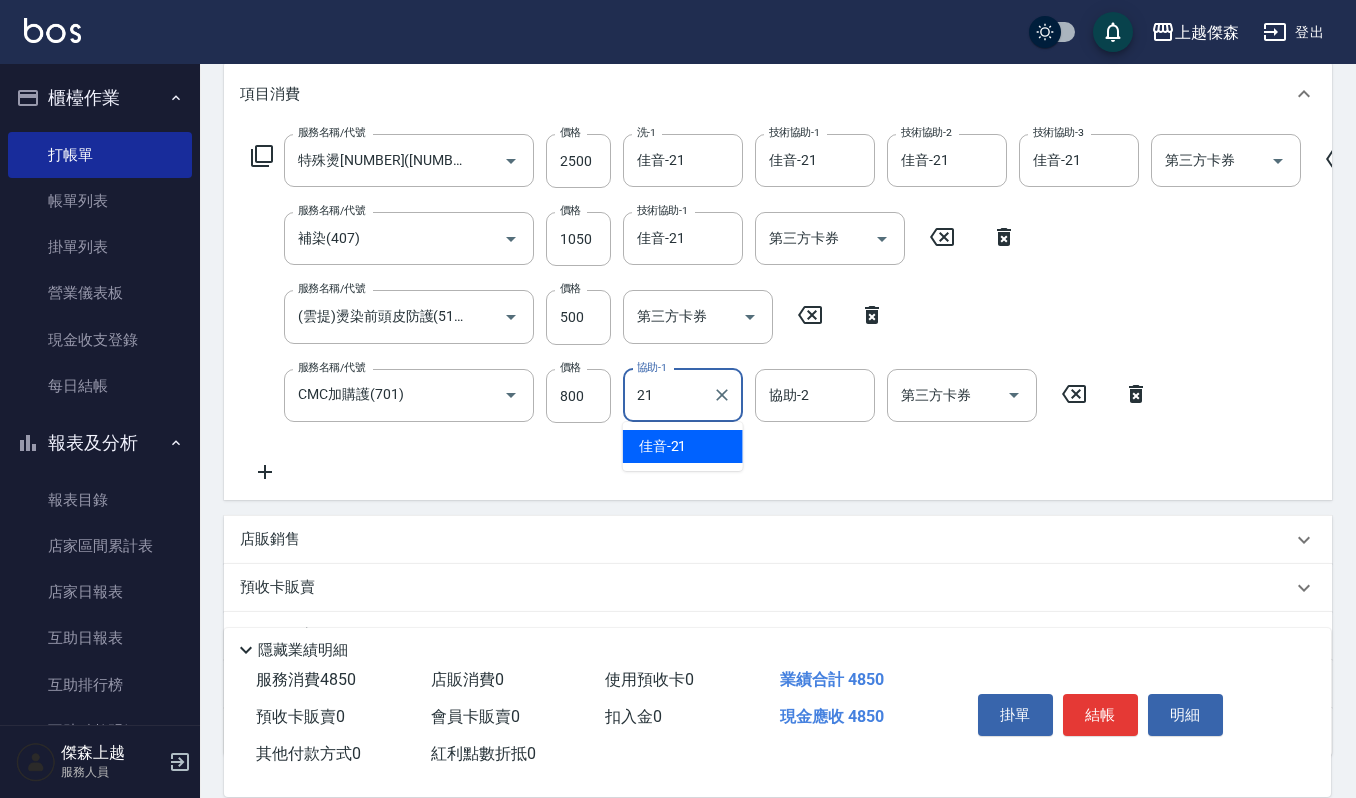 type on "佳音-21" 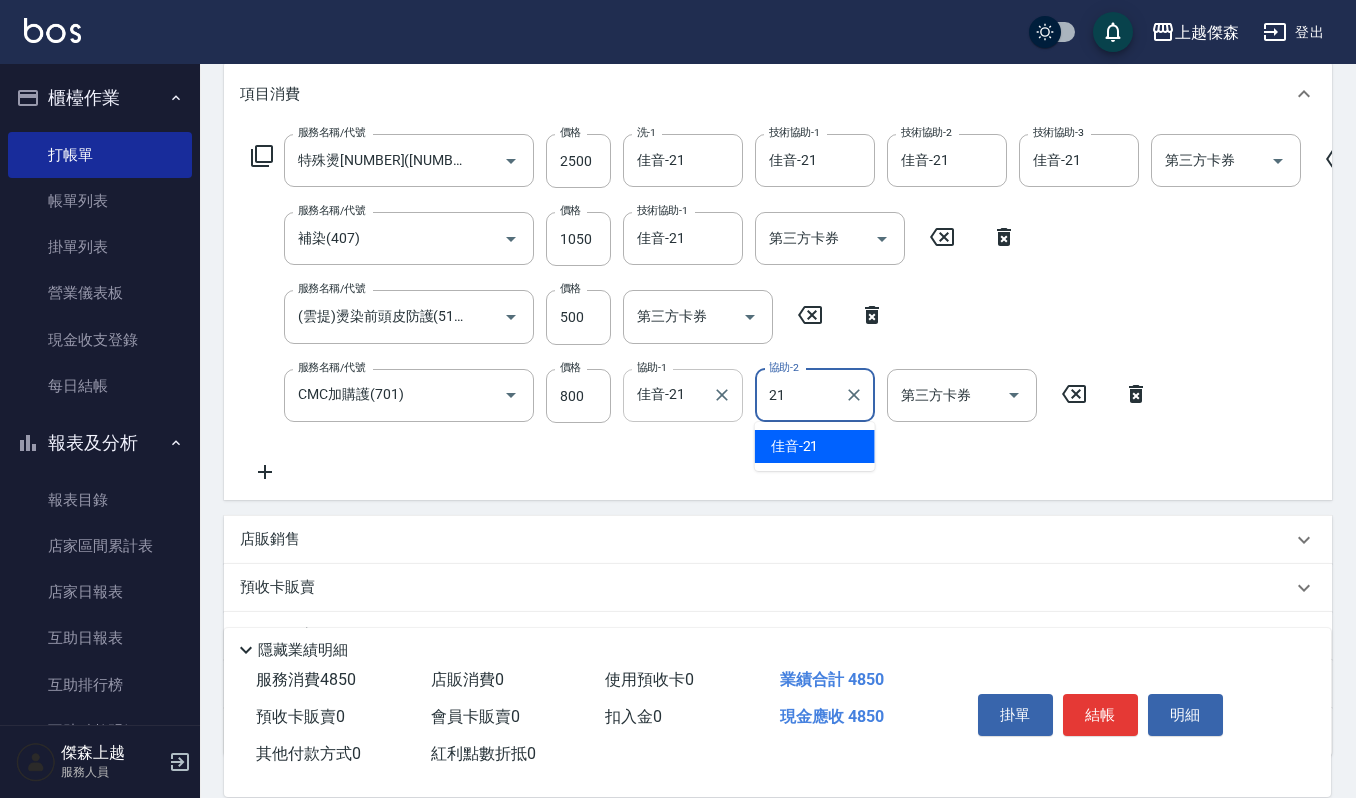 type on "佳音-21" 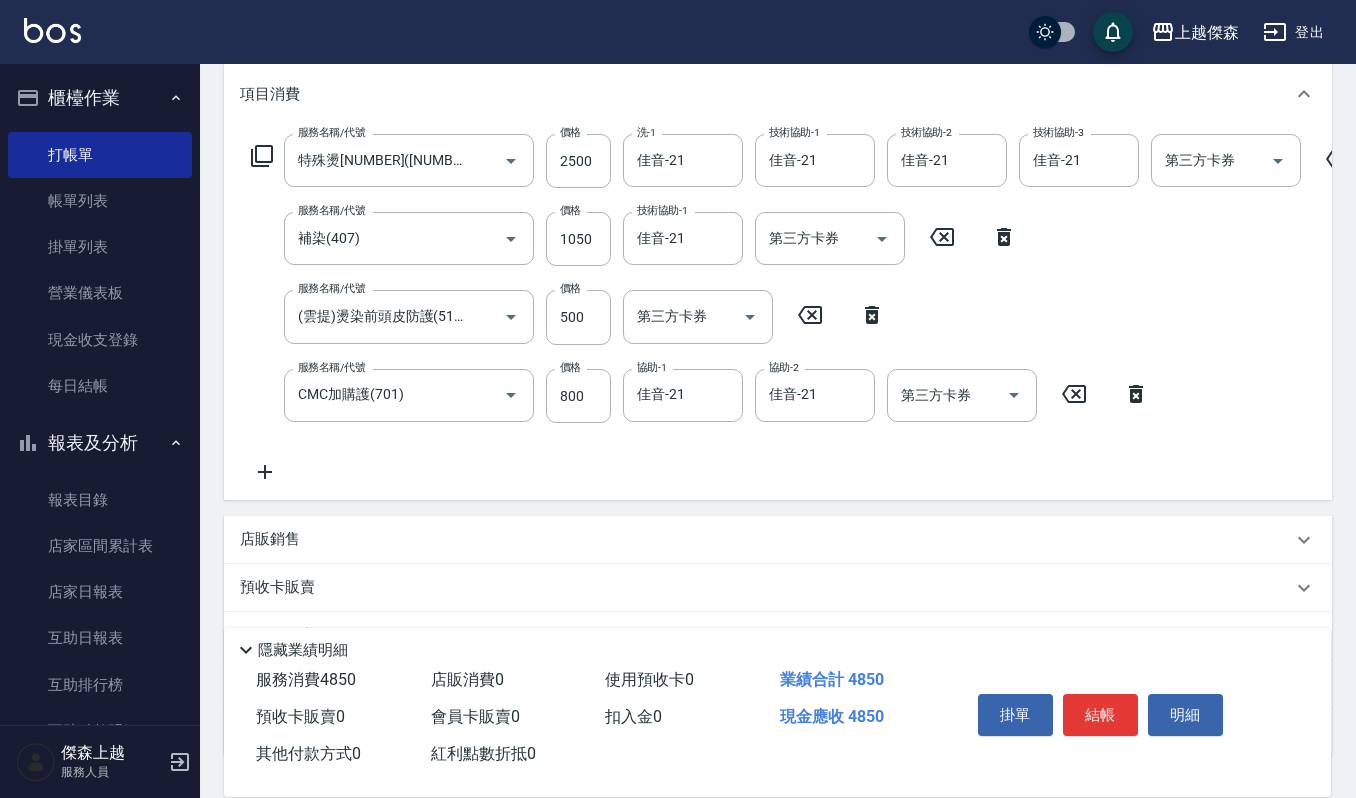 click on "掛單 結帳 明細" at bounding box center (1100, 717) 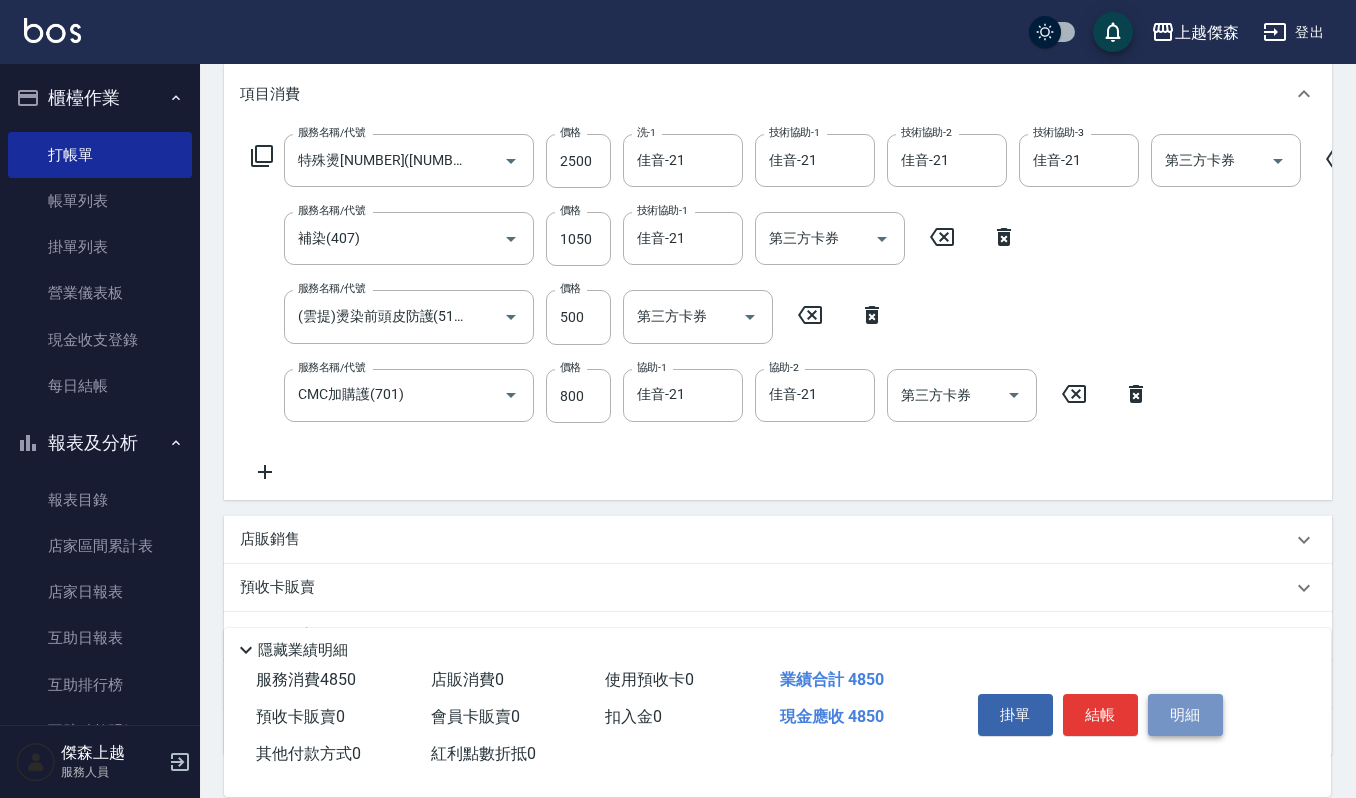 click on "明細" at bounding box center [1185, 715] 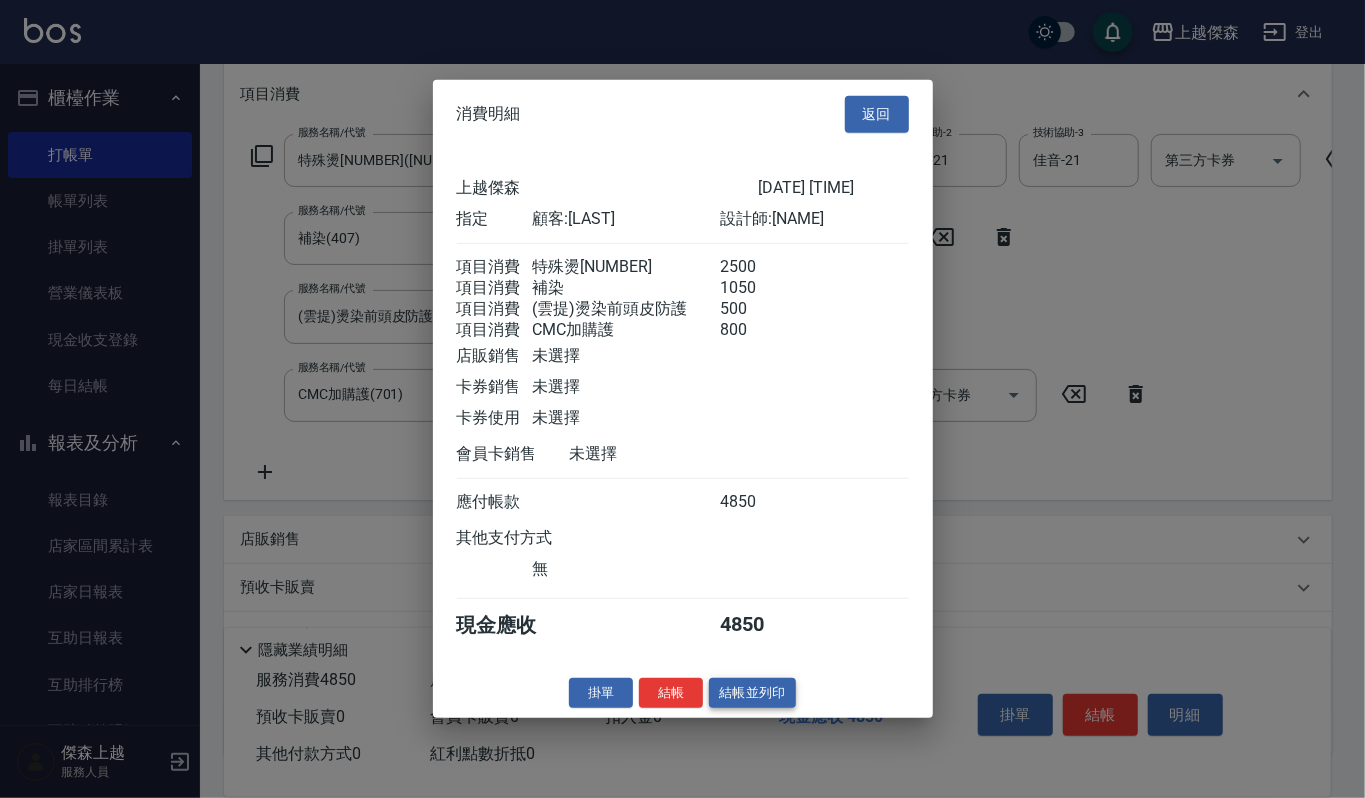 click on "結帳並列印" at bounding box center (752, 692) 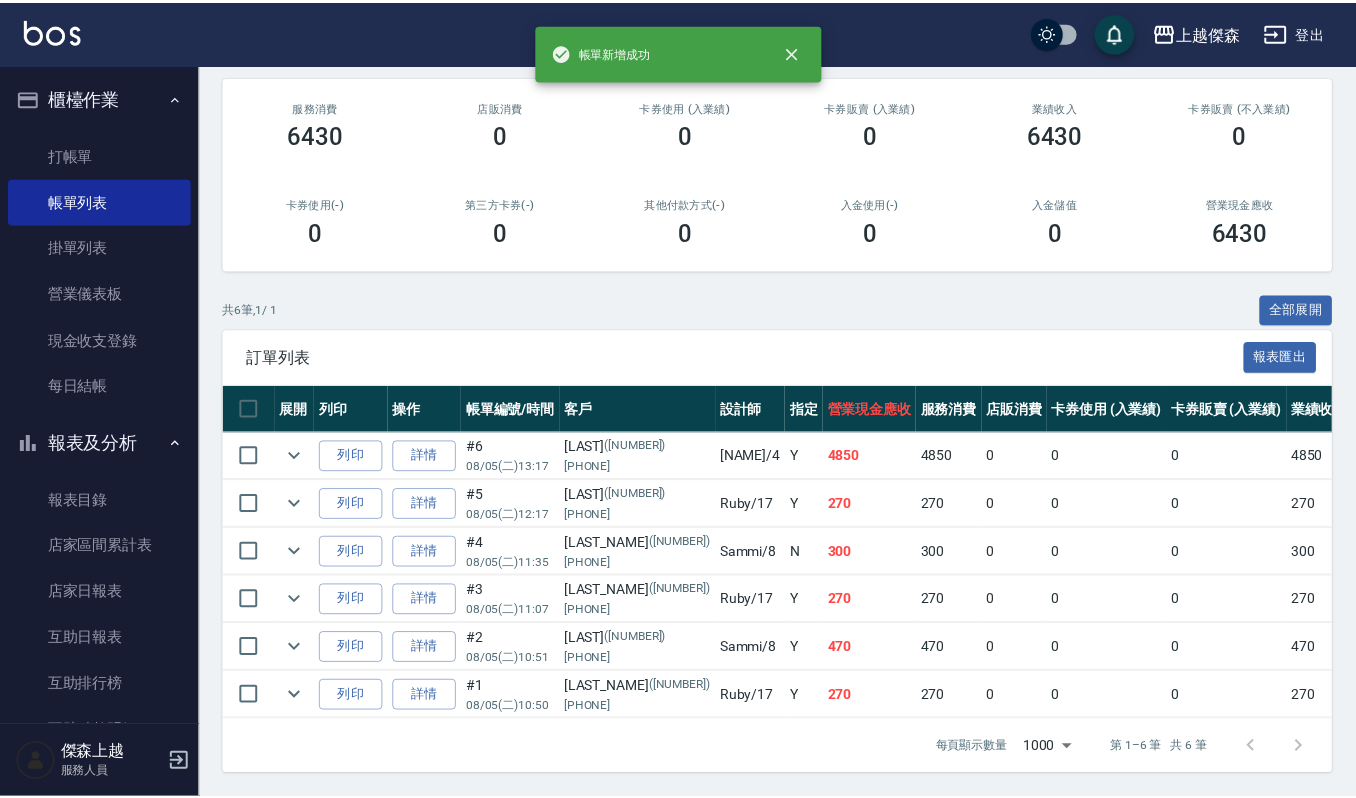 scroll, scrollTop: 0, scrollLeft: 0, axis: both 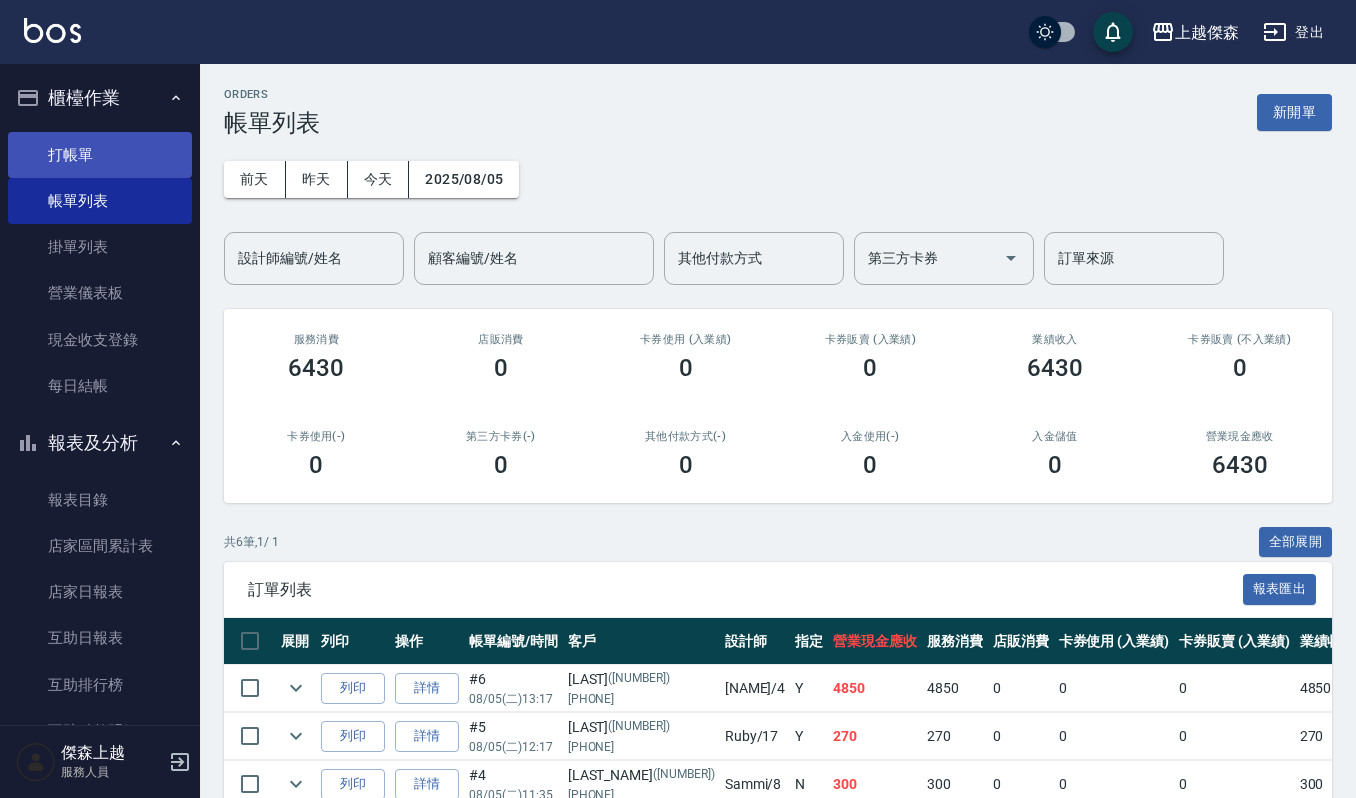 click on "打帳單" at bounding box center (100, 155) 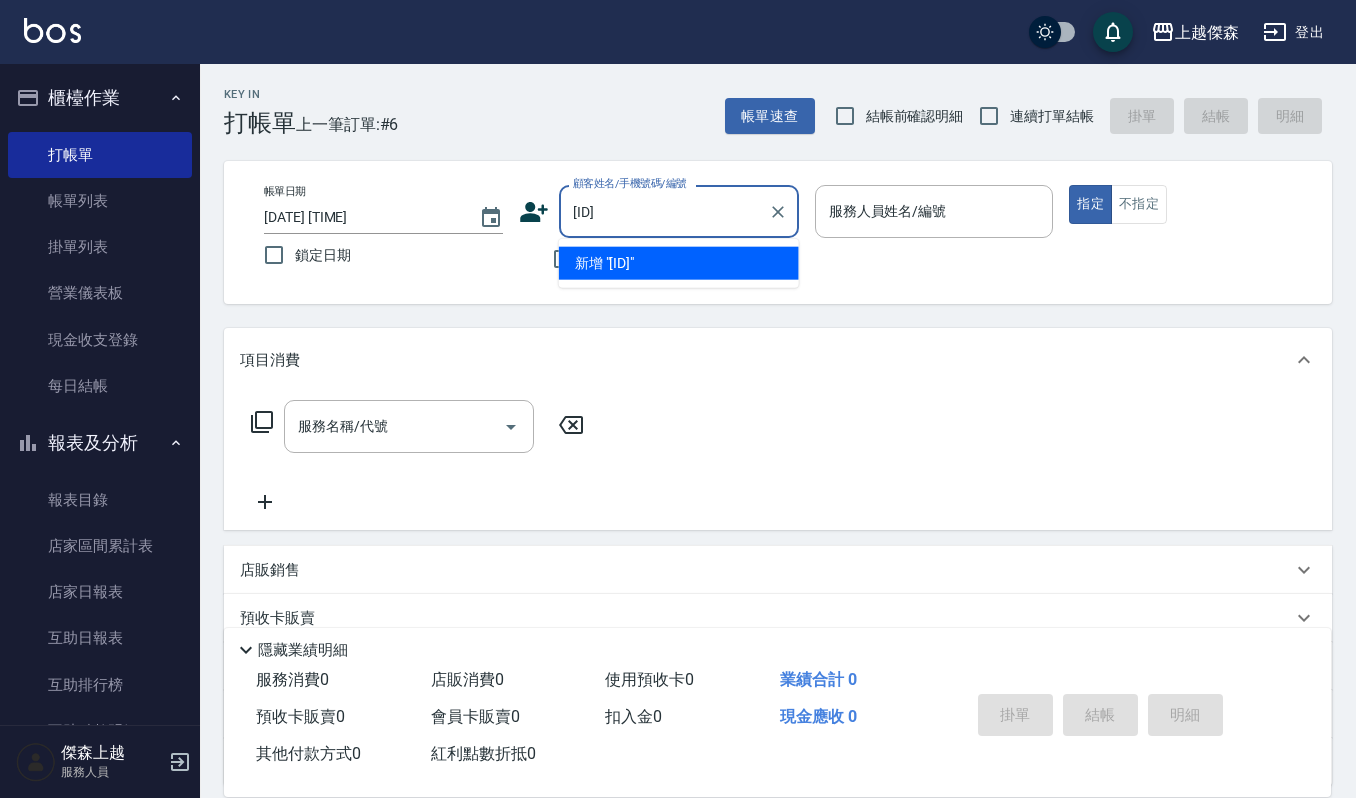 type on "r" 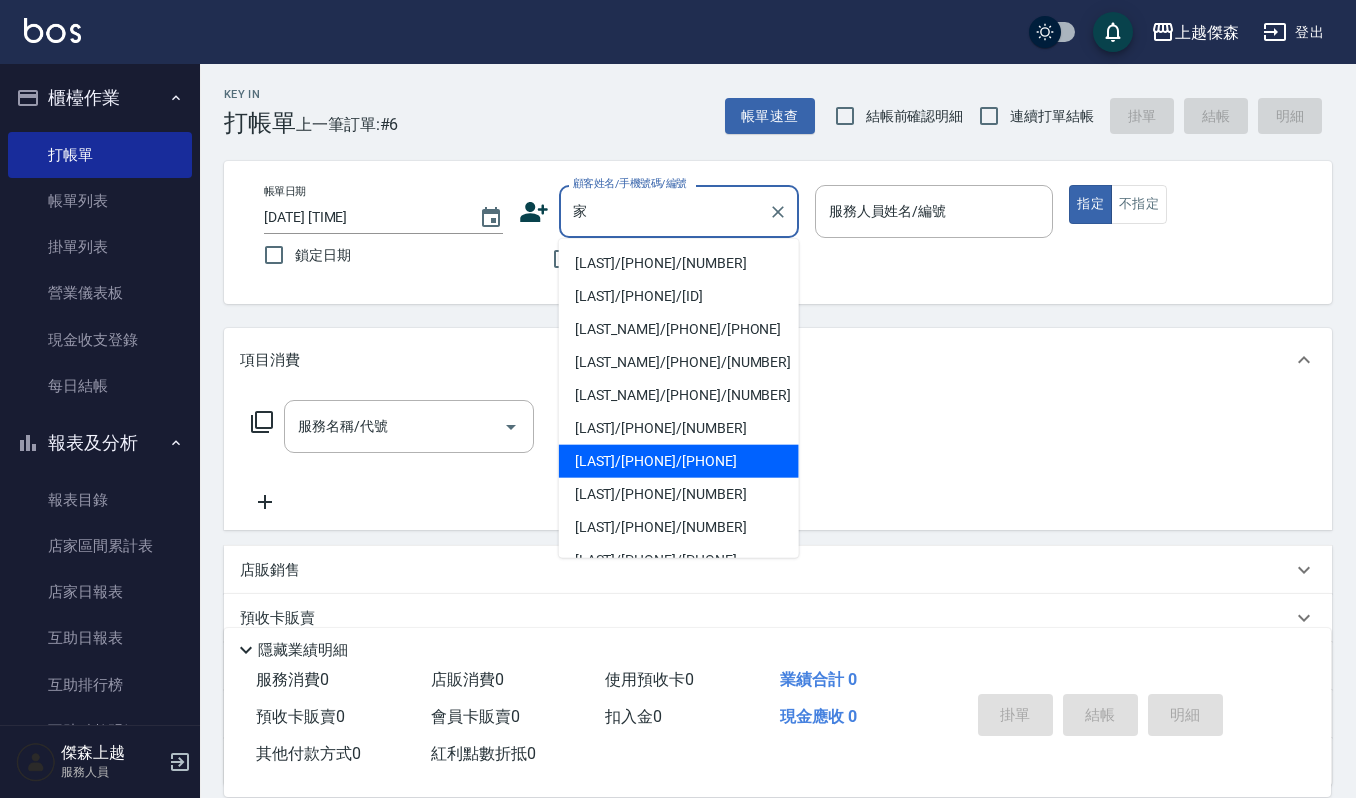 click on "[LAST]/[PHONE]/[PHONE]" at bounding box center (679, 461) 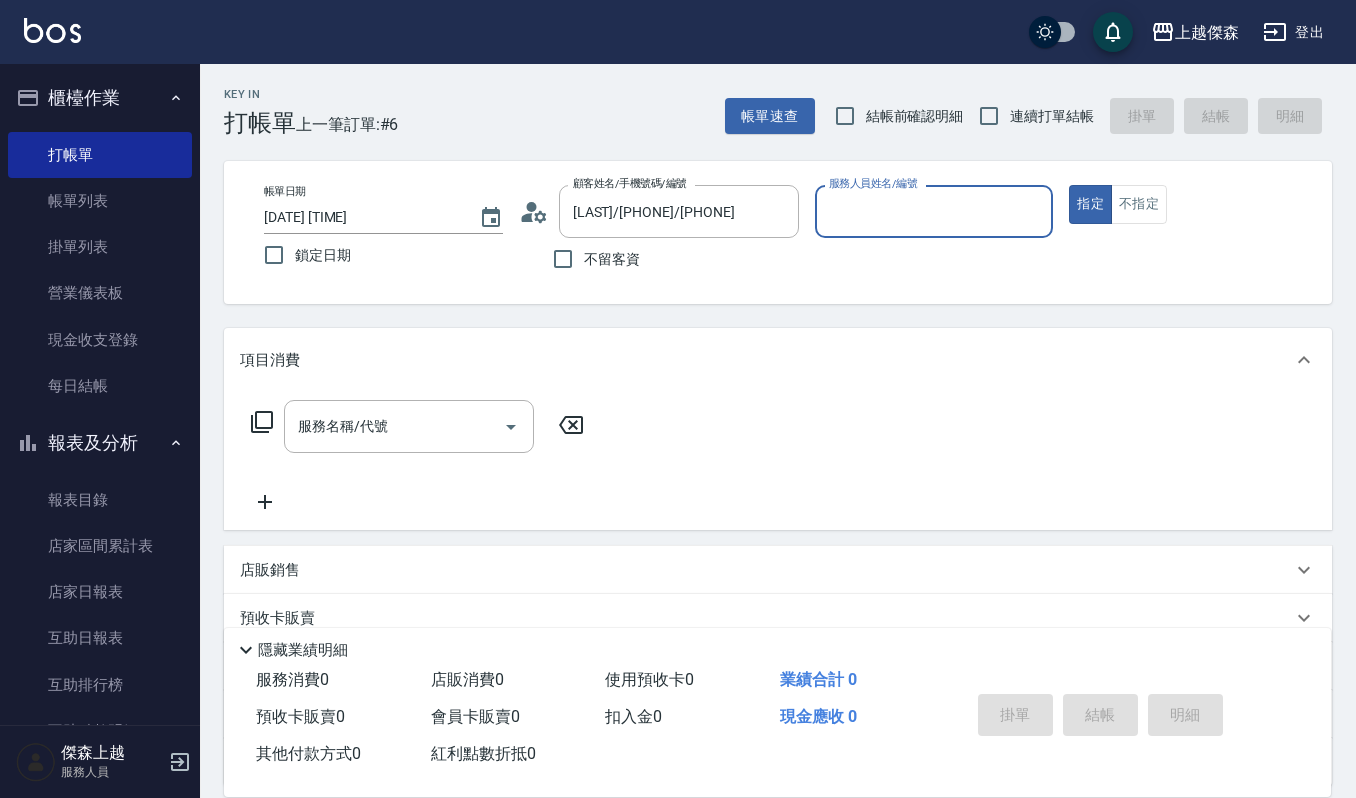 type on "Ivy-9" 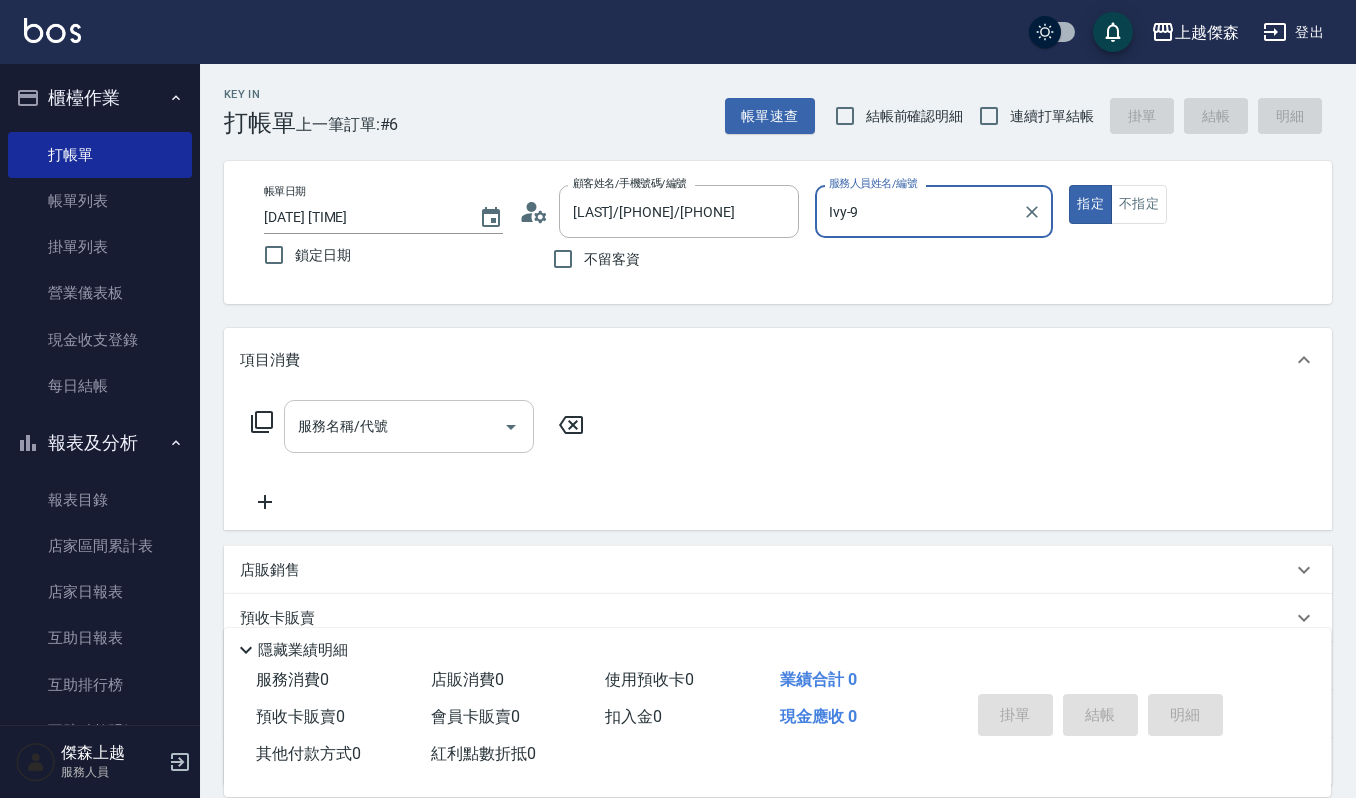 click on "服務名稱/代號" at bounding box center (394, 426) 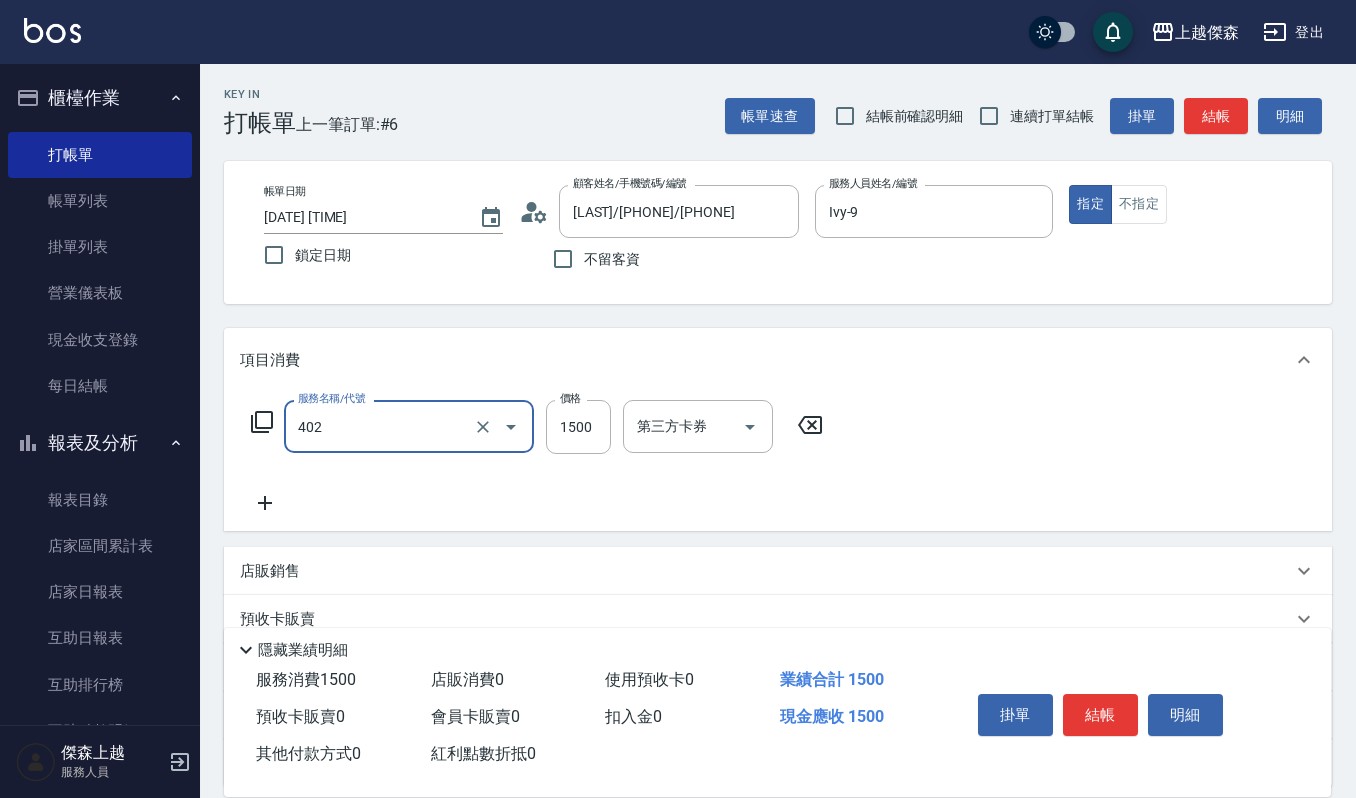 type on "打底染髮(402)" 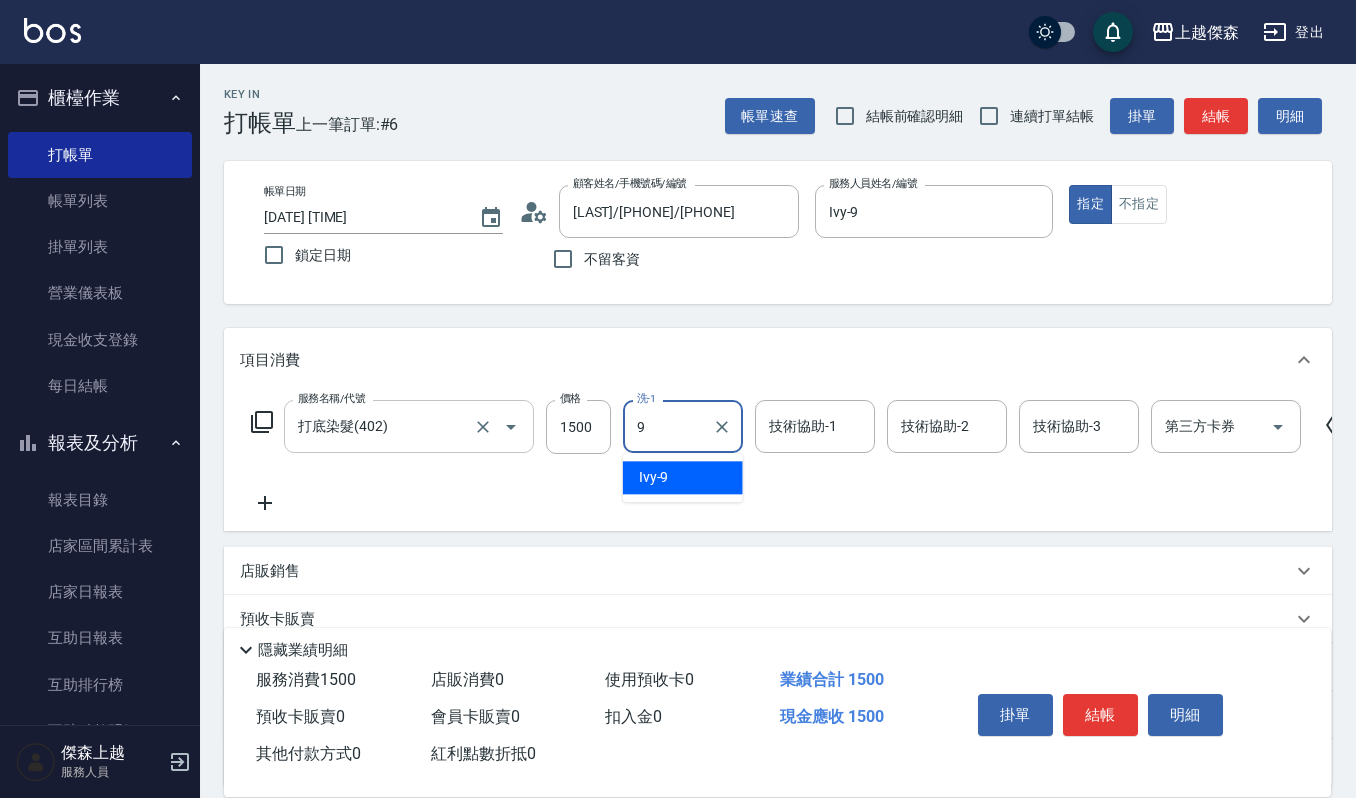type on "Ivy-9" 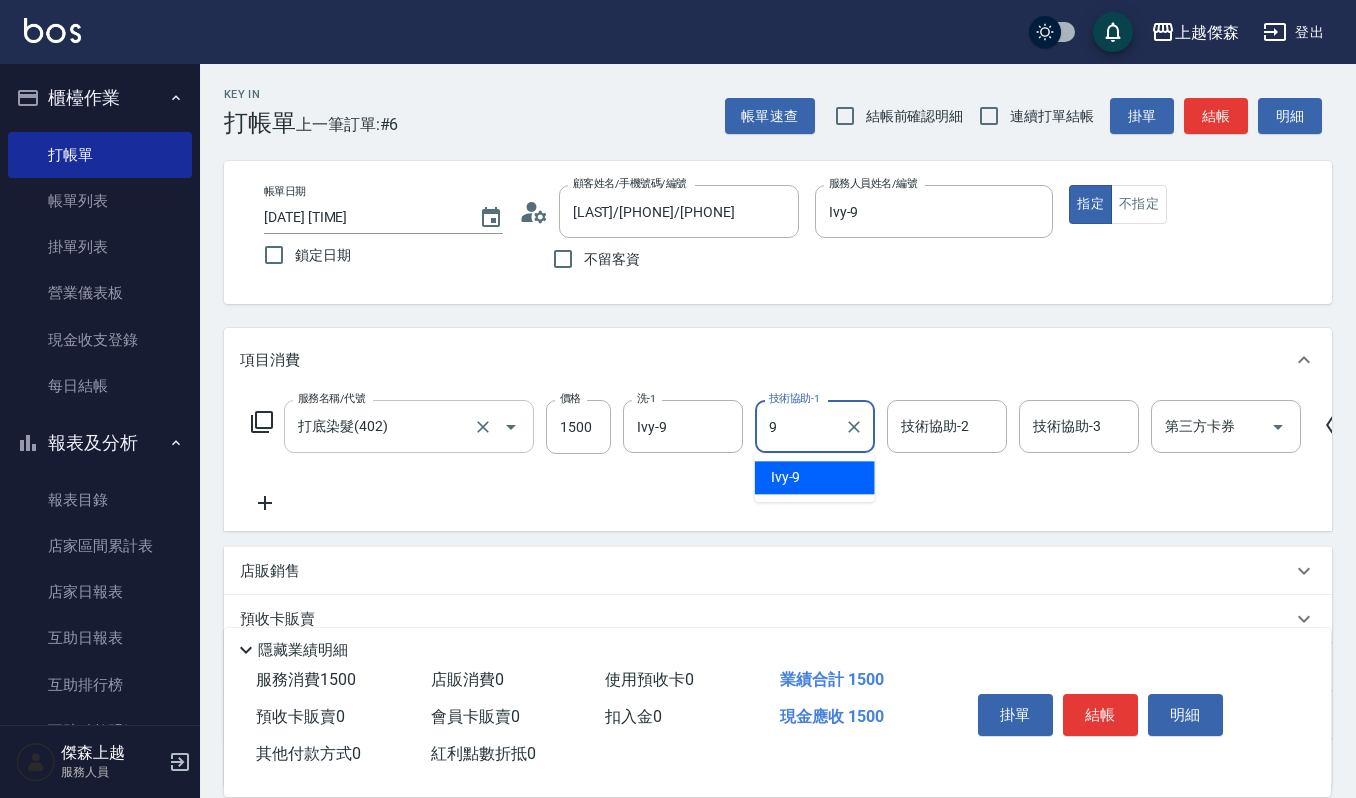 type on "Ivy-9" 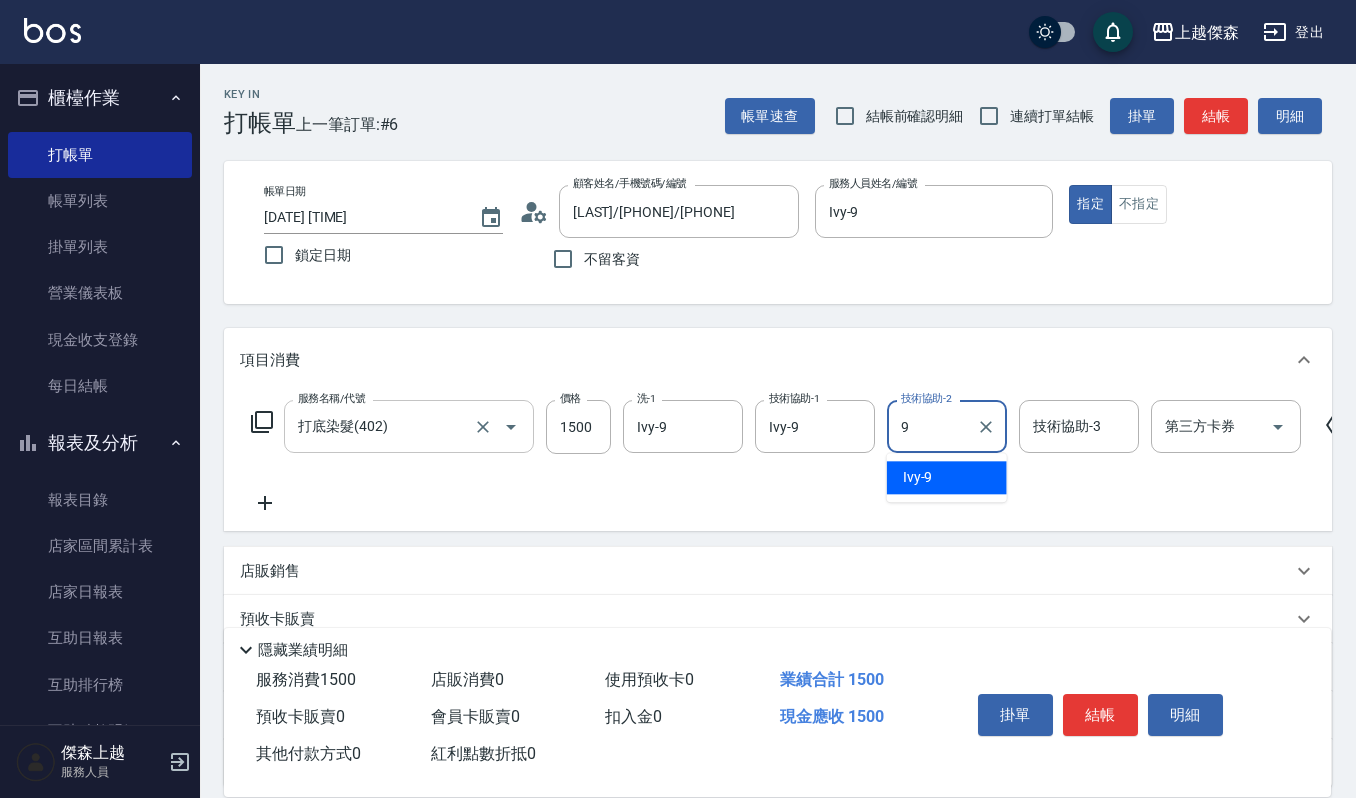 type on "Ivy-9" 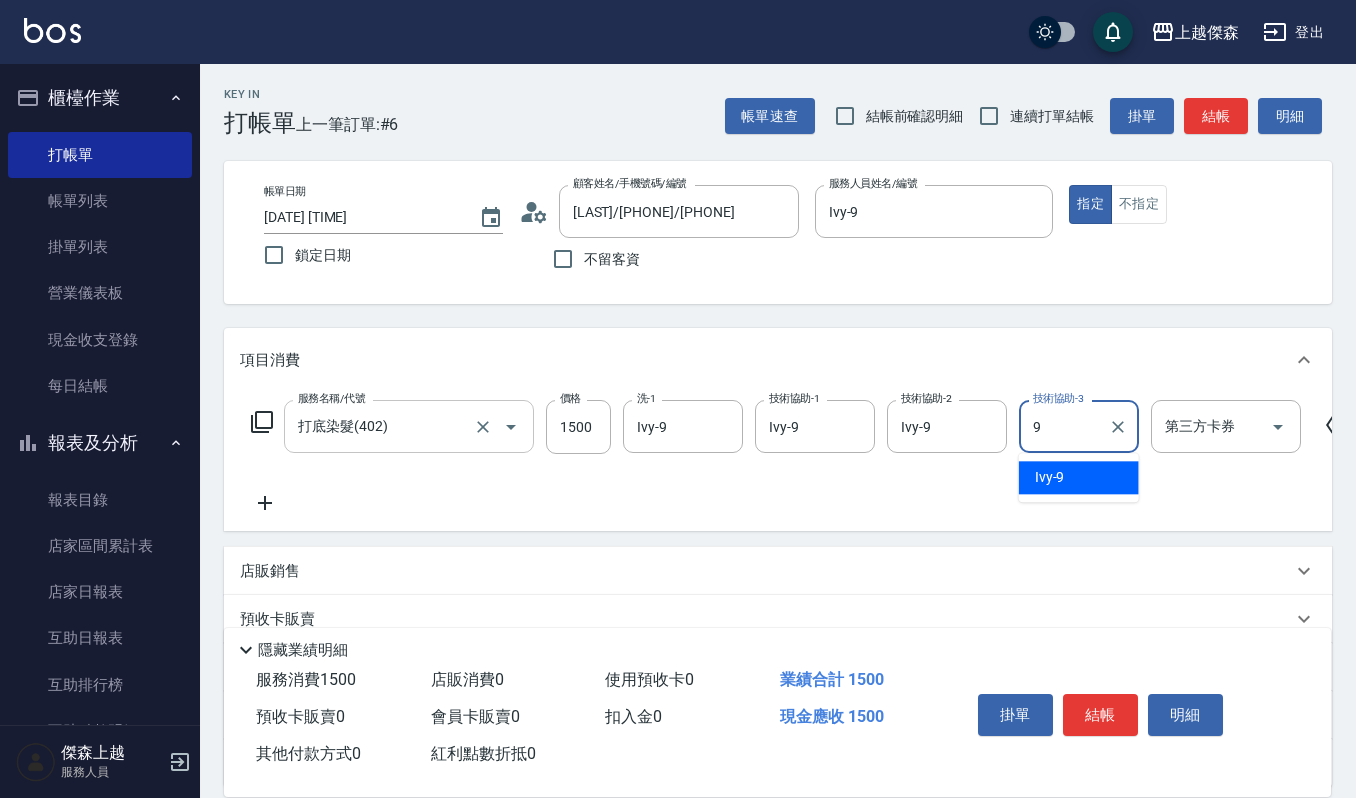 type on "Ivy-9" 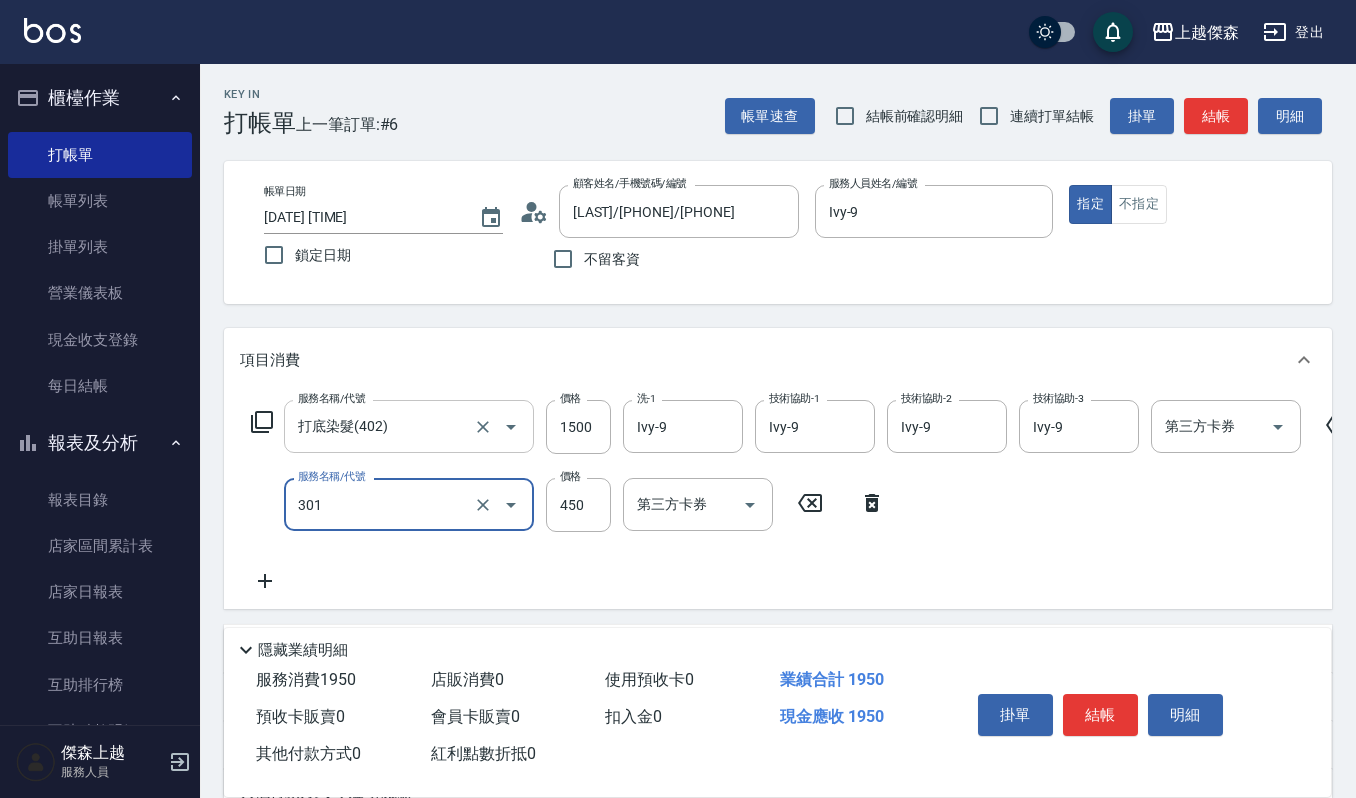type on "創意剪髮(301)" 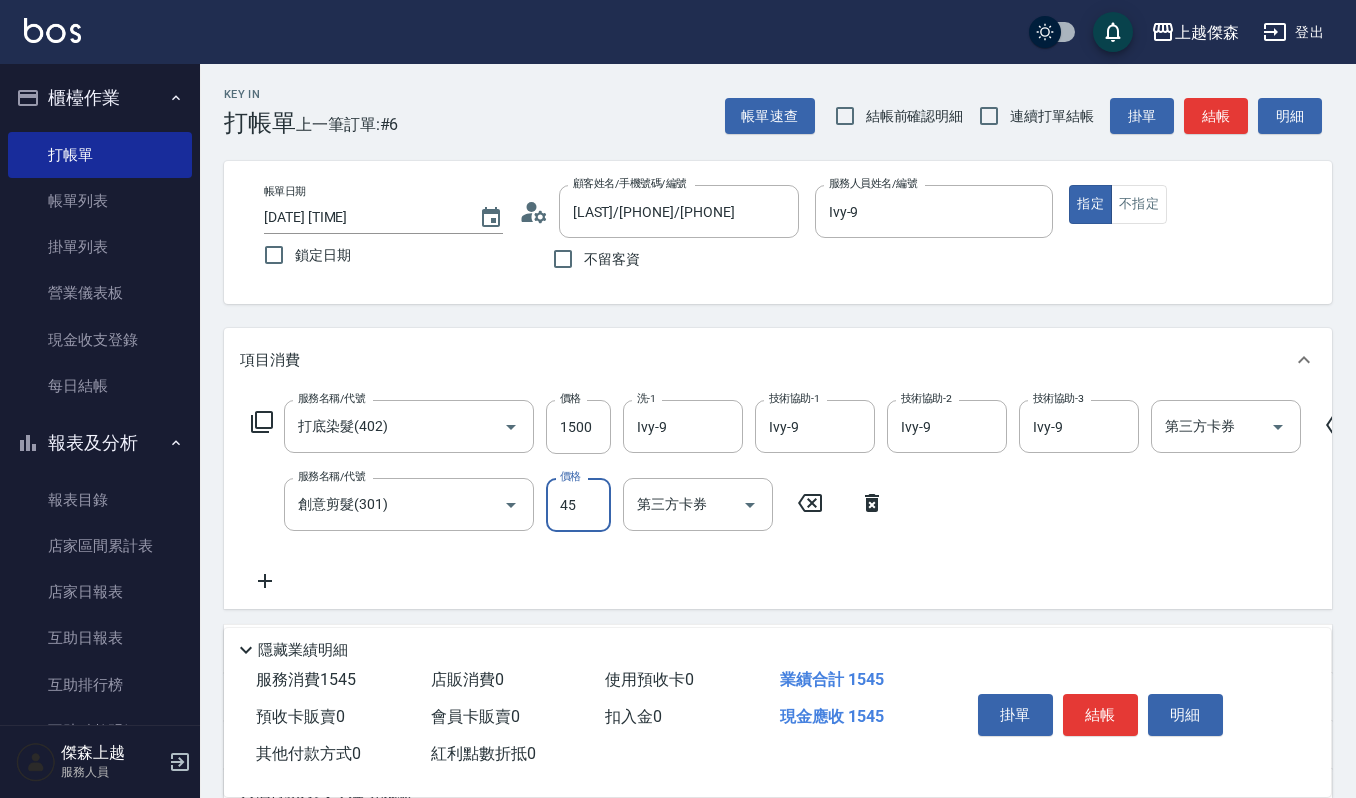 type on "450" 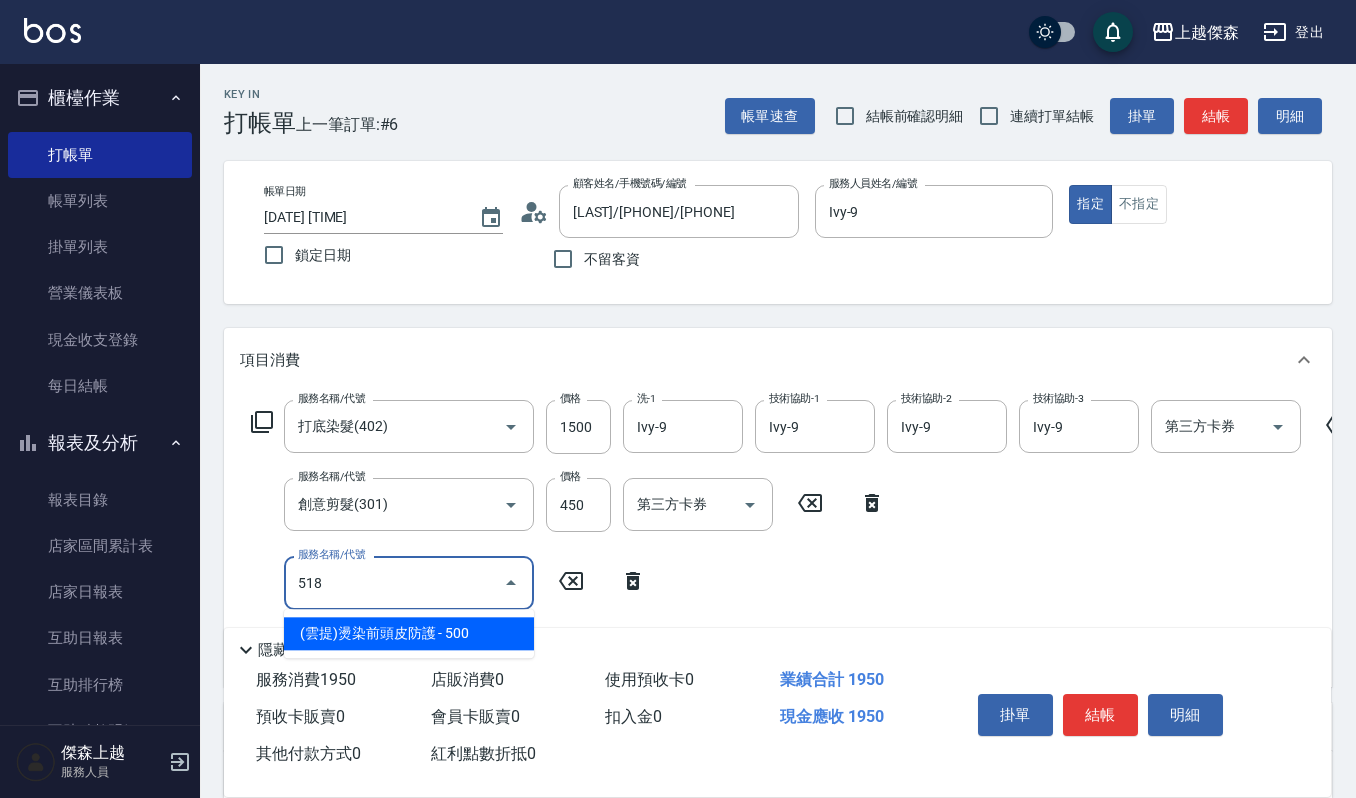 type on "(雲提)燙染前頭皮防護(518)" 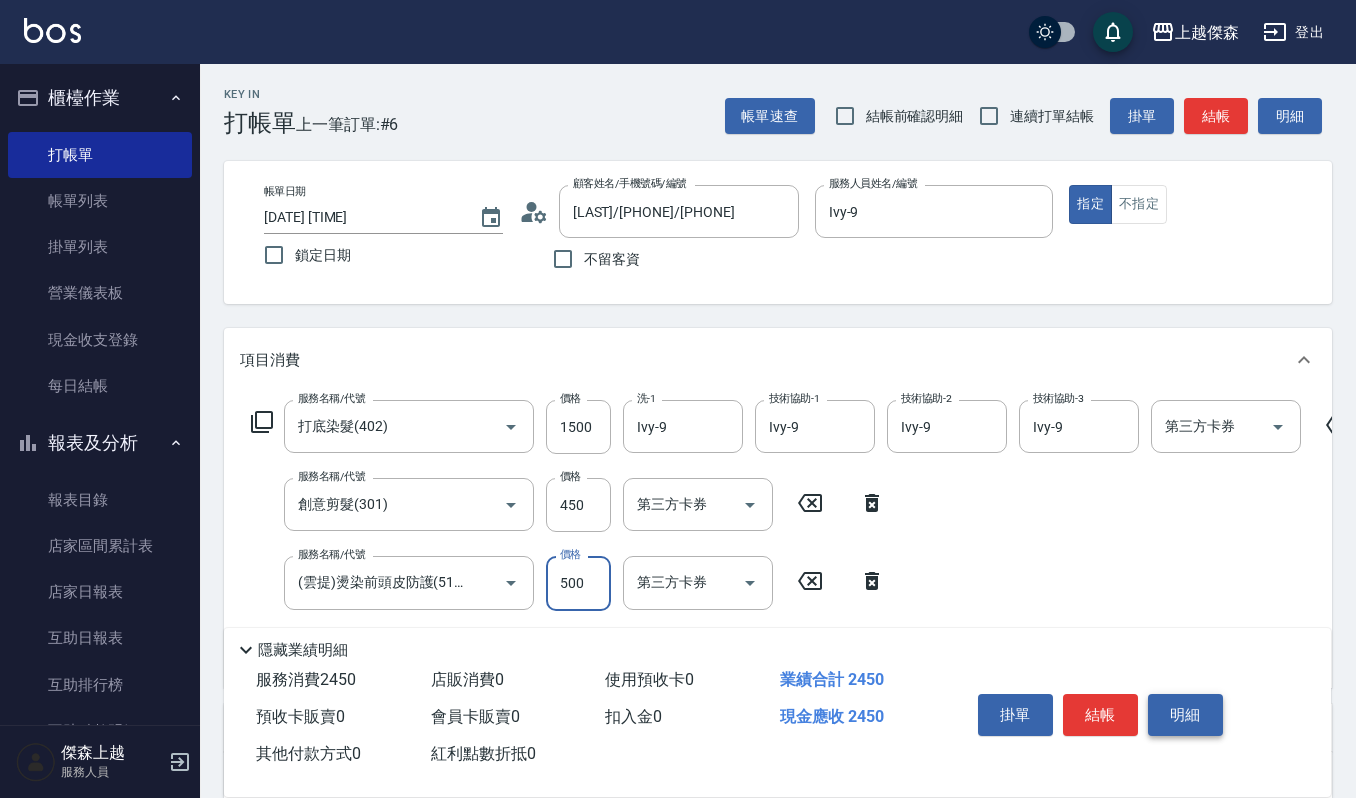click on "明細" at bounding box center (1185, 715) 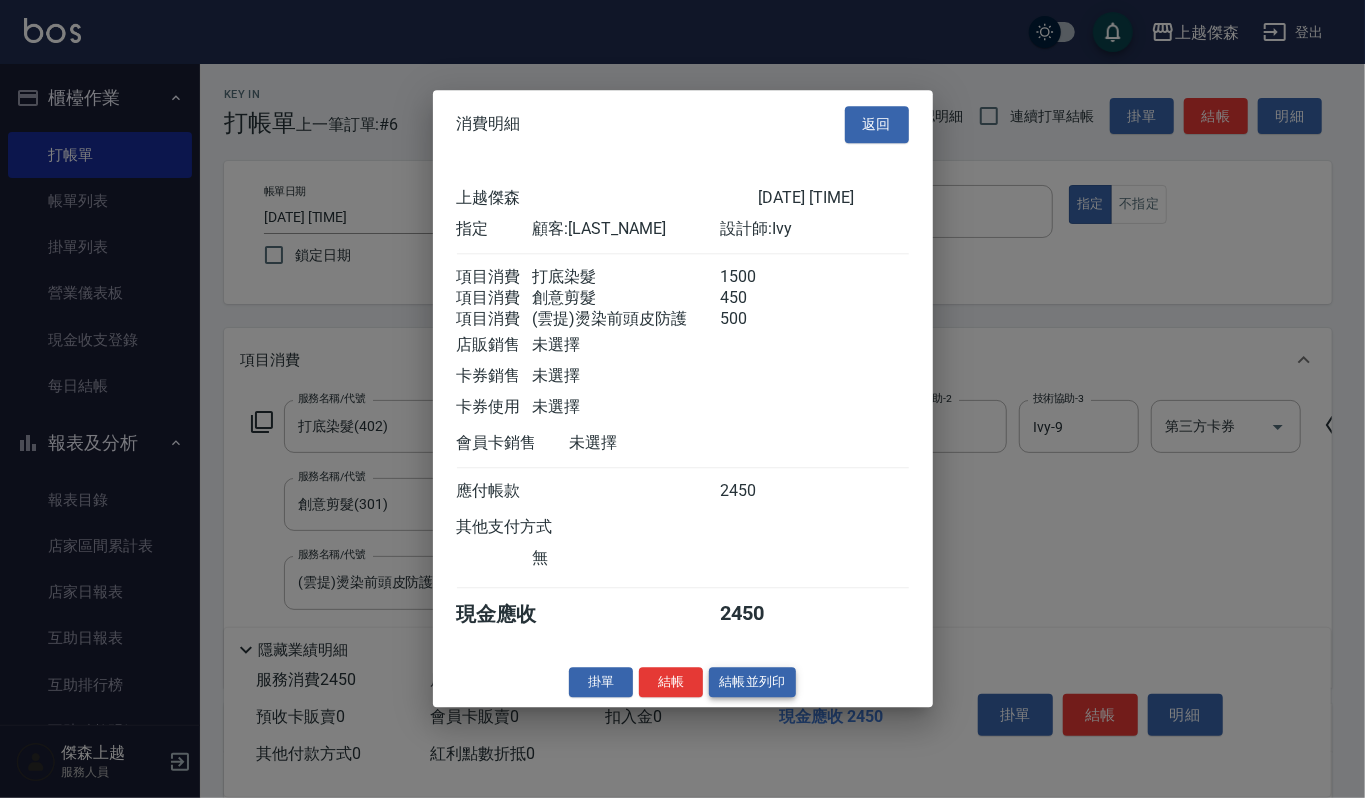 click on "結帳並列印" at bounding box center (752, 682) 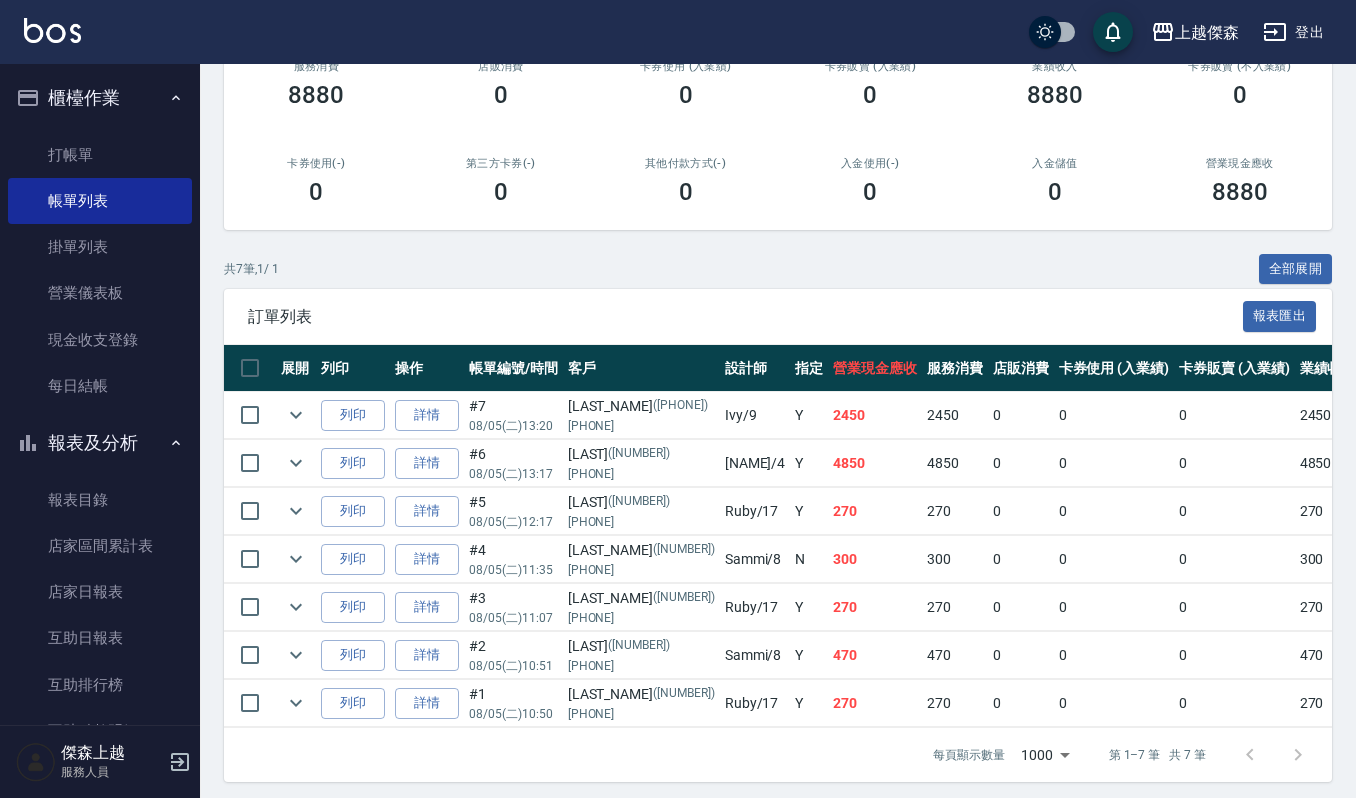 scroll, scrollTop: 305, scrollLeft: 0, axis: vertical 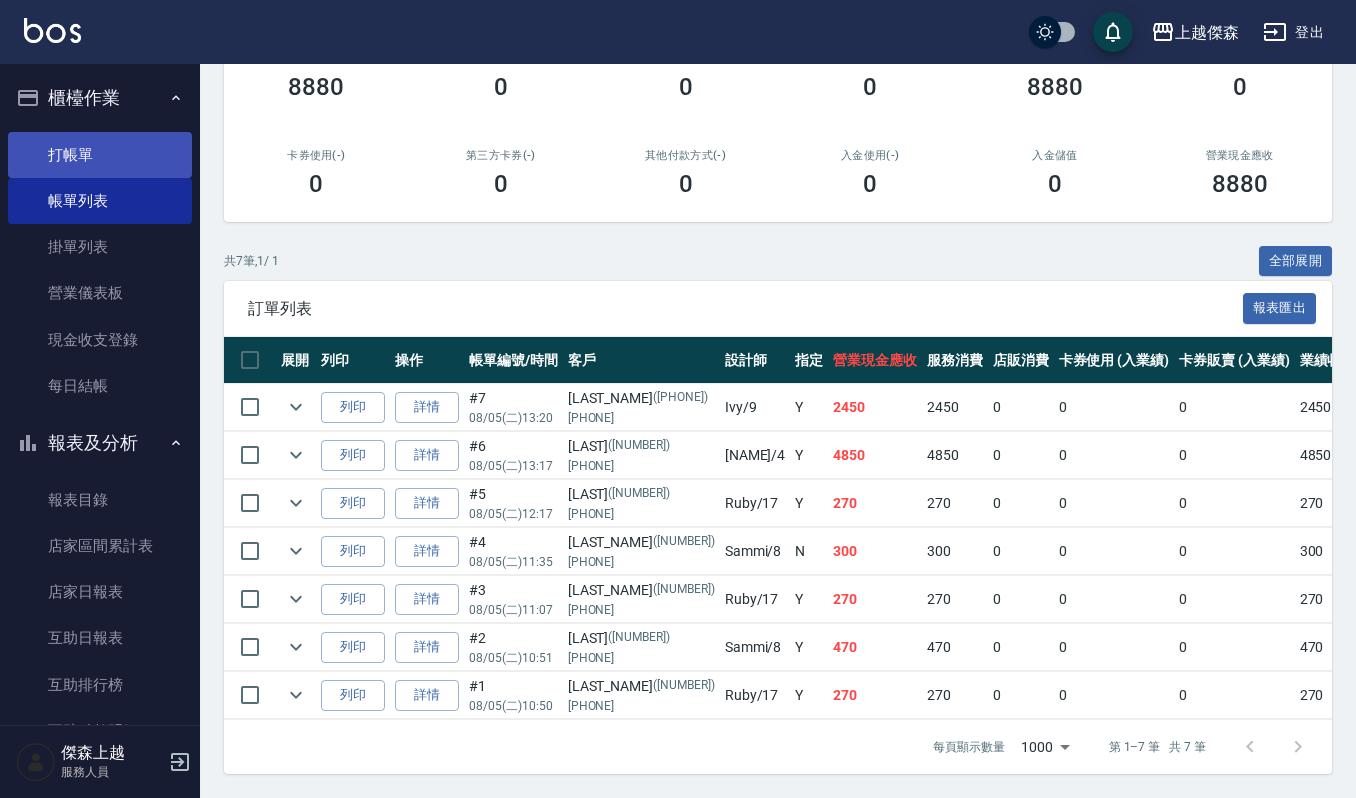 click on "打帳單" at bounding box center [100, 155] 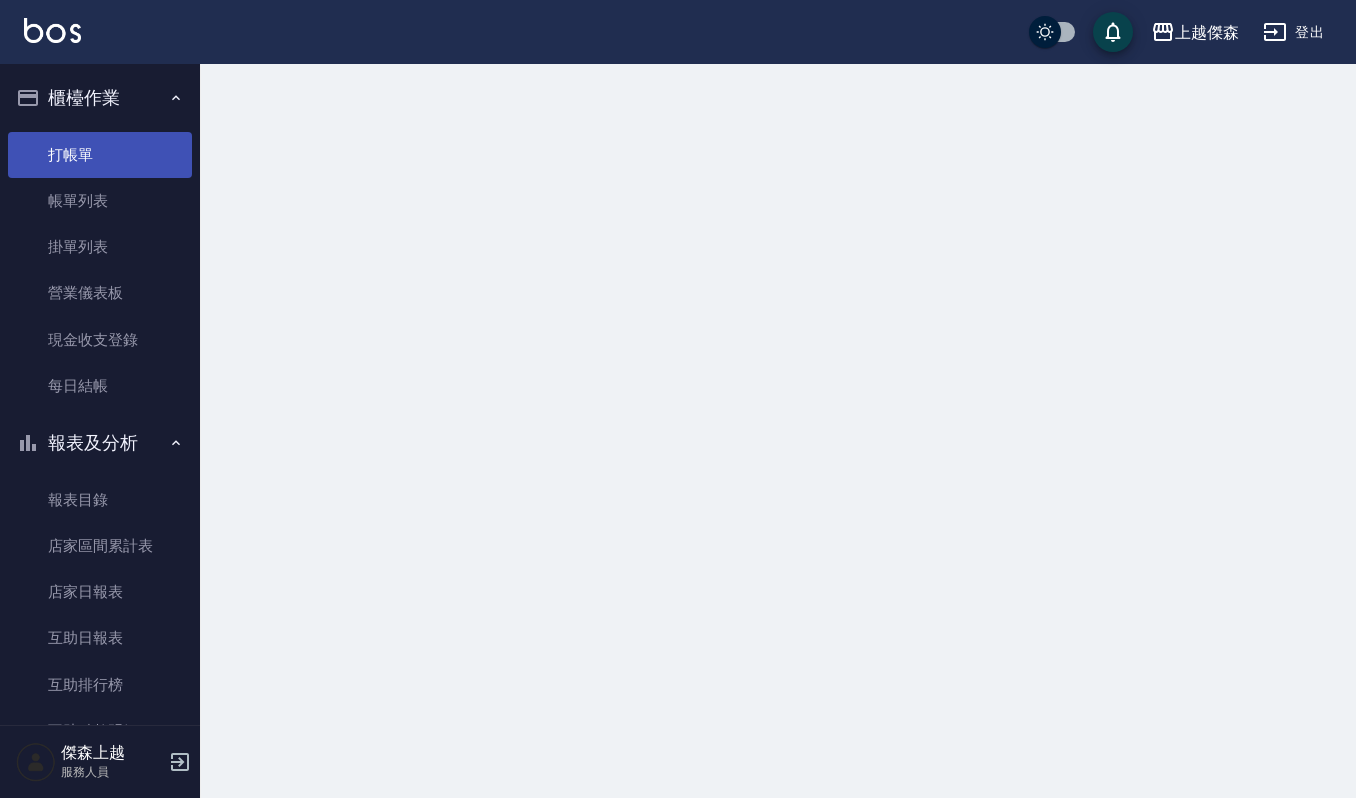 scroll, scrollTop: 0, scrollLeft: 0, axis: both 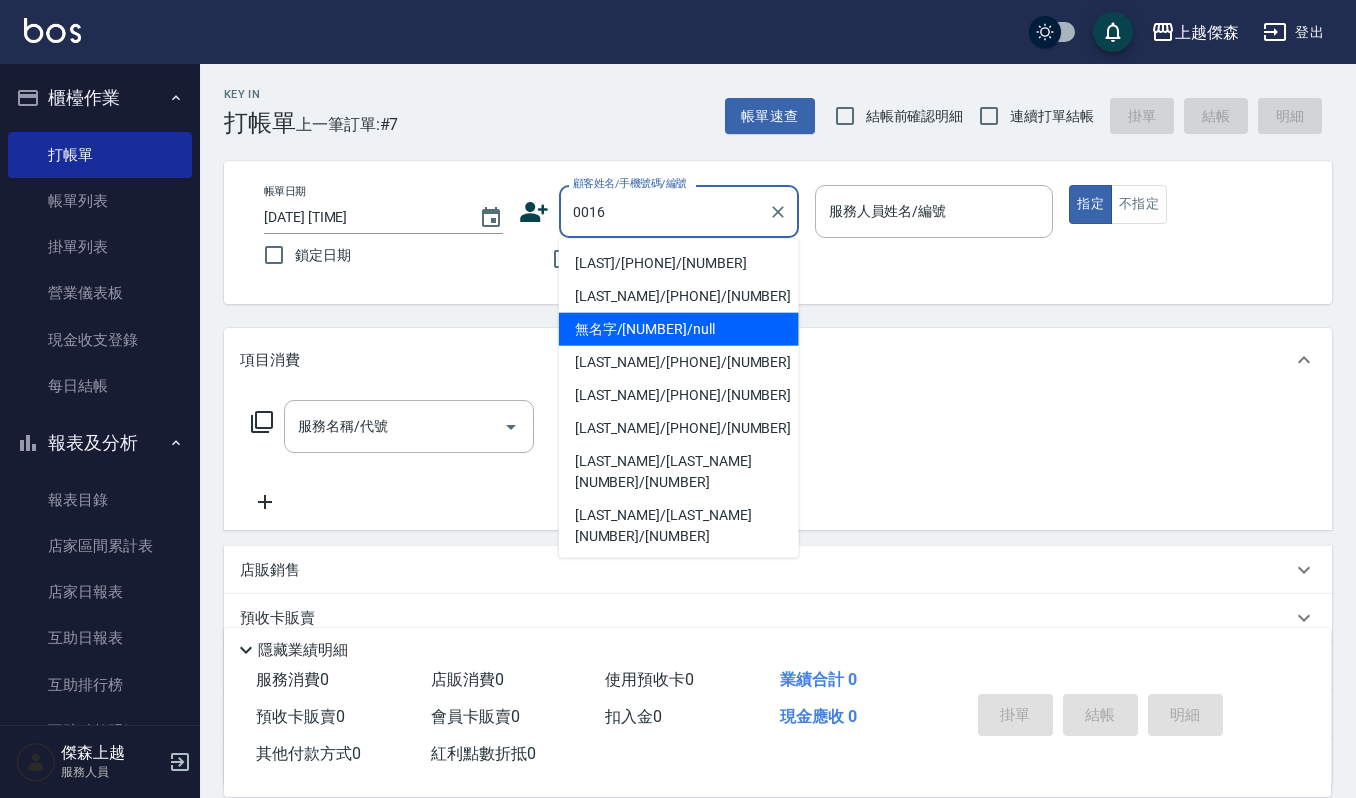 type on "無名字/[NUMBER]/null" 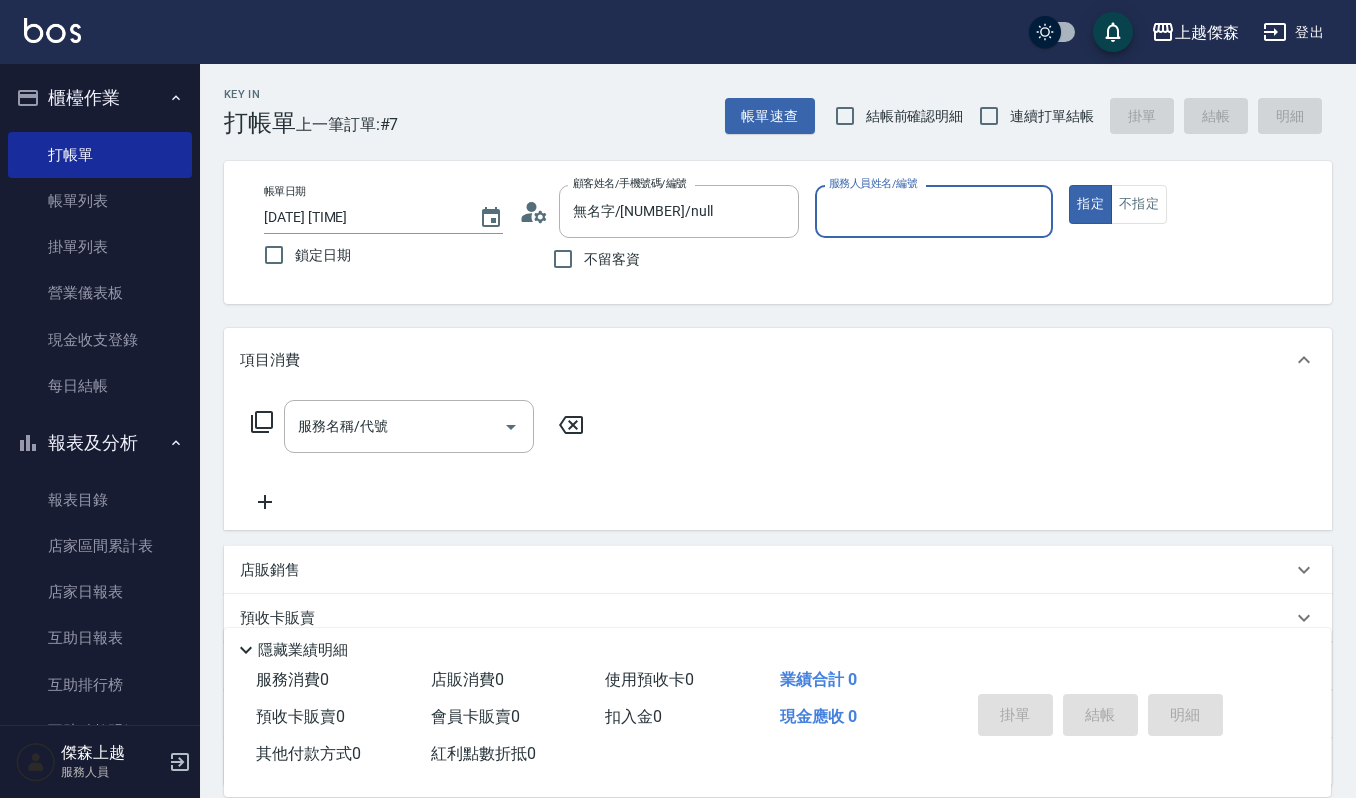 click on "指定" at bounding box center (1090, 204) 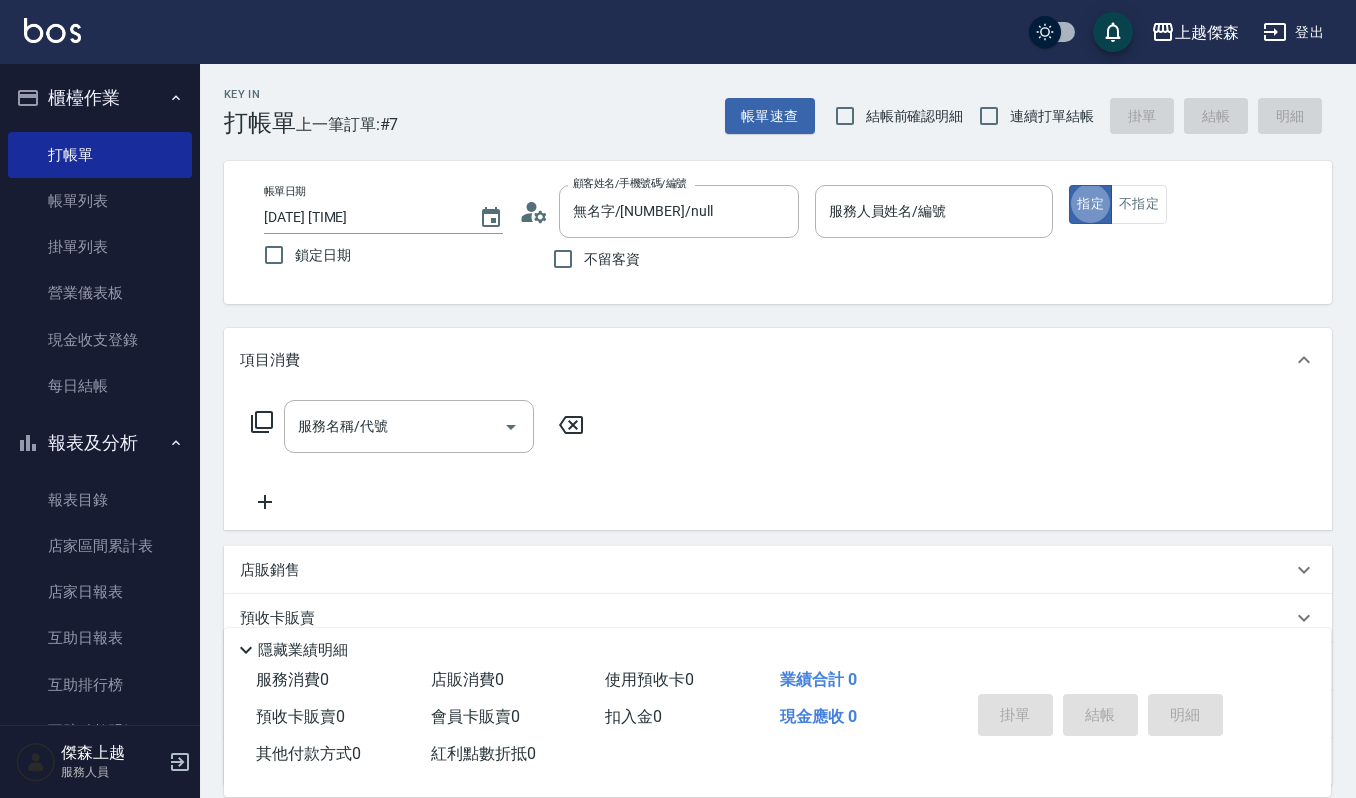 type on "true" 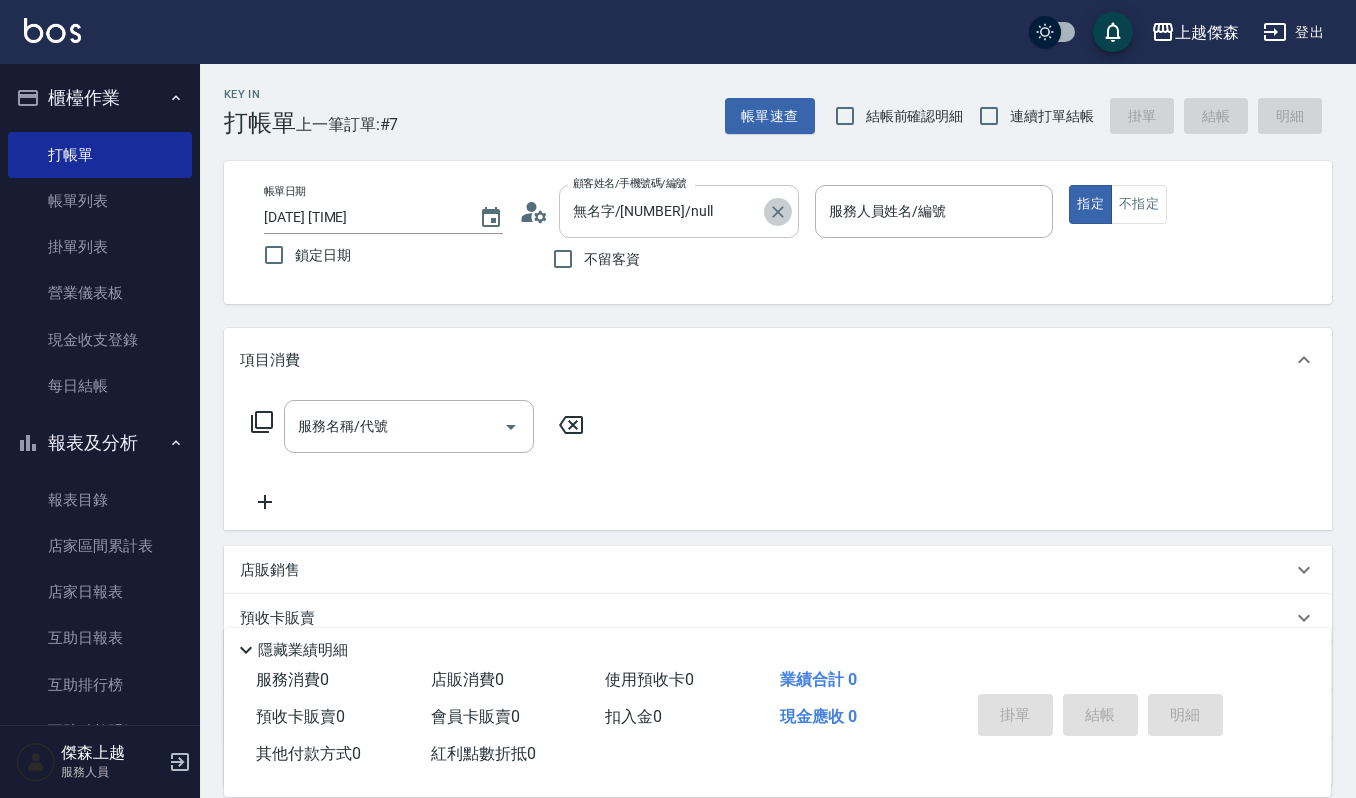 click 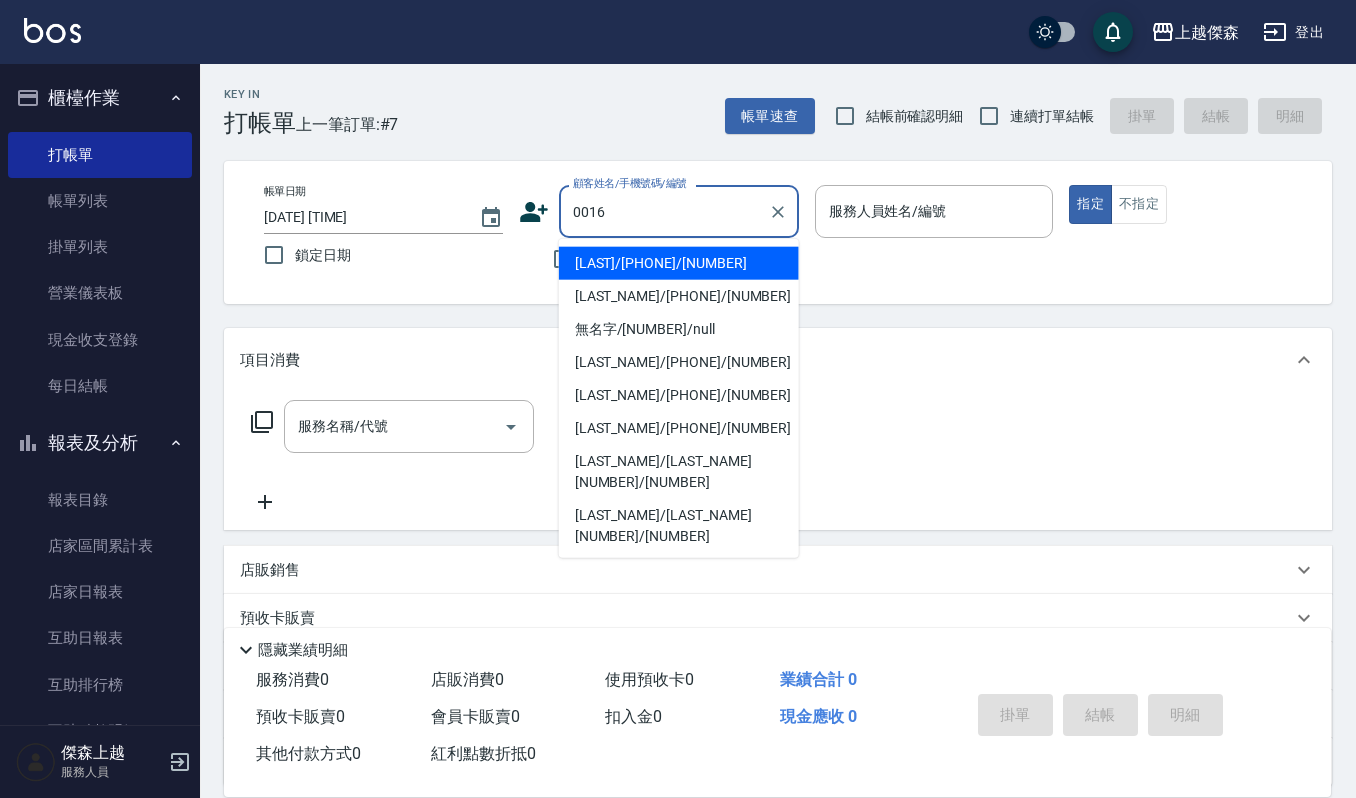 type on "[LAST]/[PHONE]/[NUMBER]" 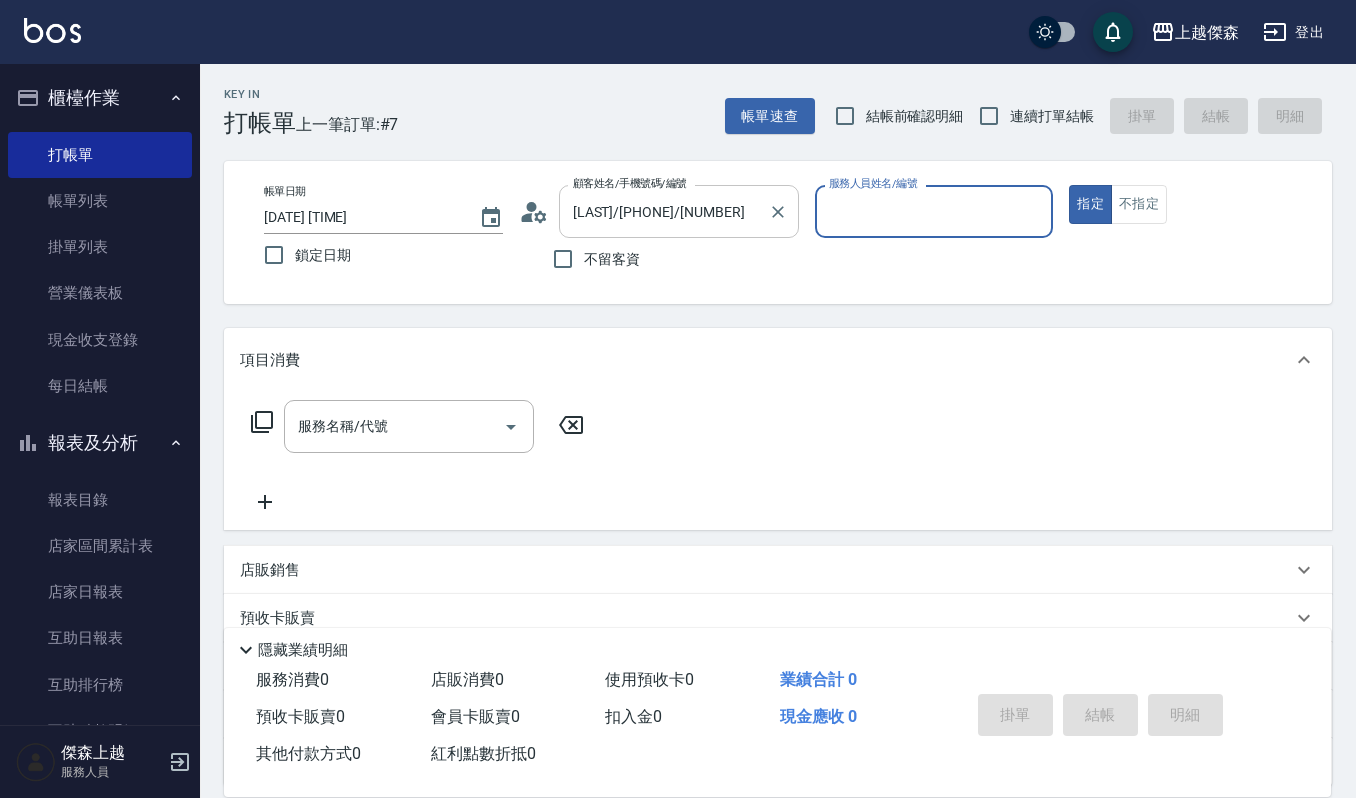 type on "Ruby-17" 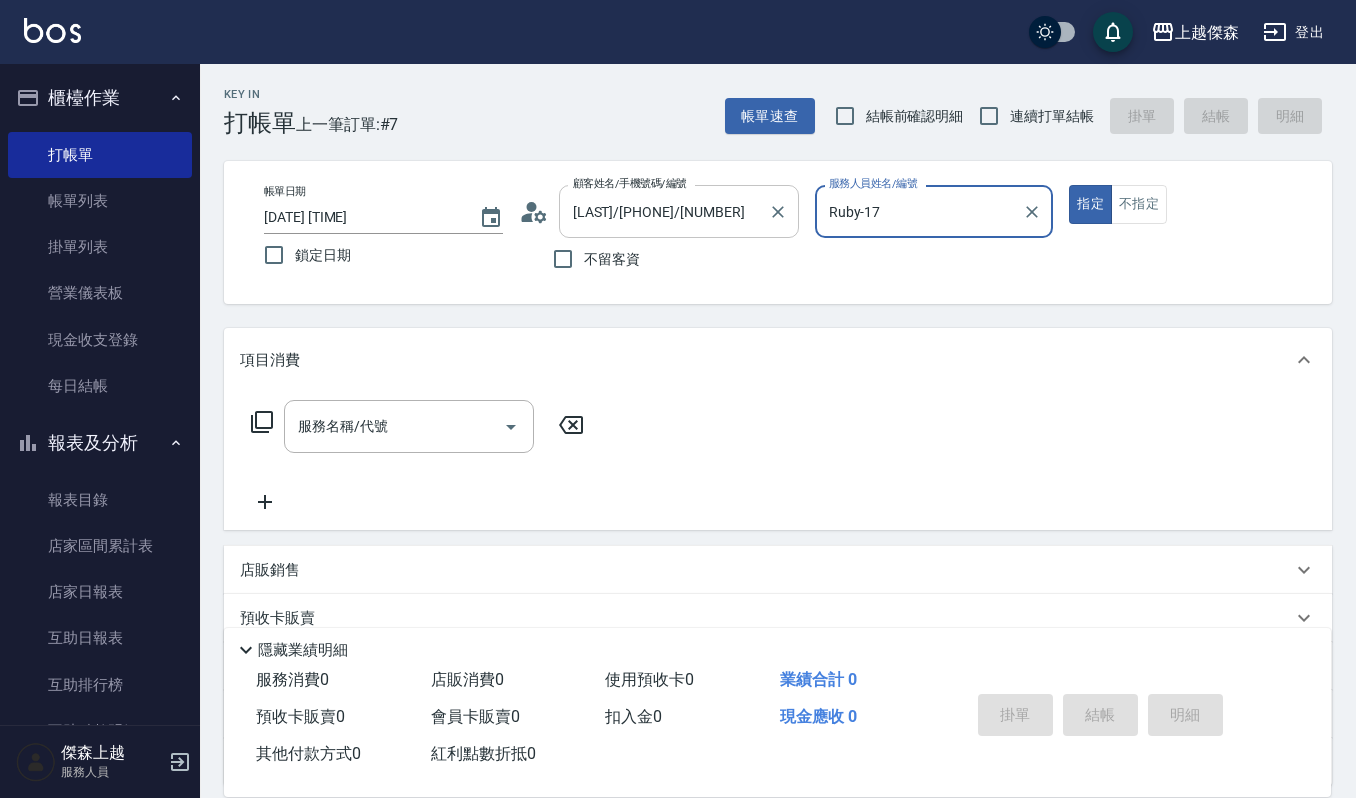 click on "指定" at bounding box center [1090, 204] 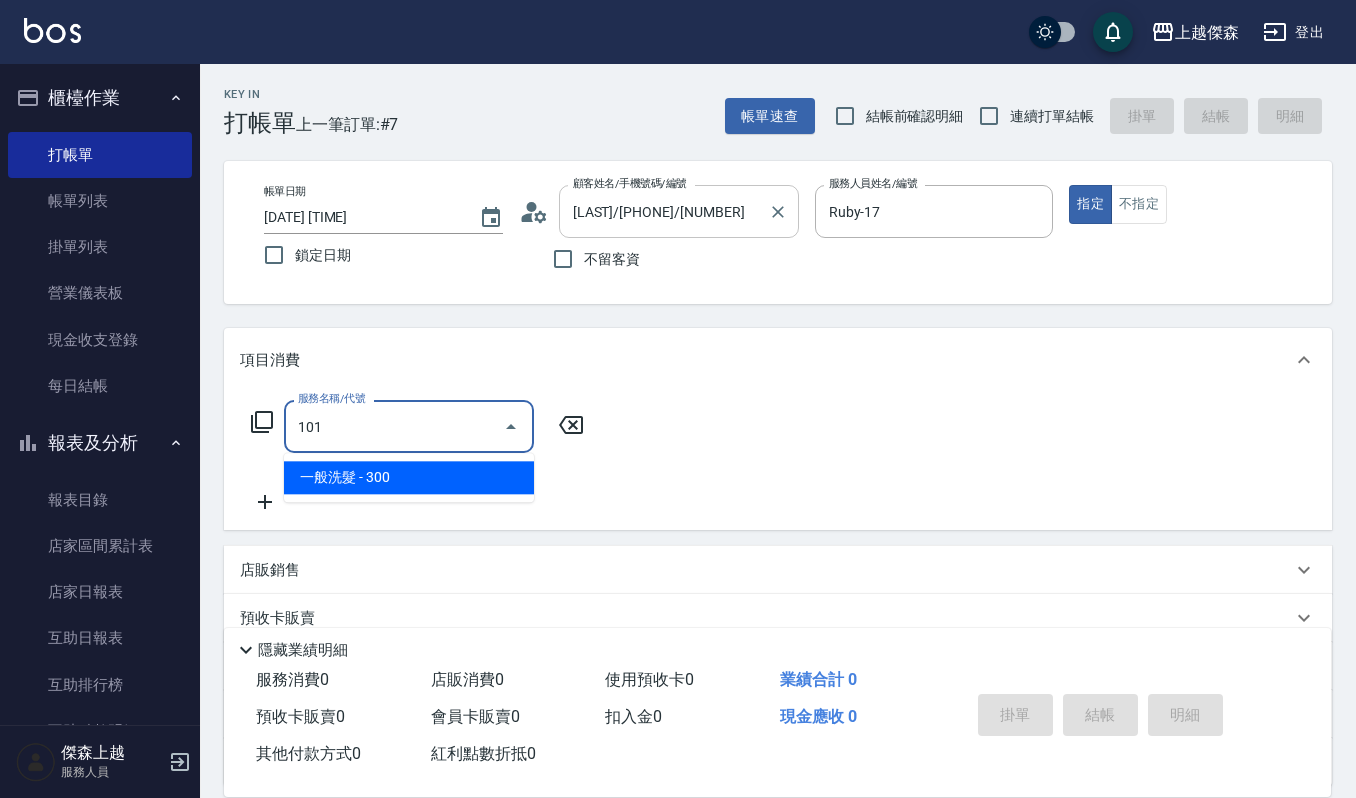 type on "一般洗髮(101)" 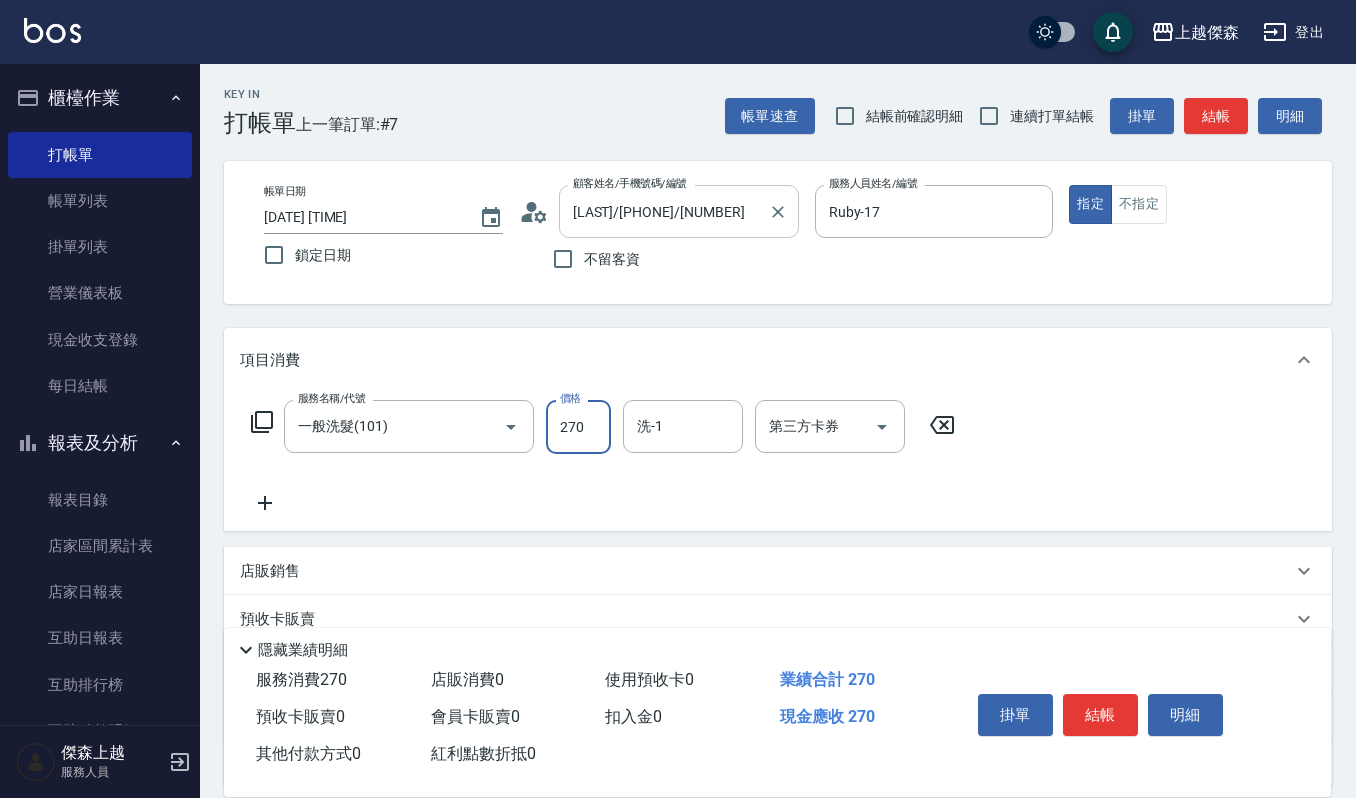 type on "270" 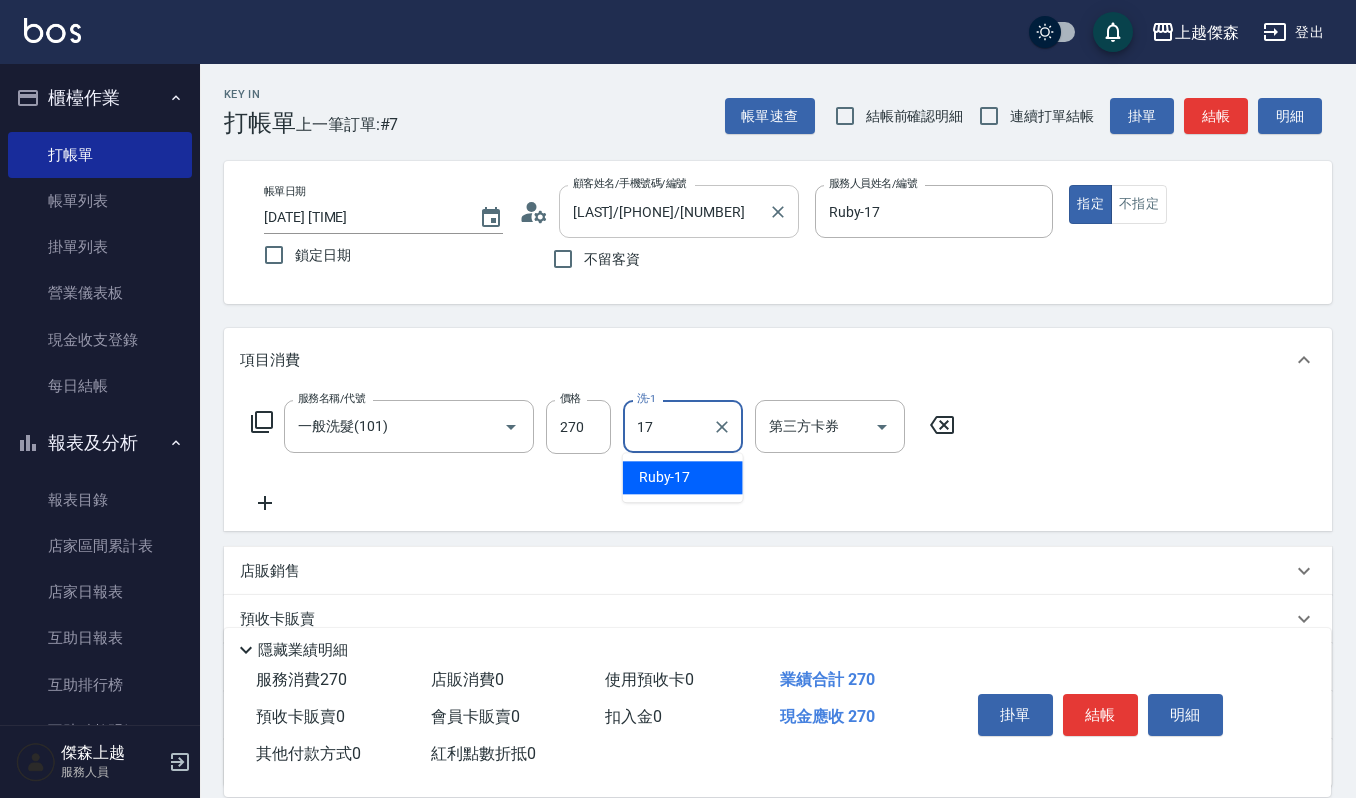 type on "Ruby-17" 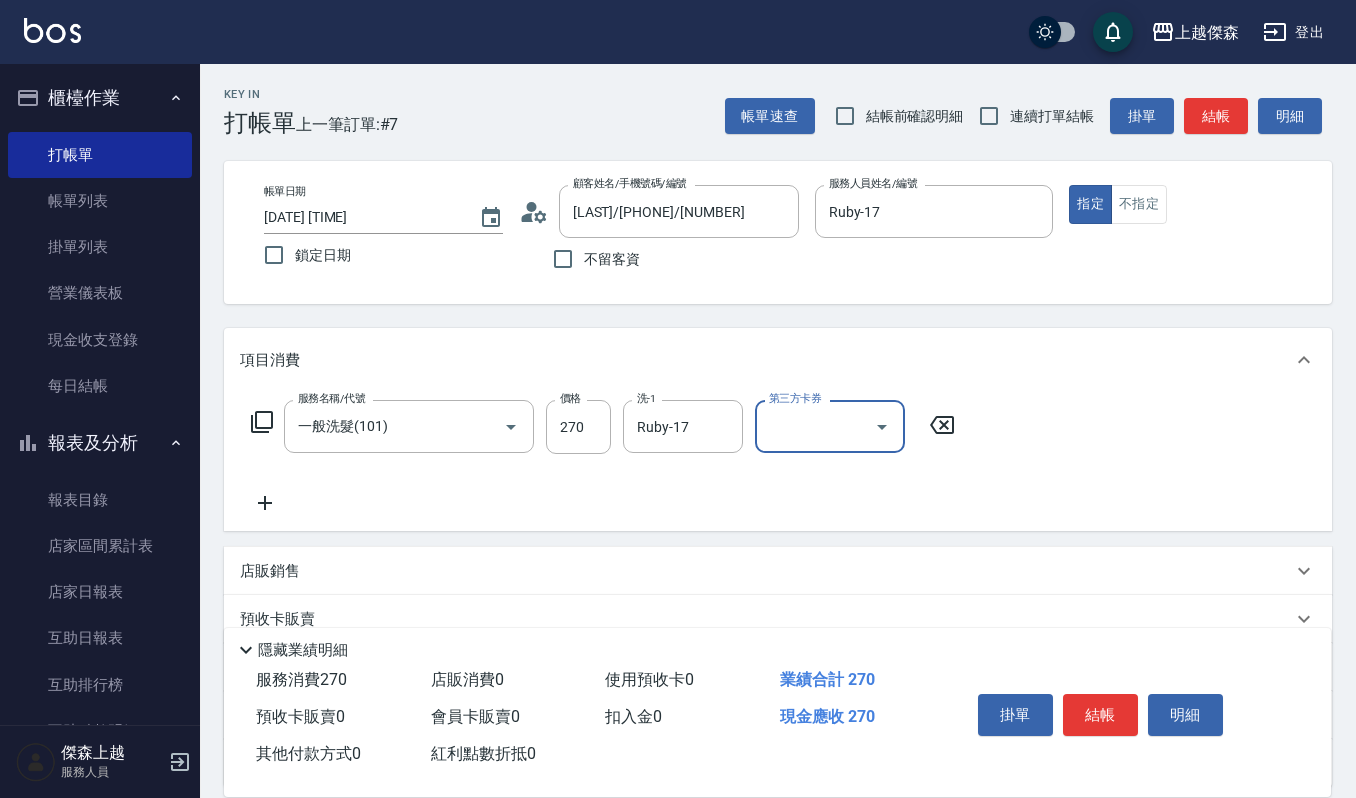 click on "結帳" at bounding box center (1100, 715) 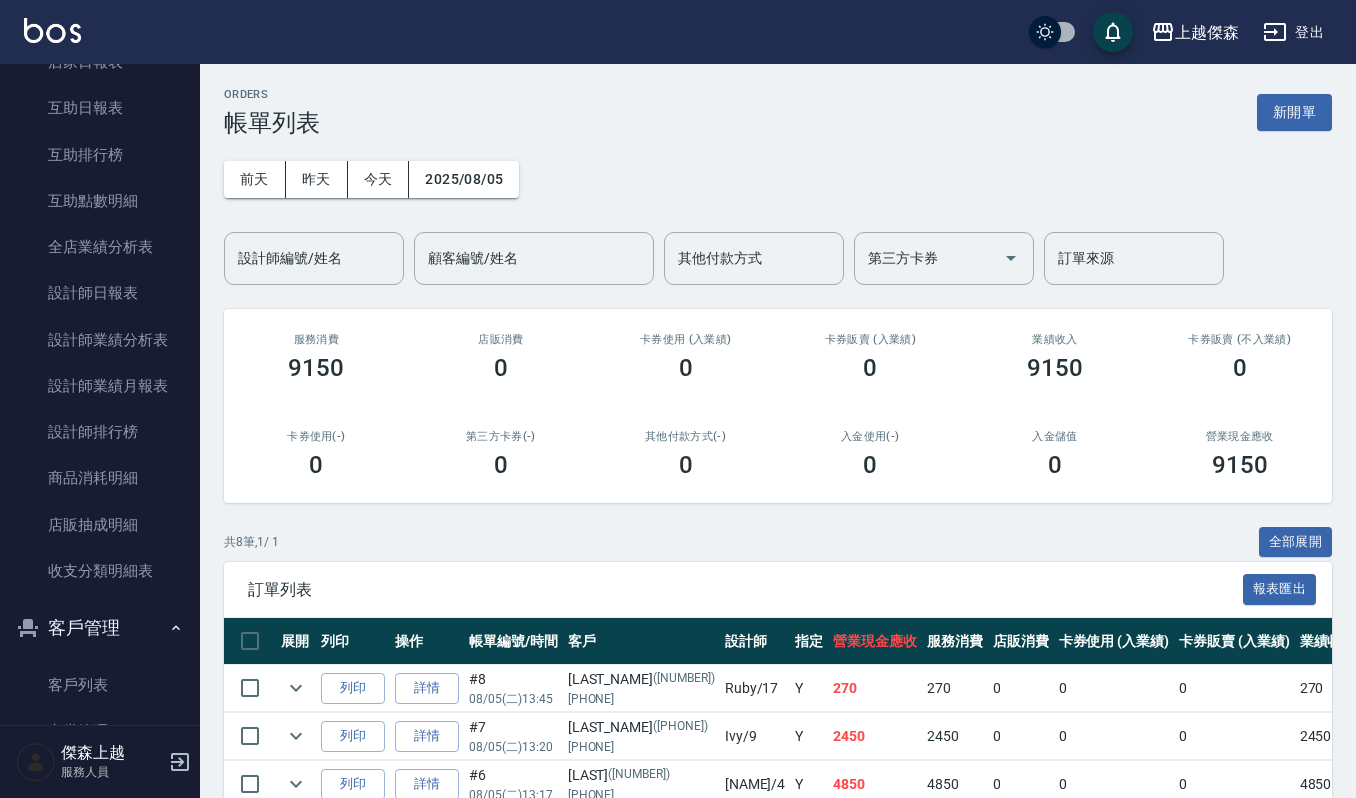scroll, scrollTop: 533, scrollLeft: 0, axis: vertical 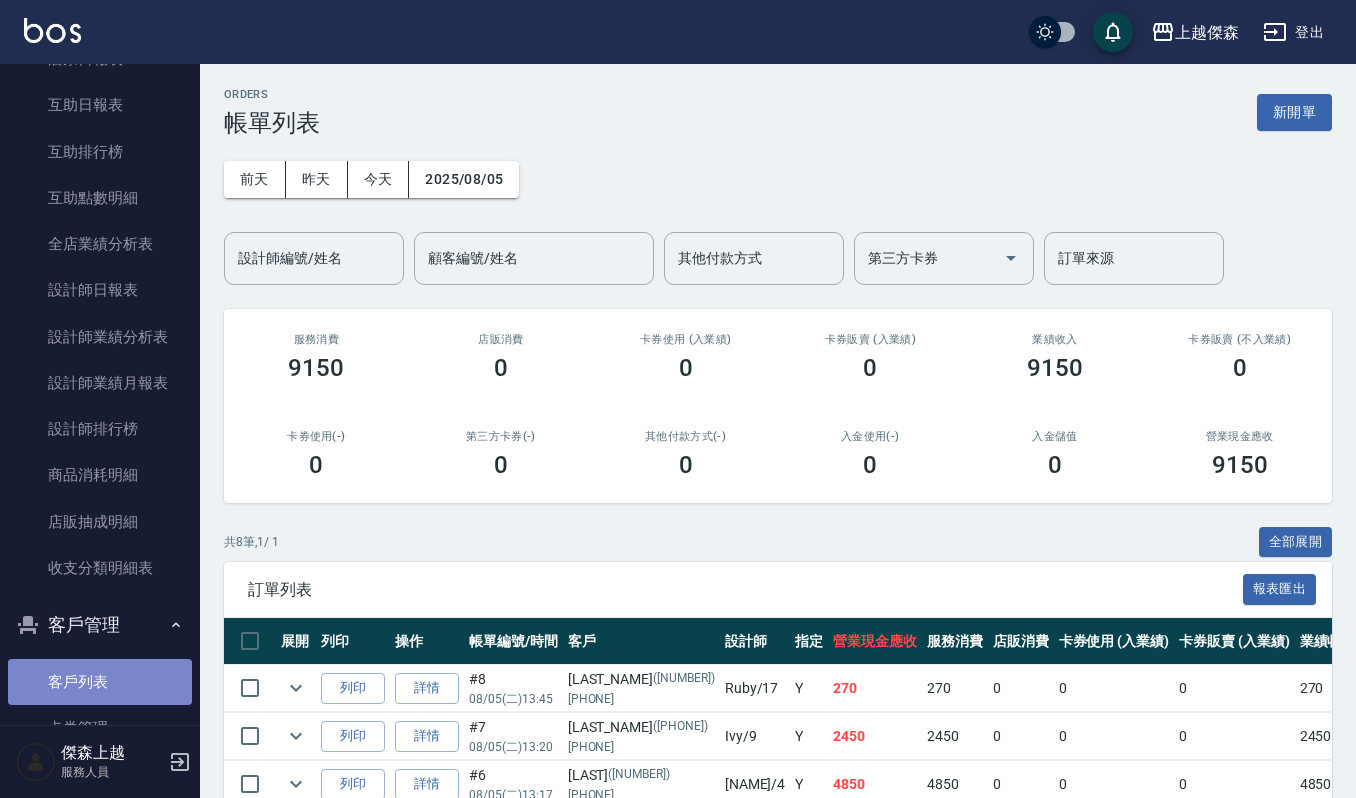 click on "客戶列表" at bounding box center [100, 682] 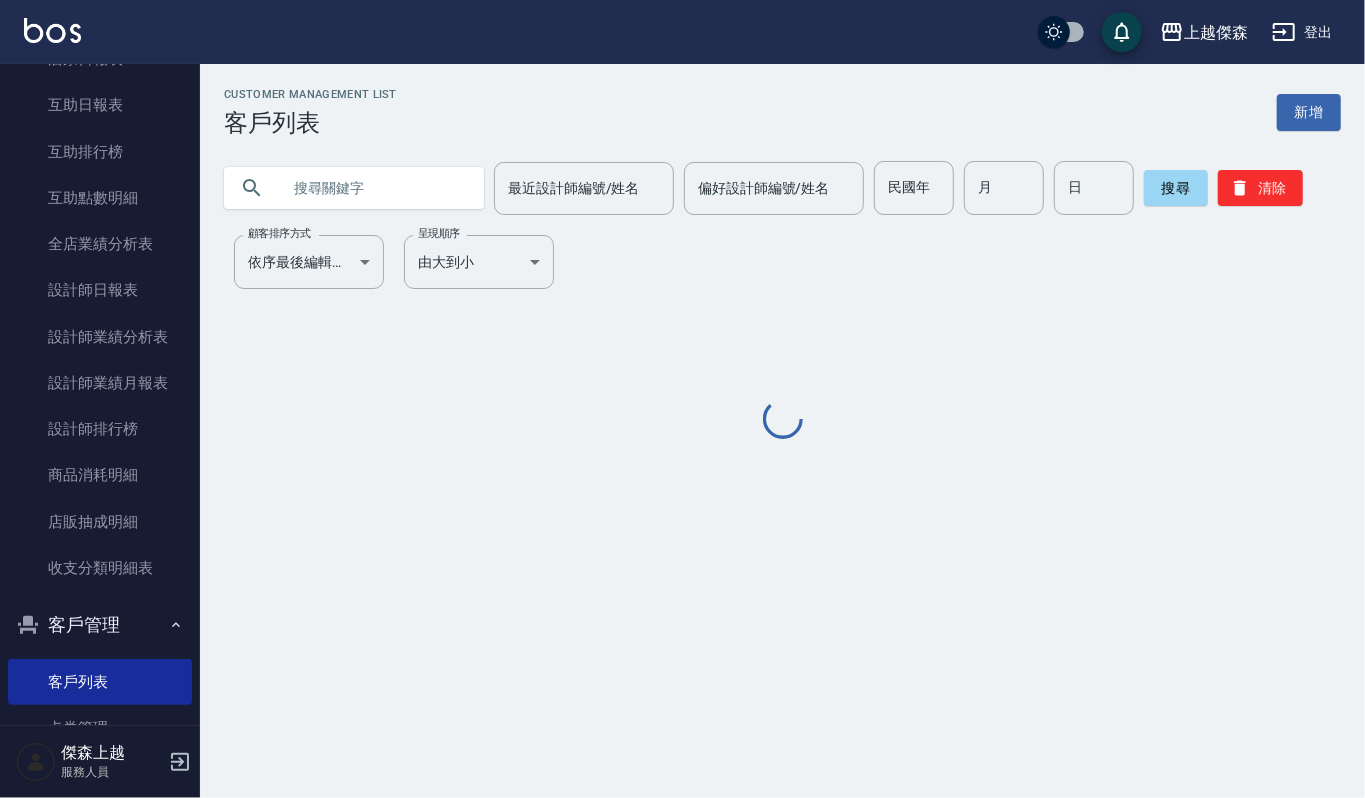 click at bounding box center [374, 188] 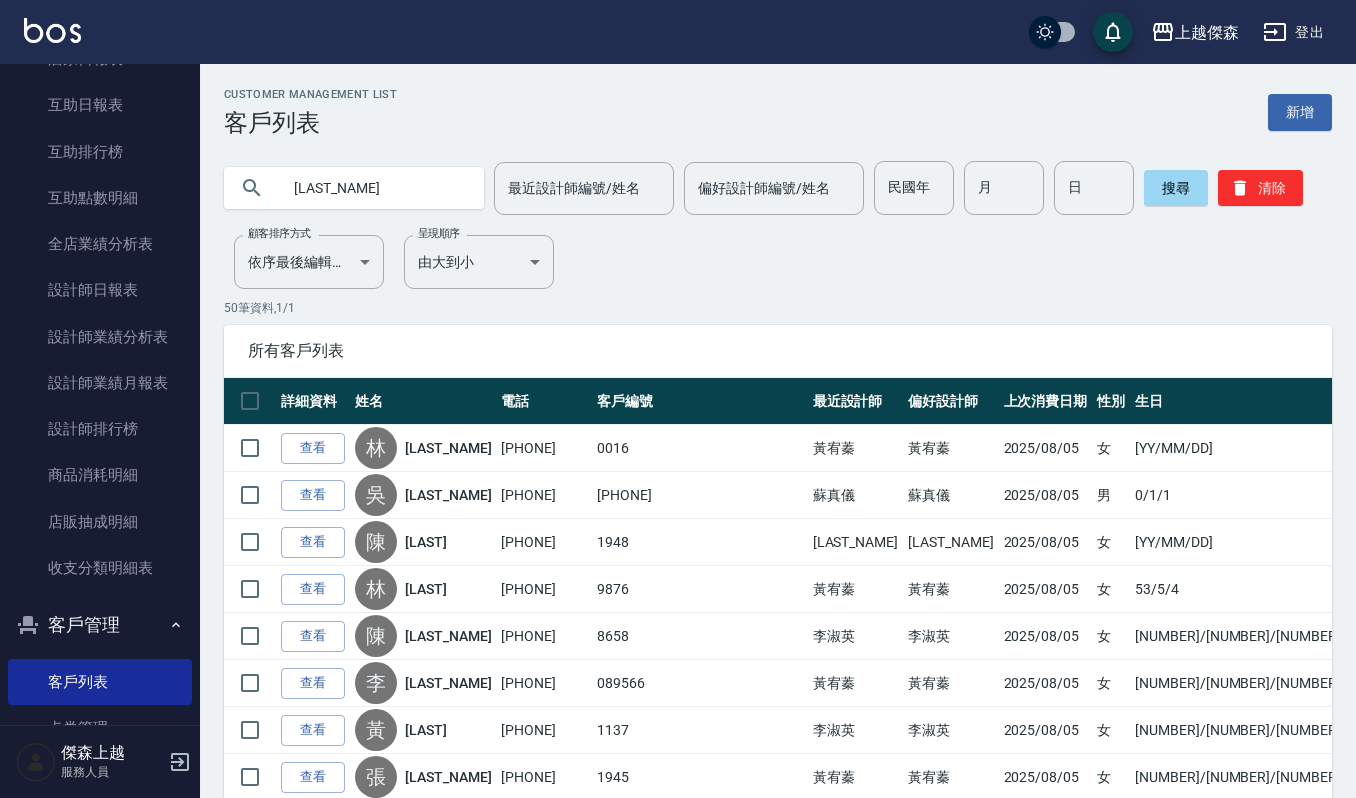 type on "[LAST_NAME]" 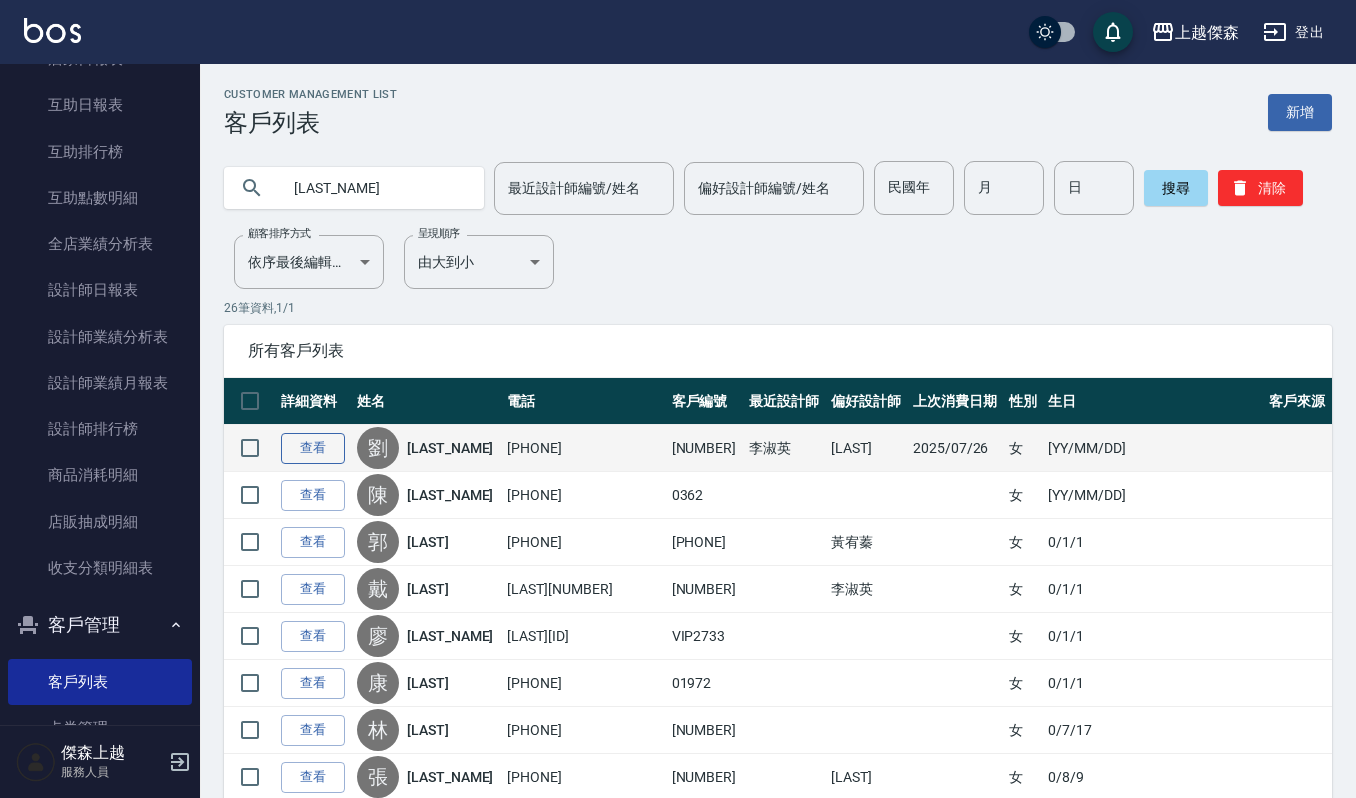 click on "查看" at bounding box center (313, 448) 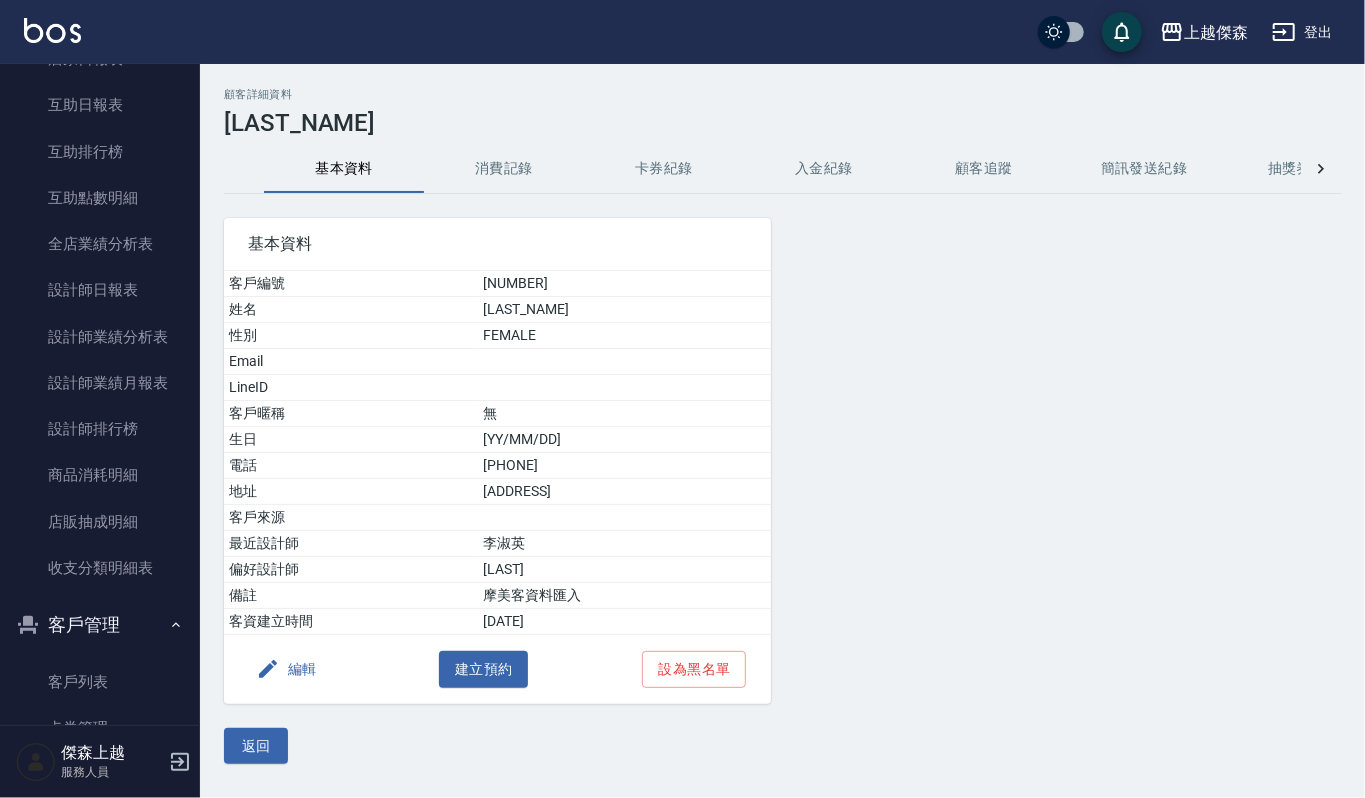 click on "消費記錄" at bounding box center [504, 169] 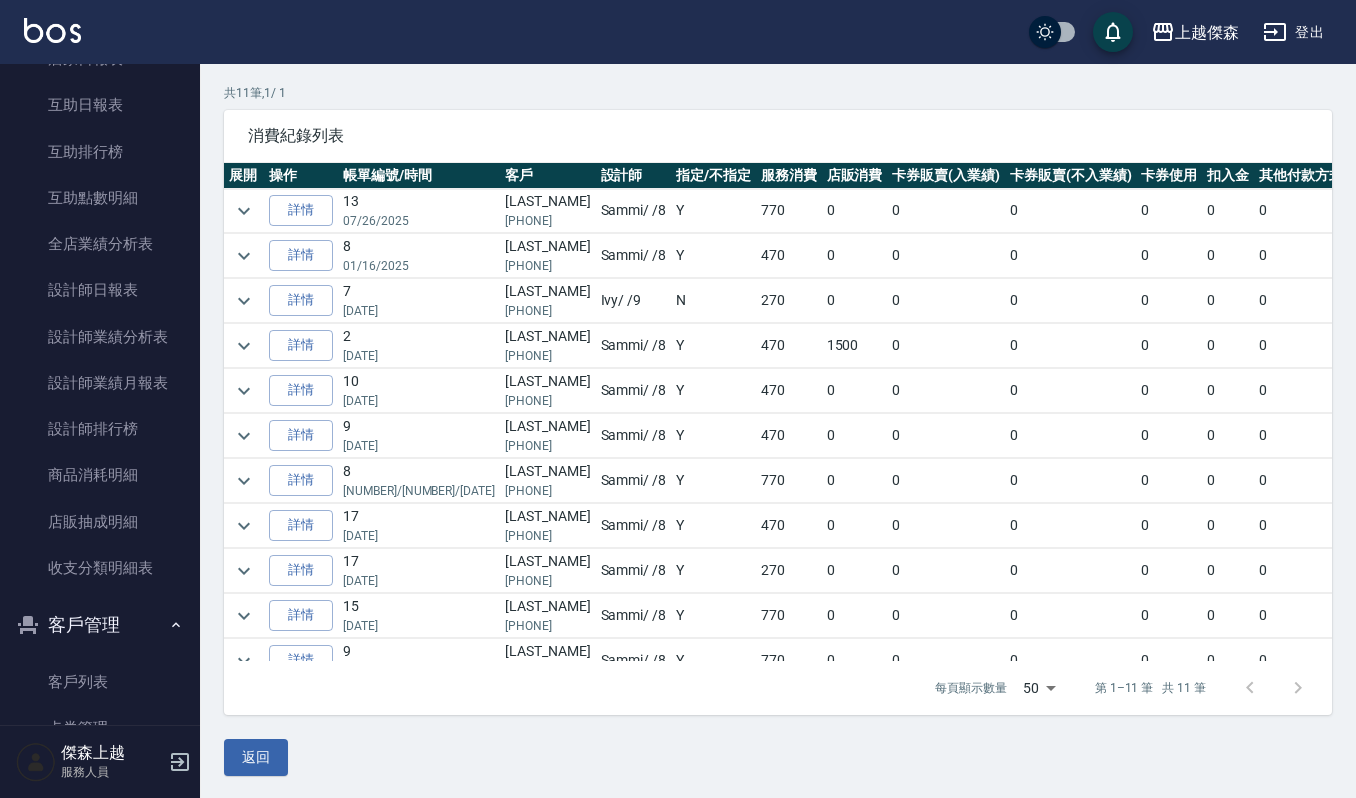 scroll, scrollTop: 136, scrollLeft: 0, axis: vertical 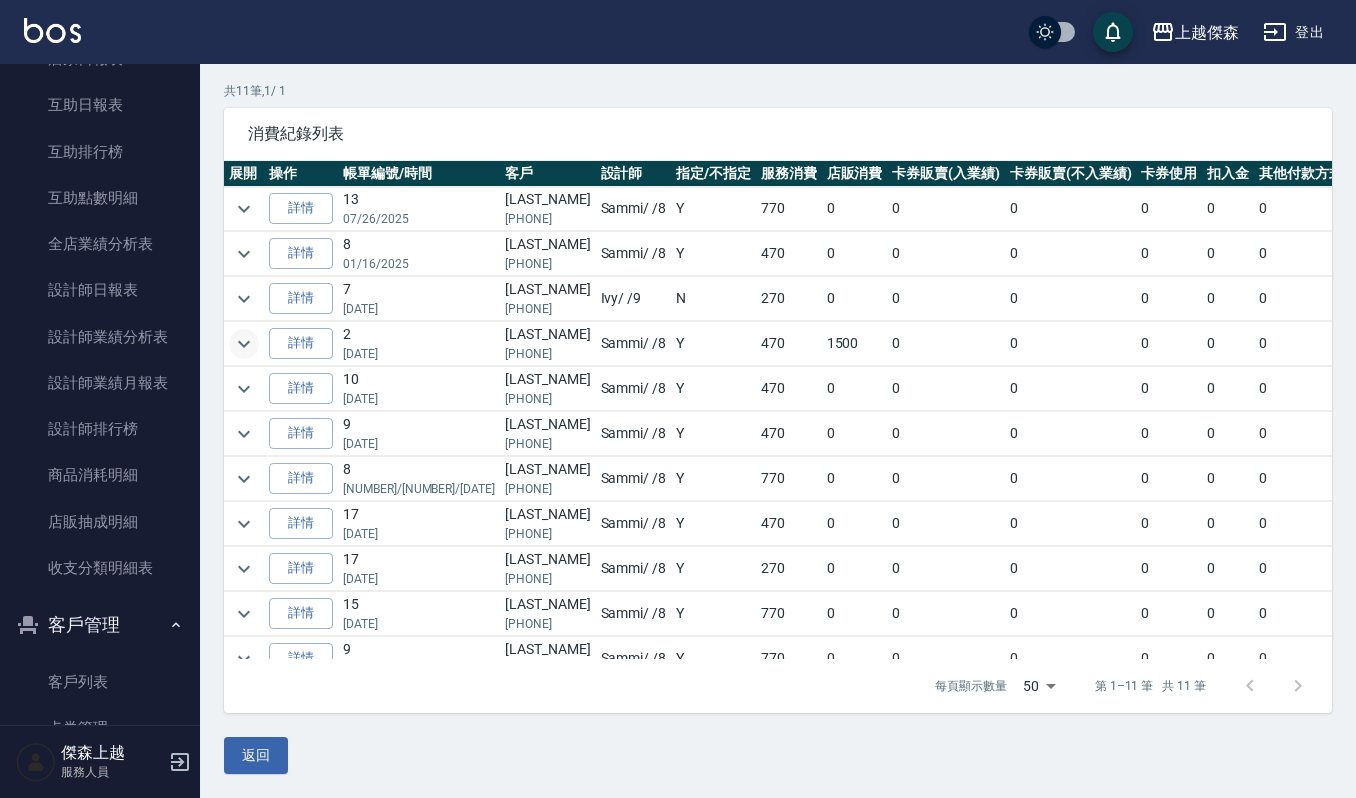 click 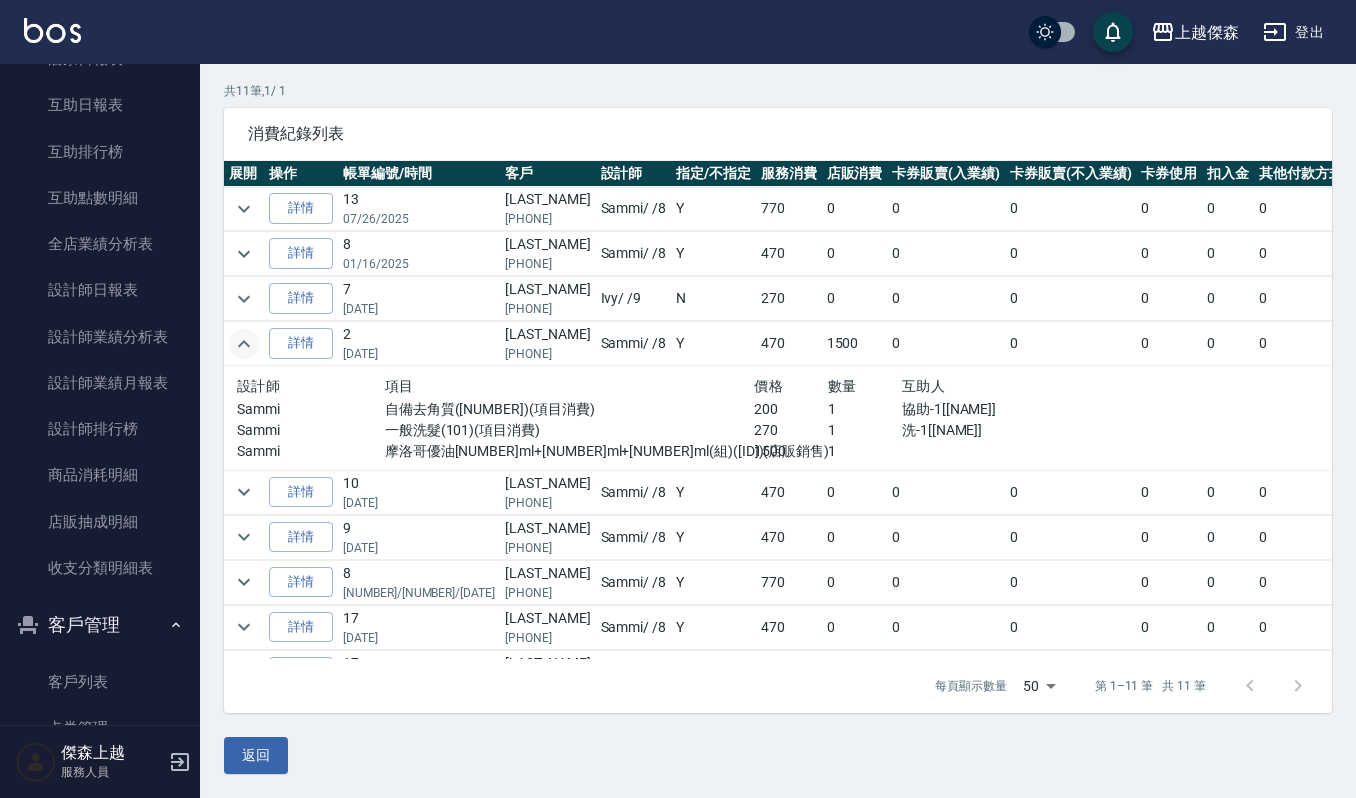 scroll, scrollTop: 0, scrollLeft: 0, axis: both 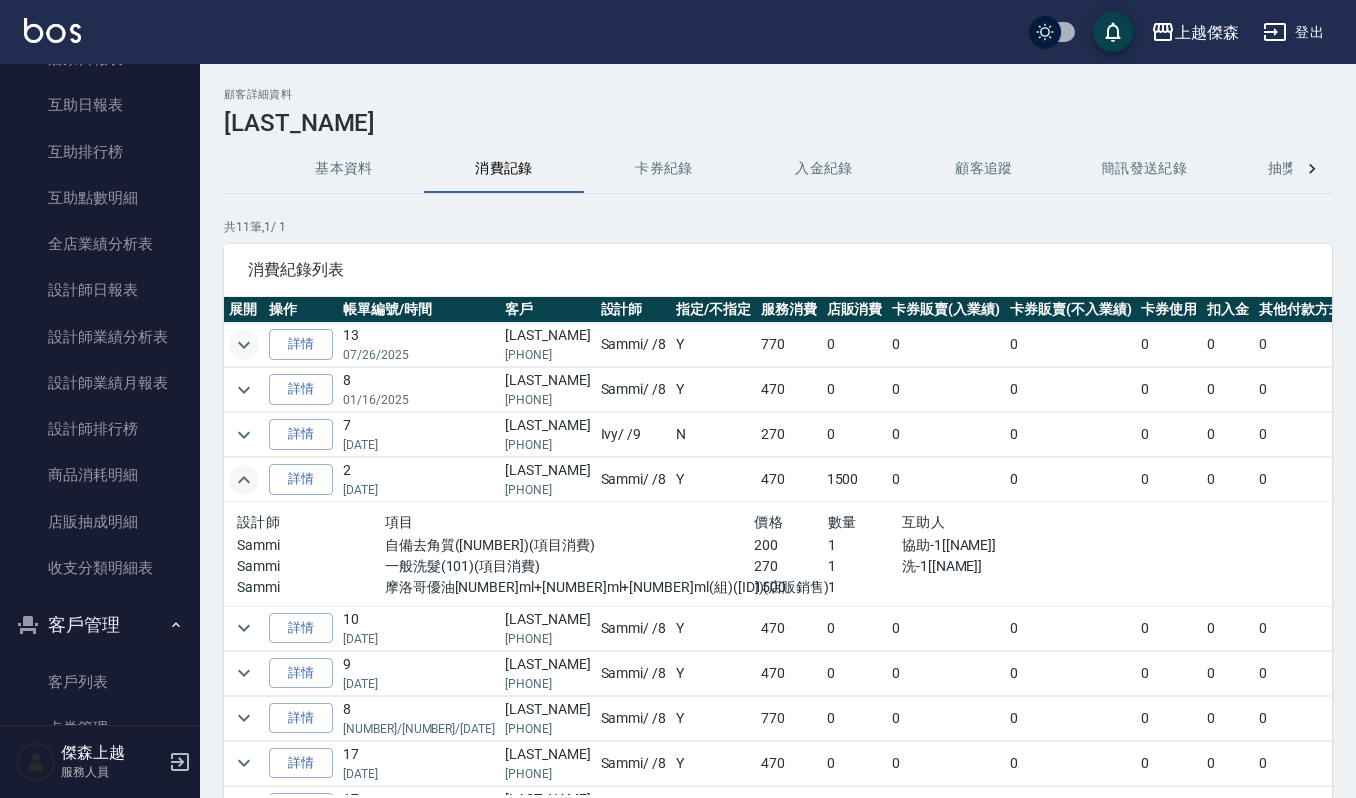 click 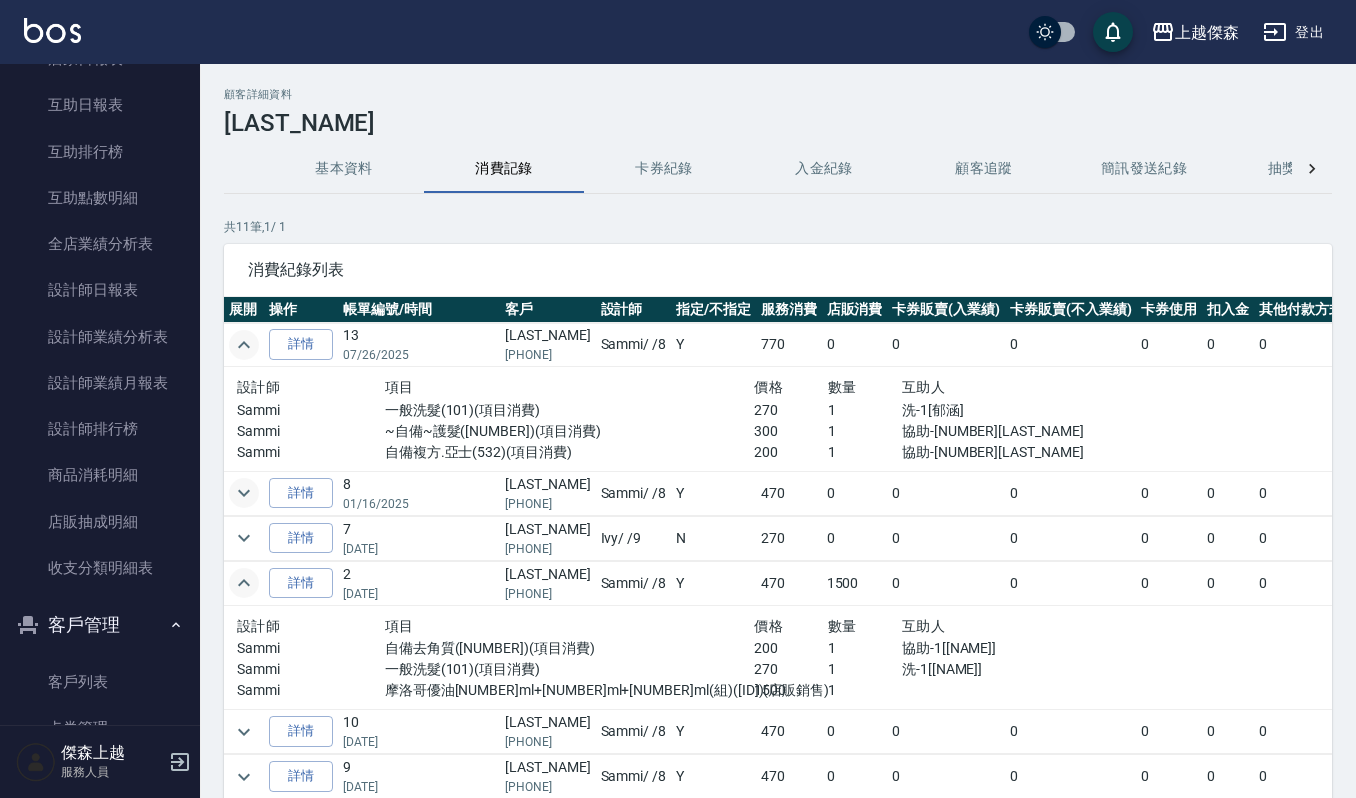 click 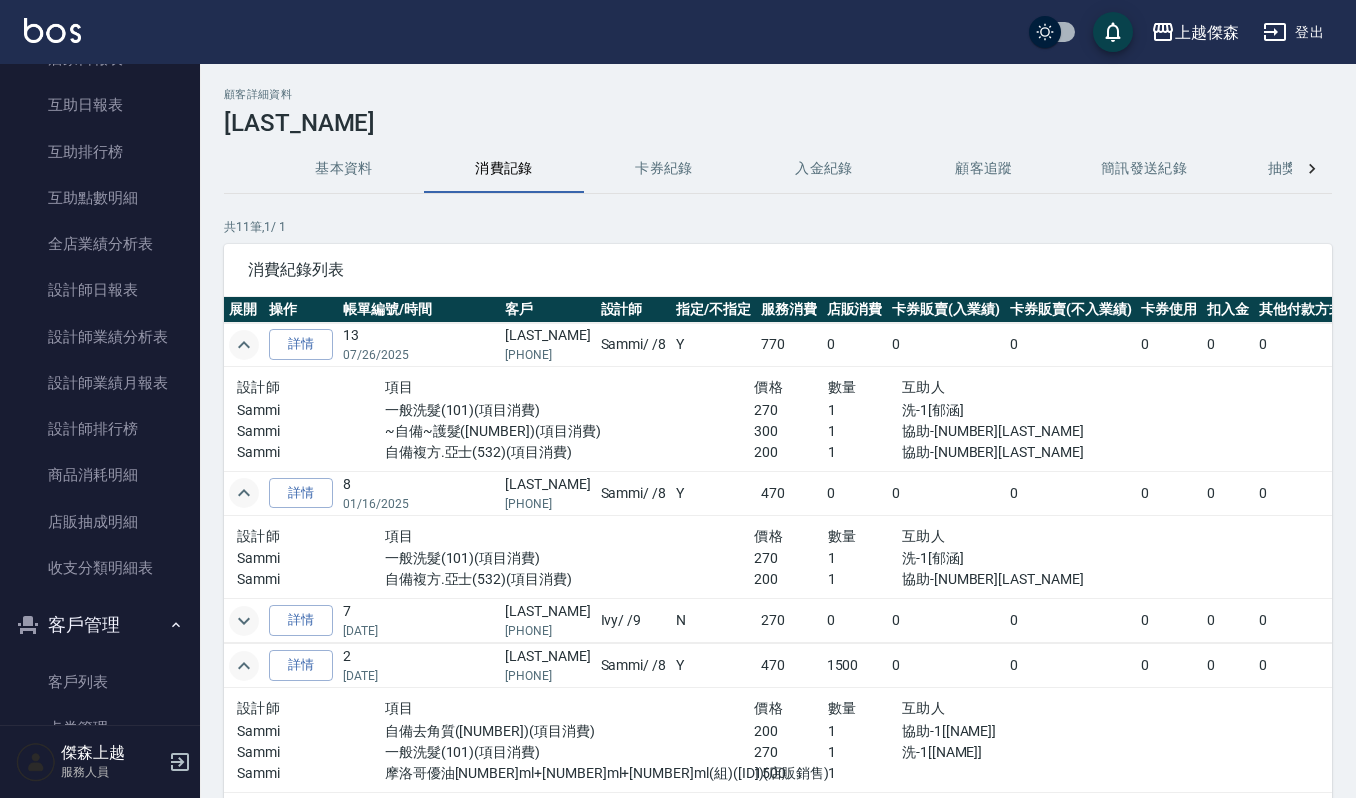 click 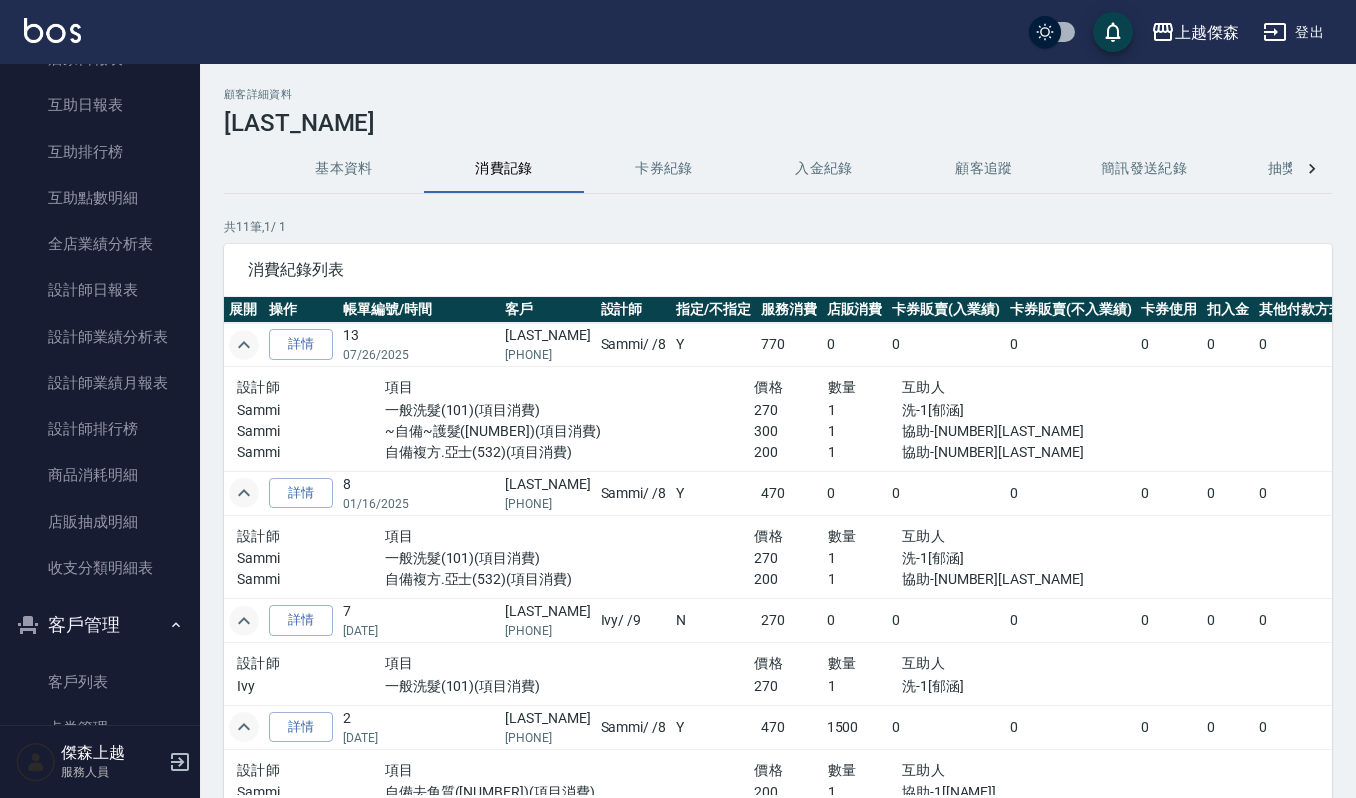 scroll, scrollTop: 400, scrollLeft: 0, axis: vertical 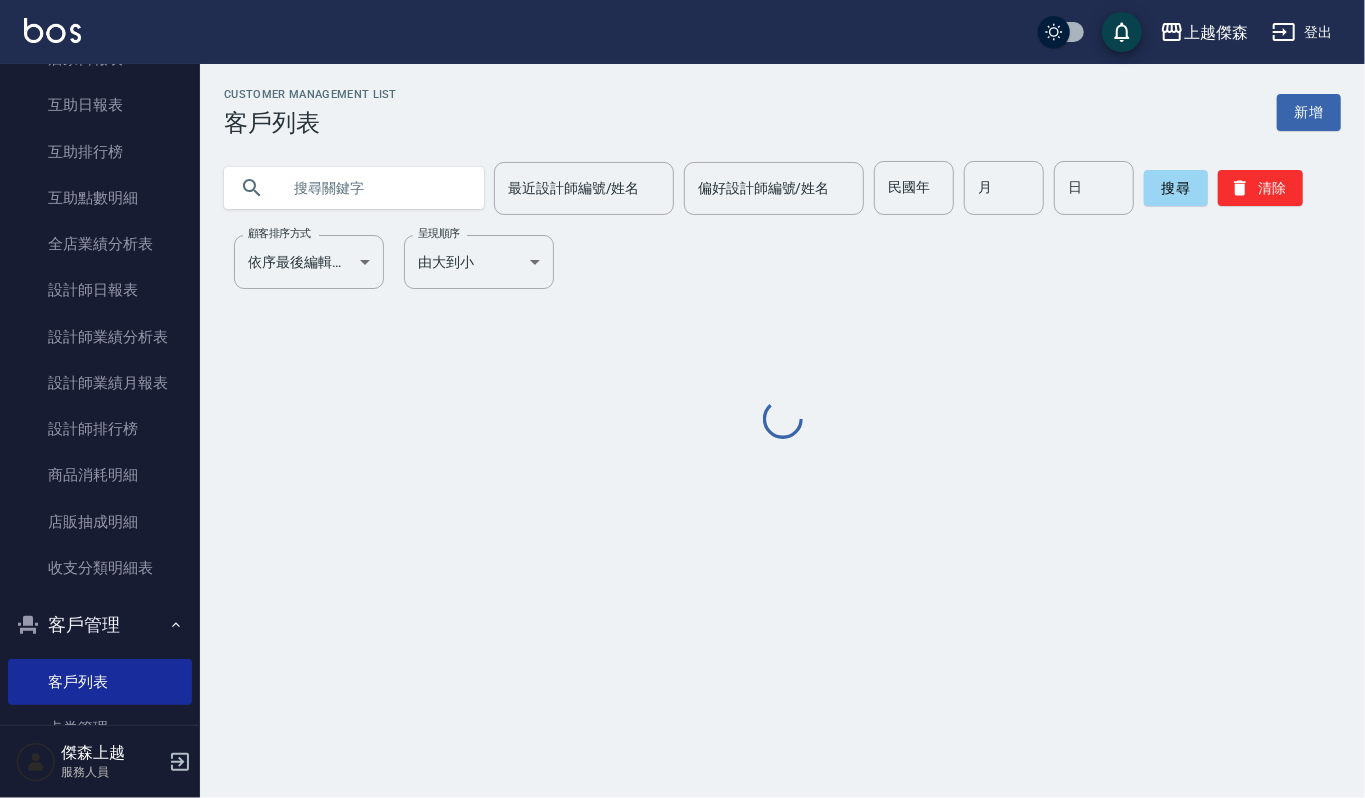 click at bounding box center (374, 188) 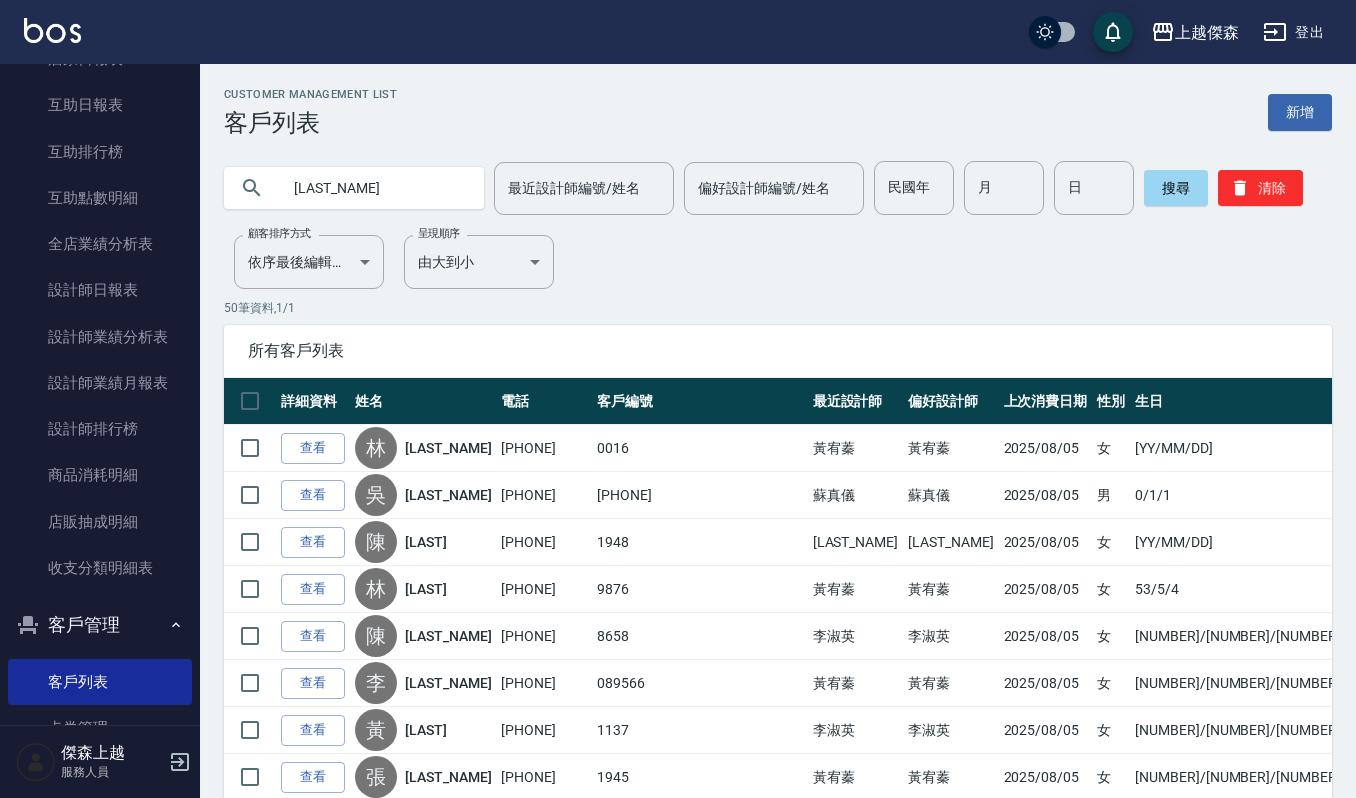 type on "[LAST_NAME]" 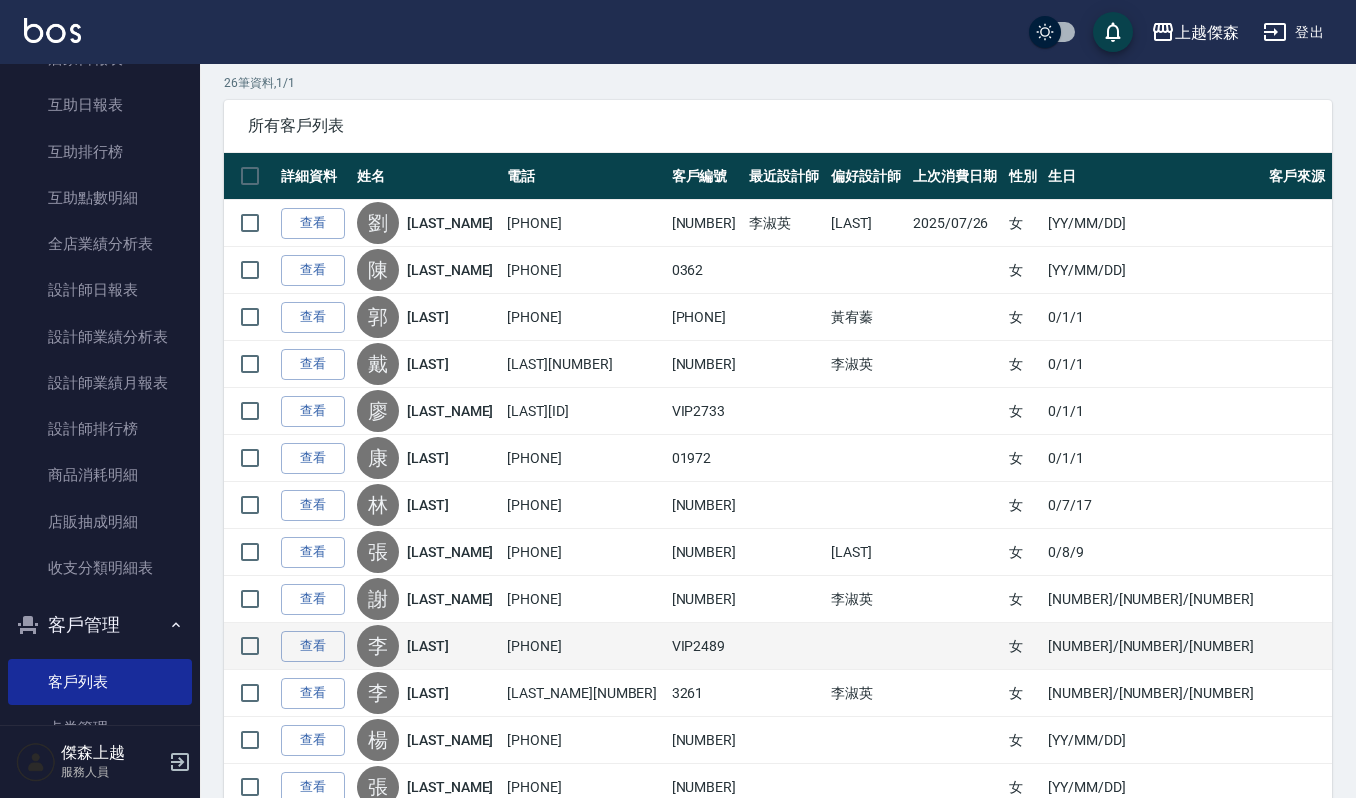 scroll, scrollTop: 266, scrollLeft: 0, axis: vertical 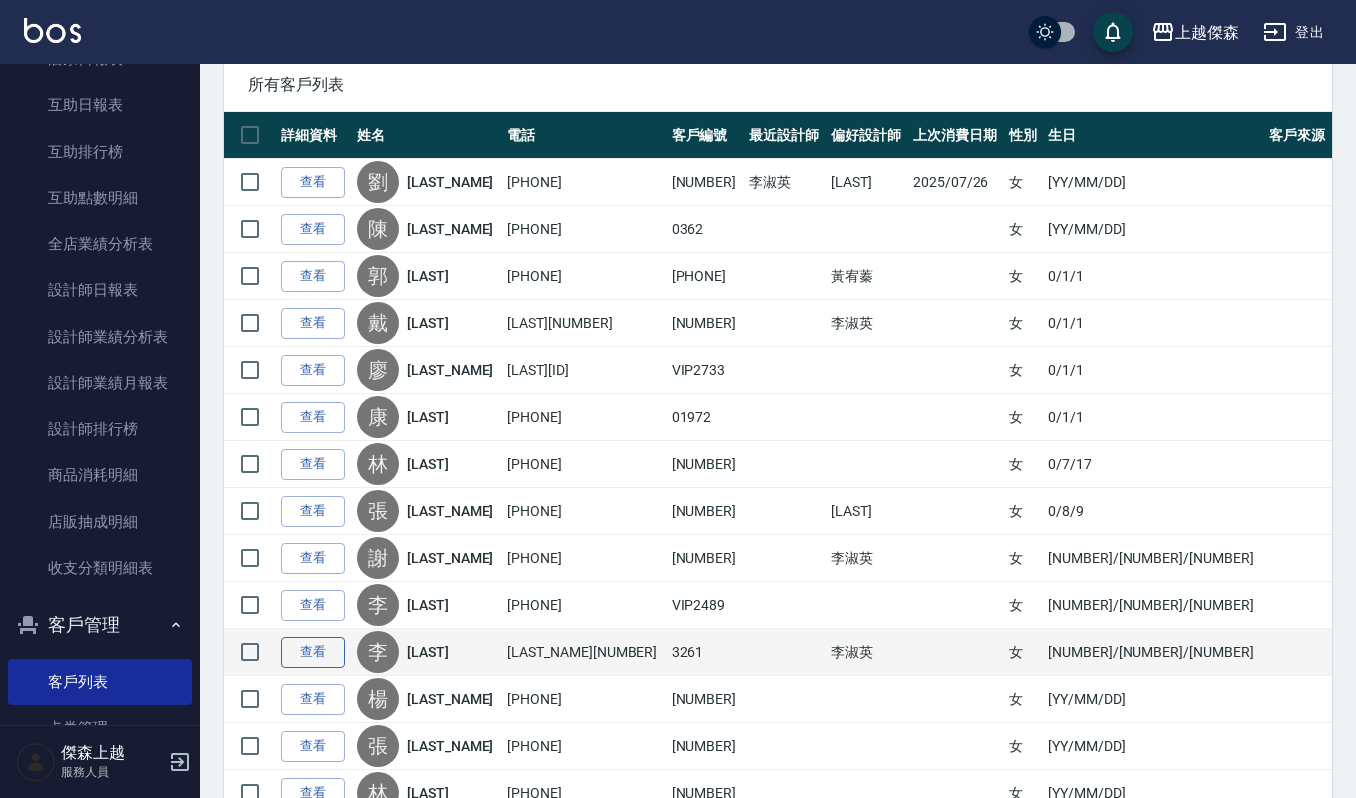 click on "查看" at bounding box center (313, 652) 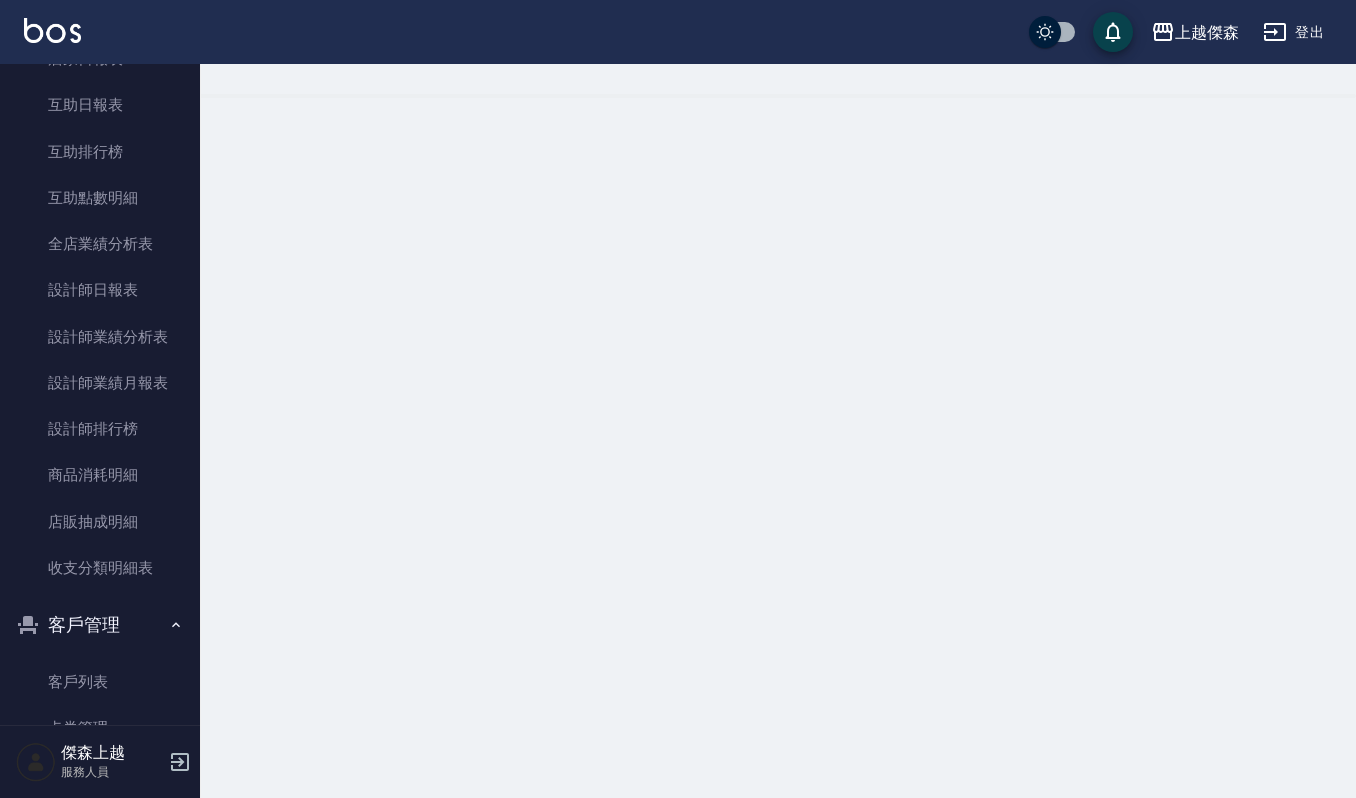 scroll, scrollTop: 0, scrollLeft: 0, axis: both 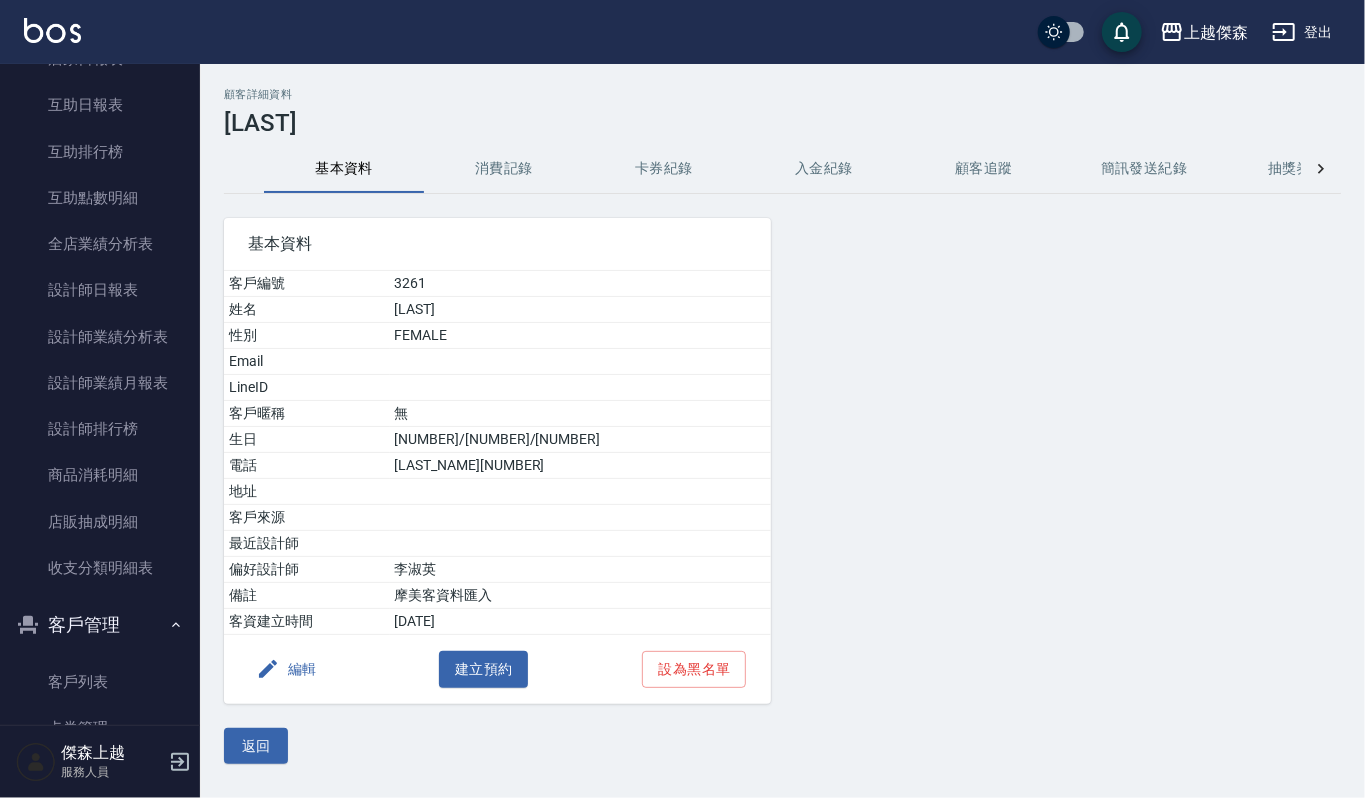 click on "消費記錄" at bounding box center [504, 169] 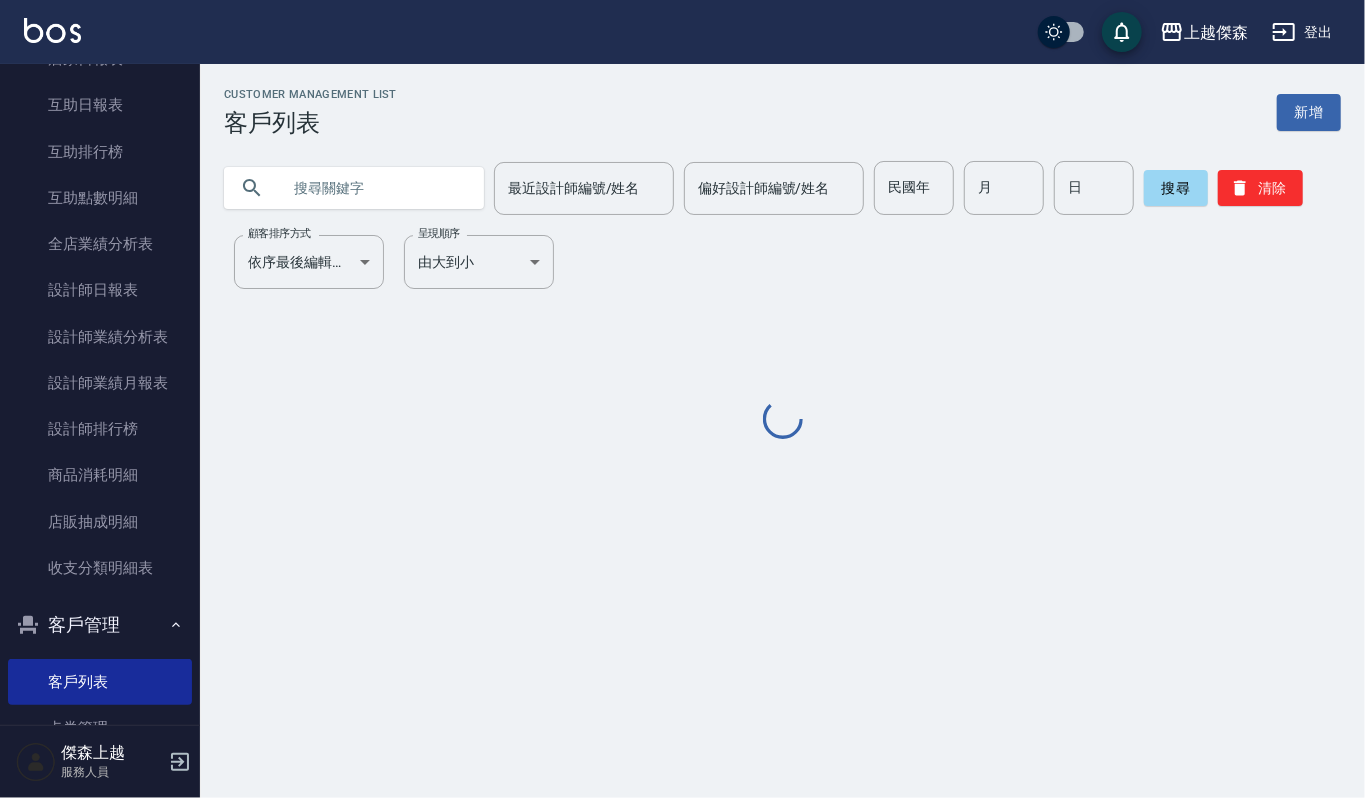 click at bounding box center (374, 188) 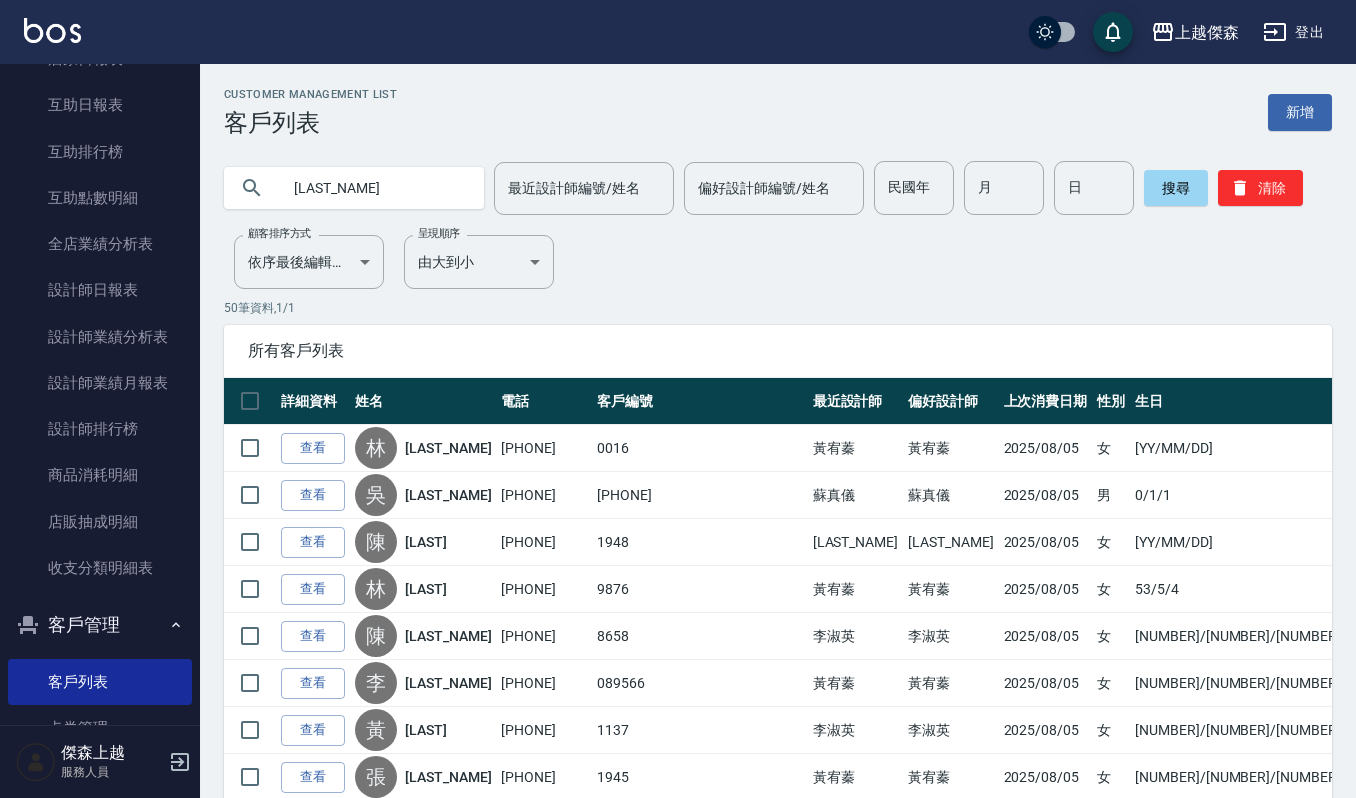 type on "[LAST_NAME]" 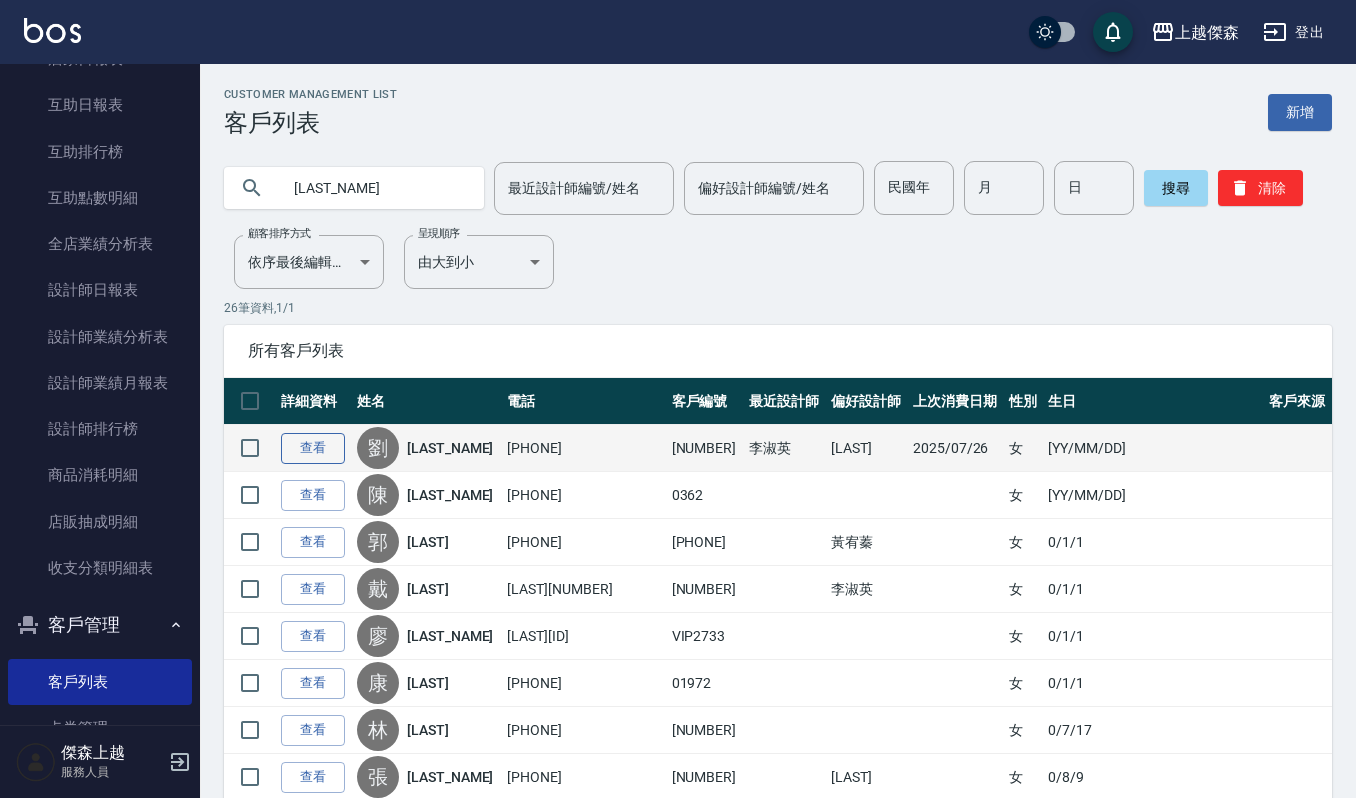 click on "查看" at bounding box center (313, 448) 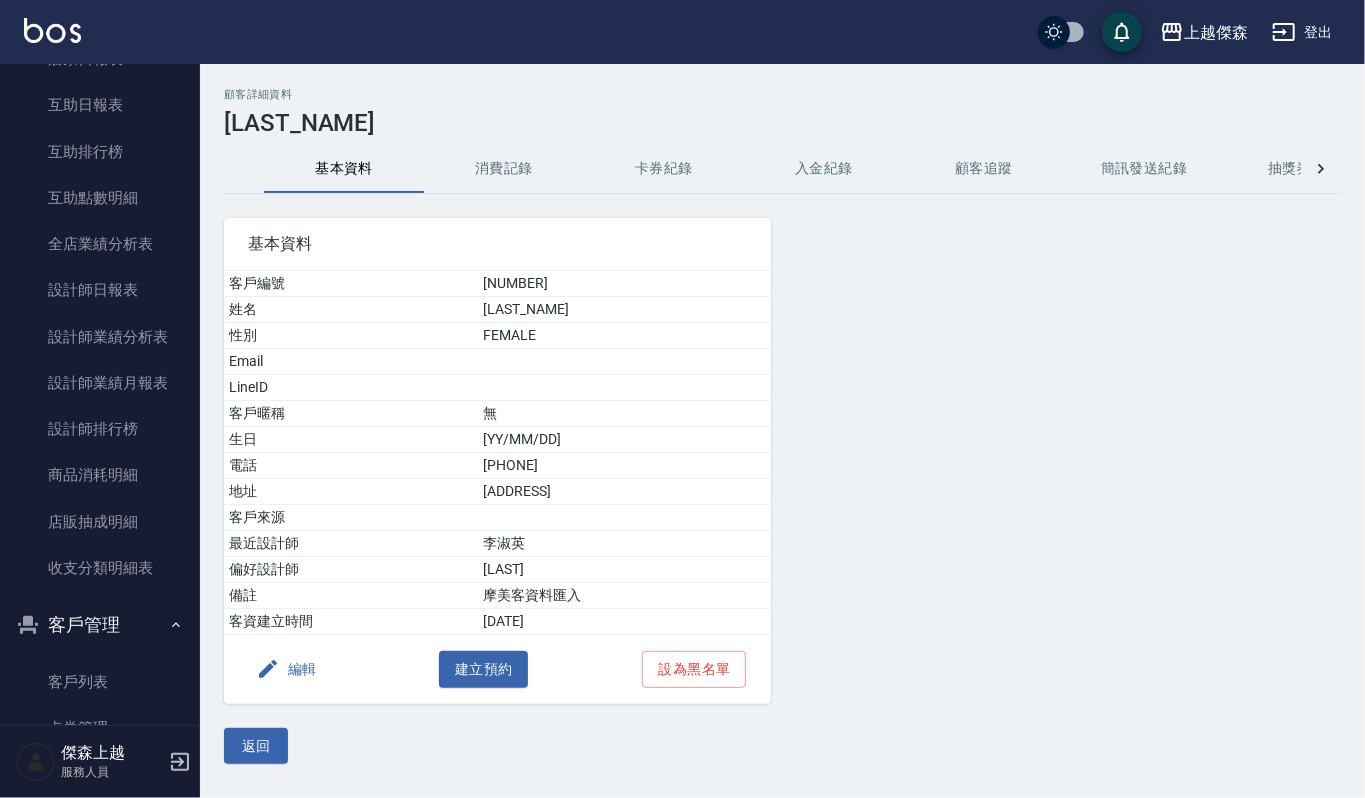 click on "消費記錄" at bounding box center [504, 169] 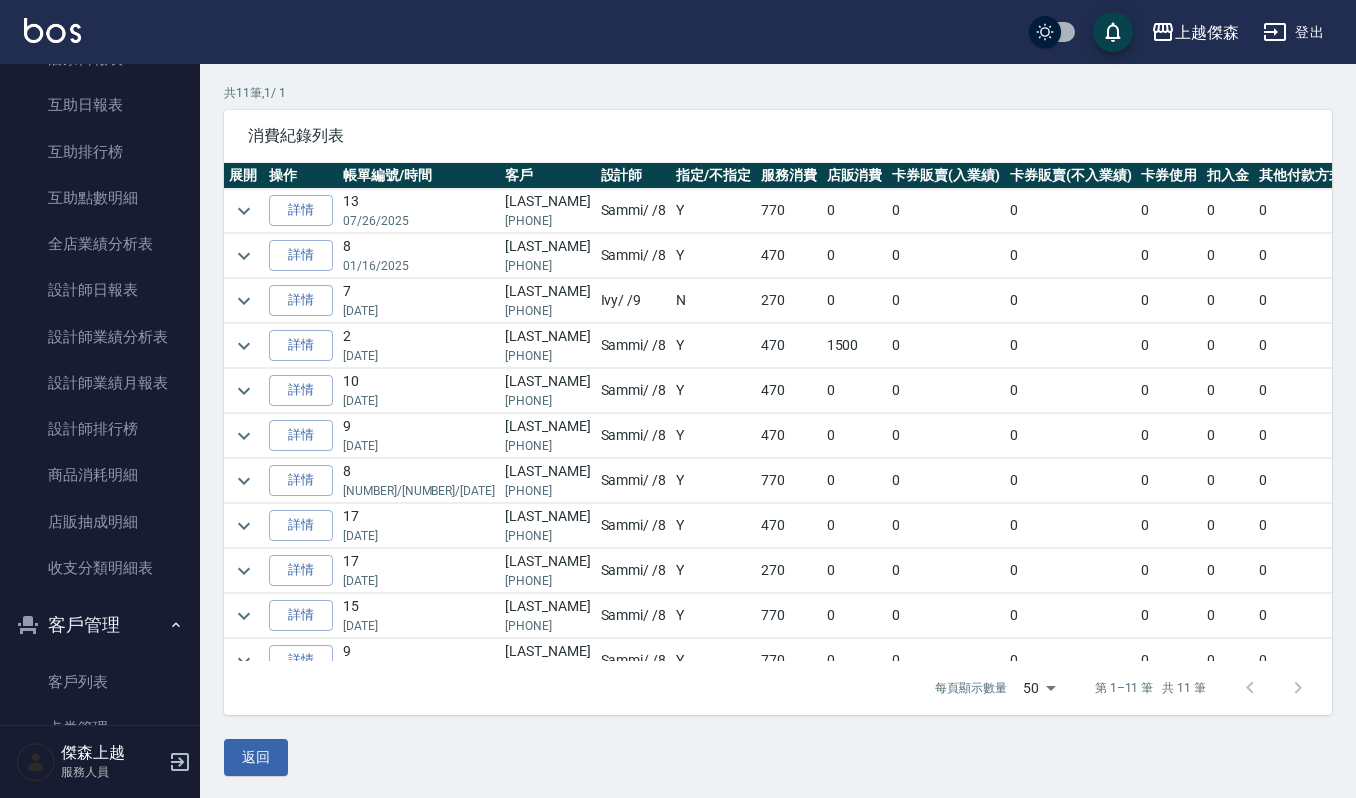 scroll, scrollTop: 136, scrollLeft: 0, axis: vertical 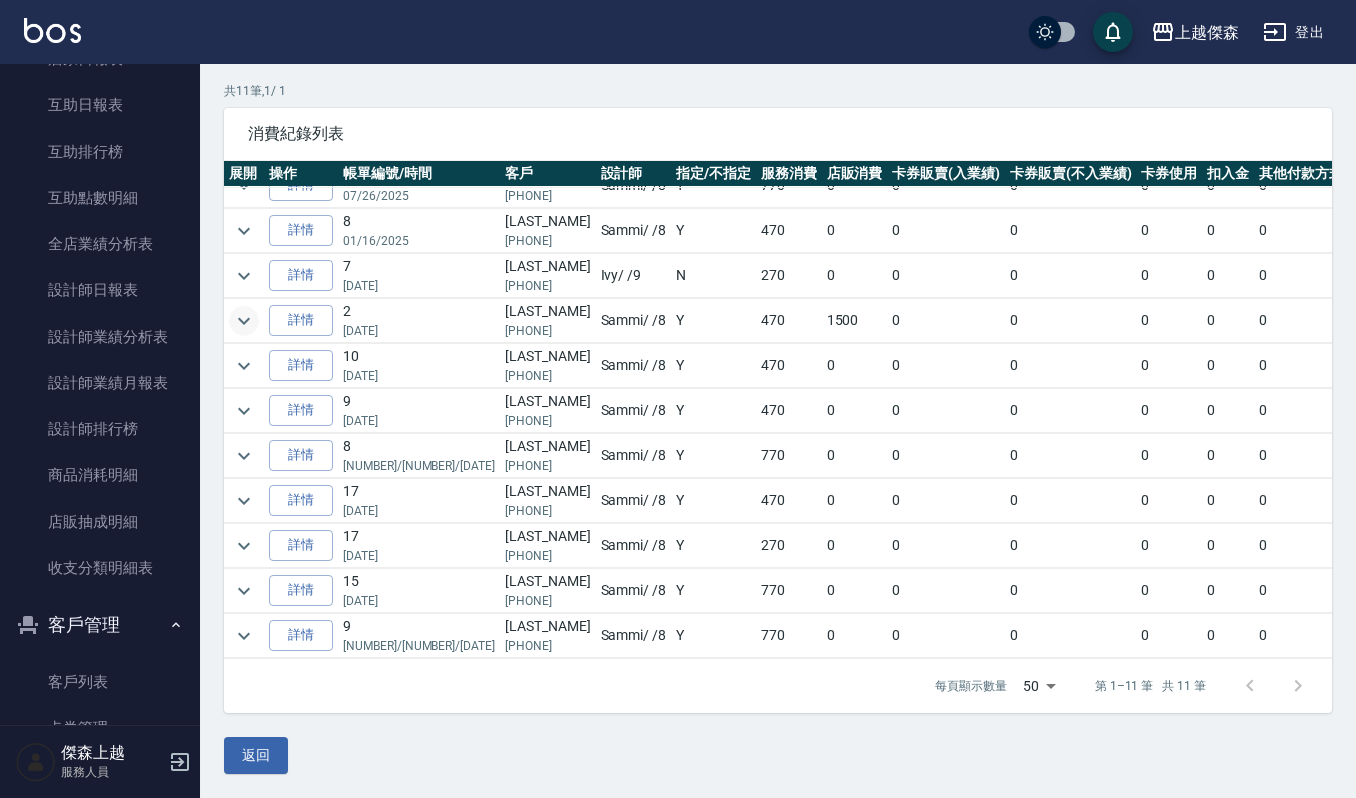 click 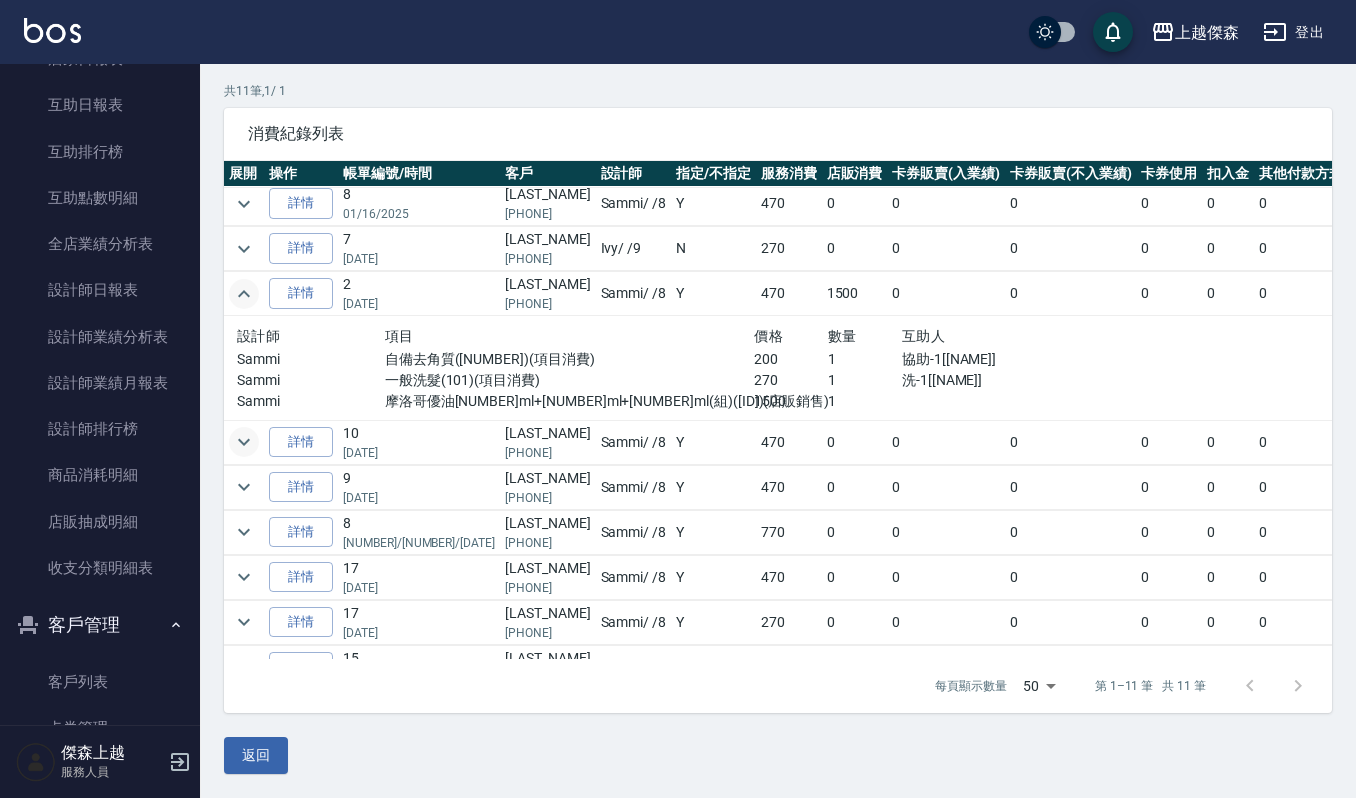 click 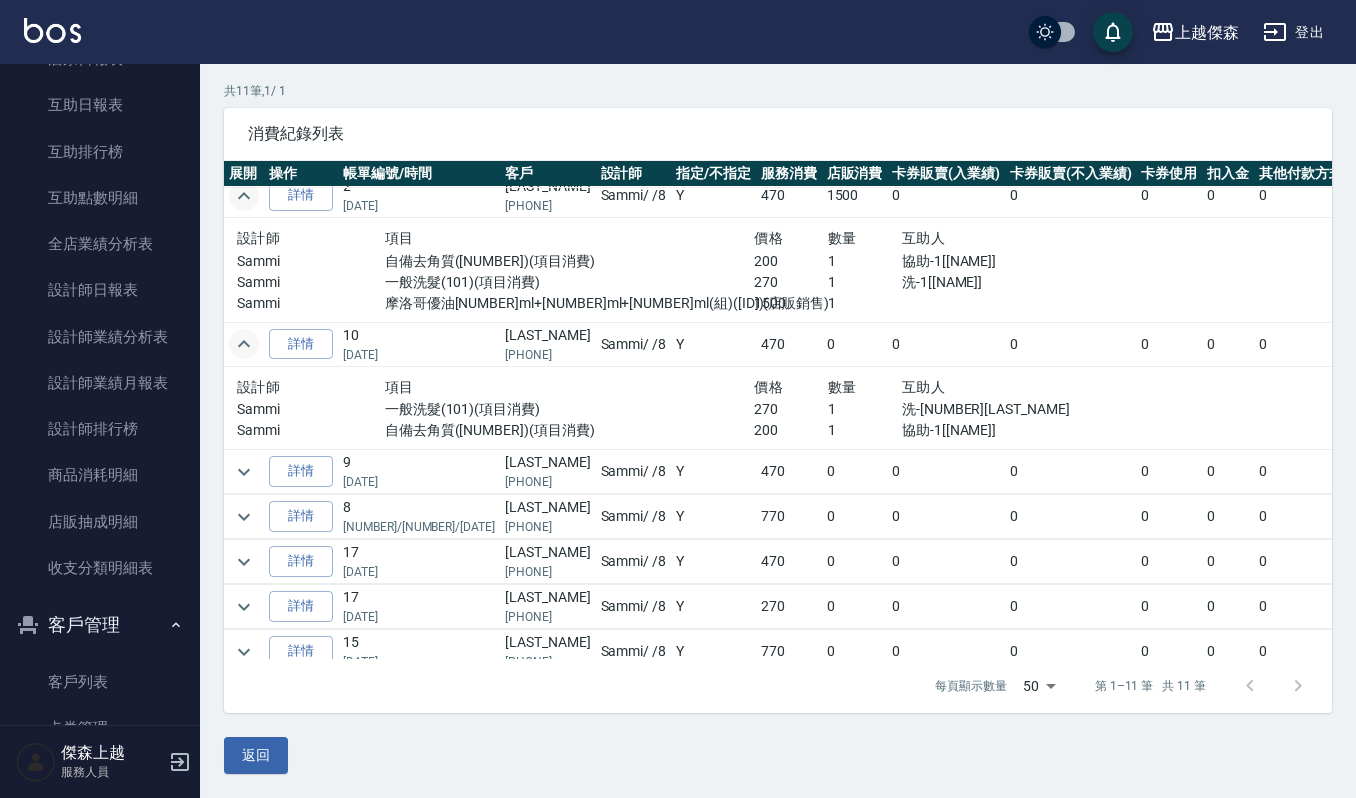 scroll, scrollTop: 0, scrollLeft: 0, axis: both 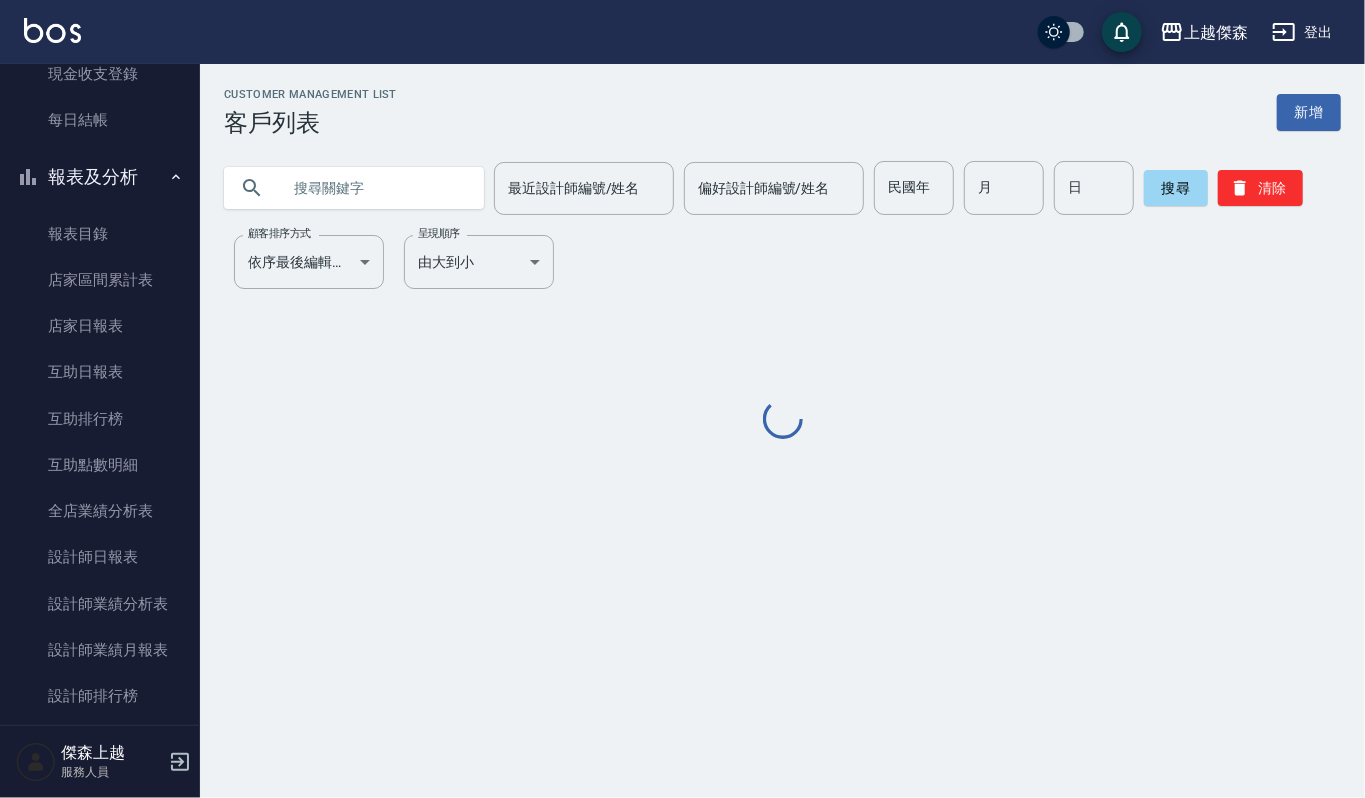 click at bounding box center [374, 188] 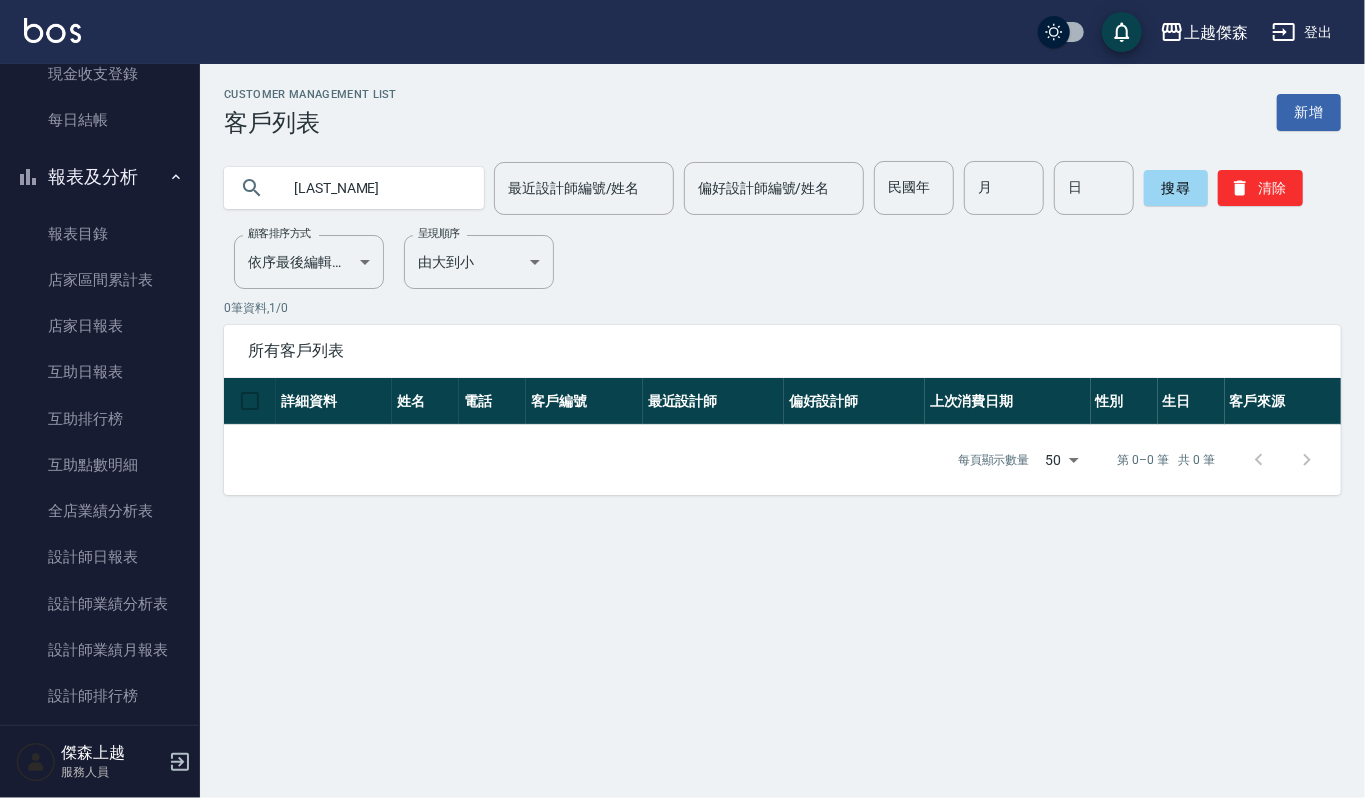 type on "[LAST_NAME]" 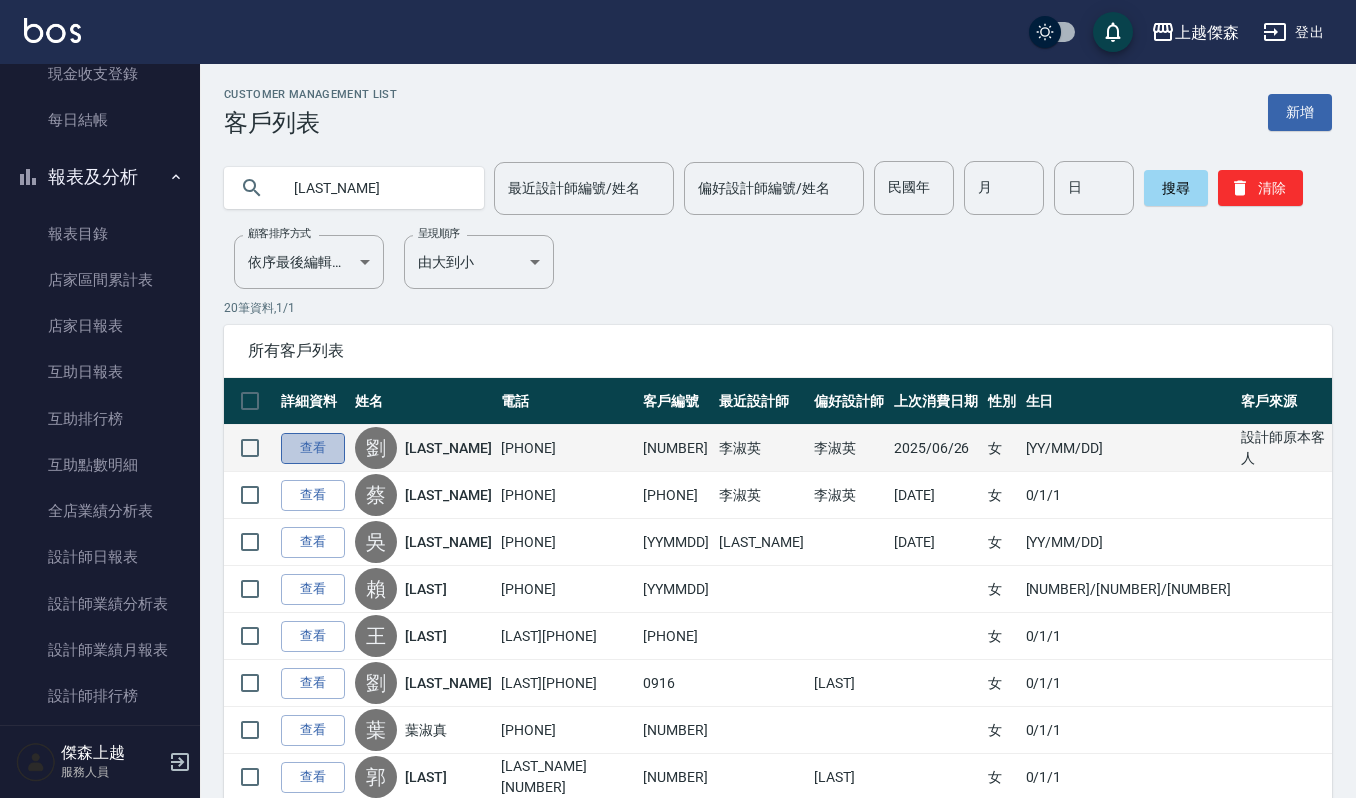 click on "查看" at bounding box center [313, 448] 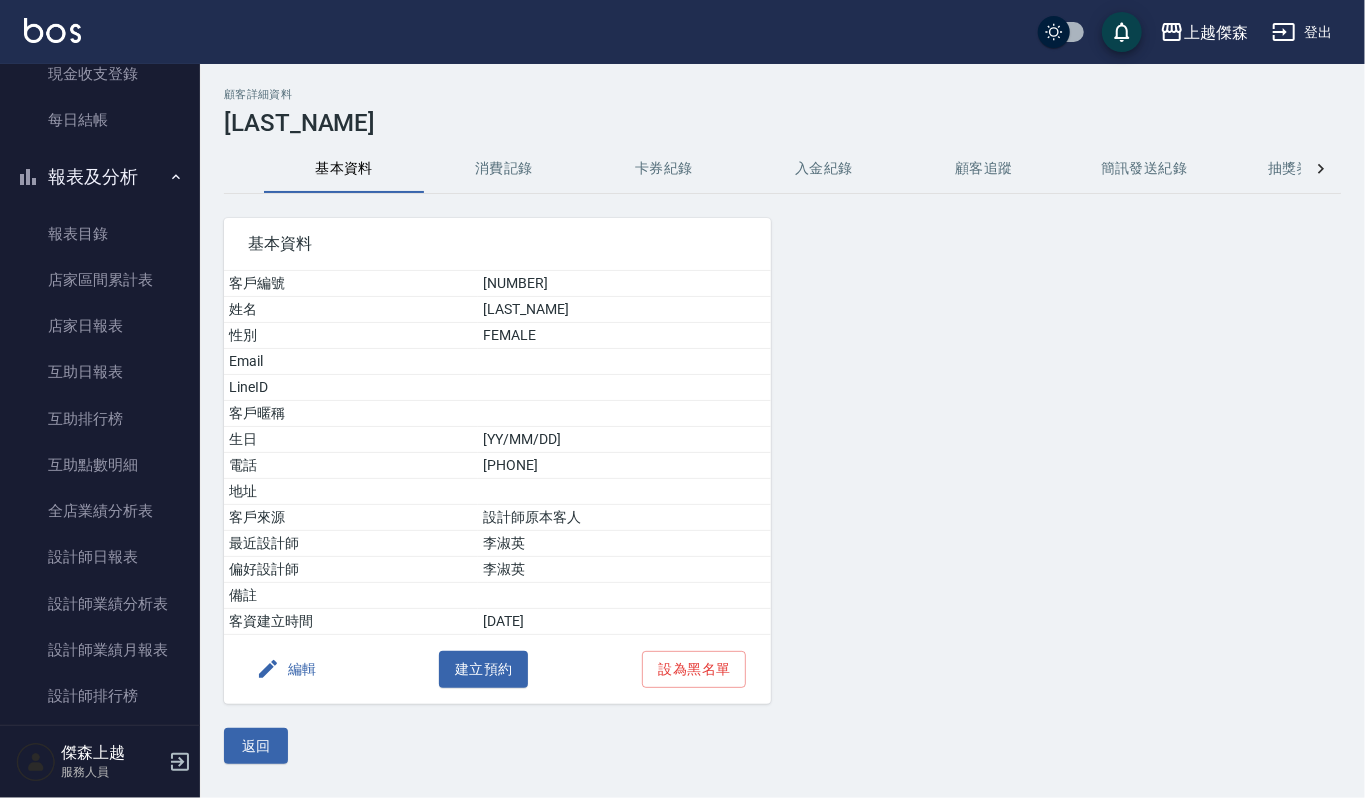 click on "消費記錄" at bounding box center [504, 169] 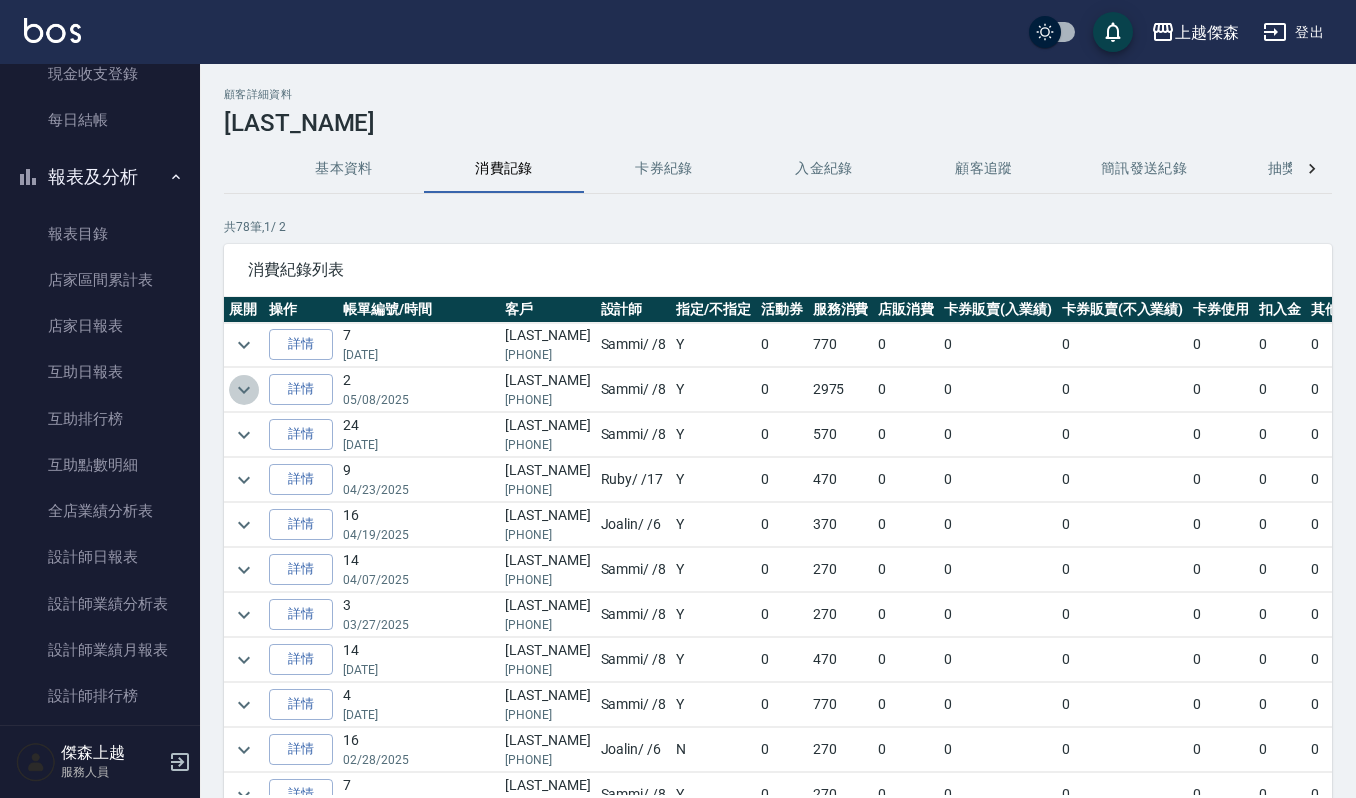 click at bounding box center (244, 390) 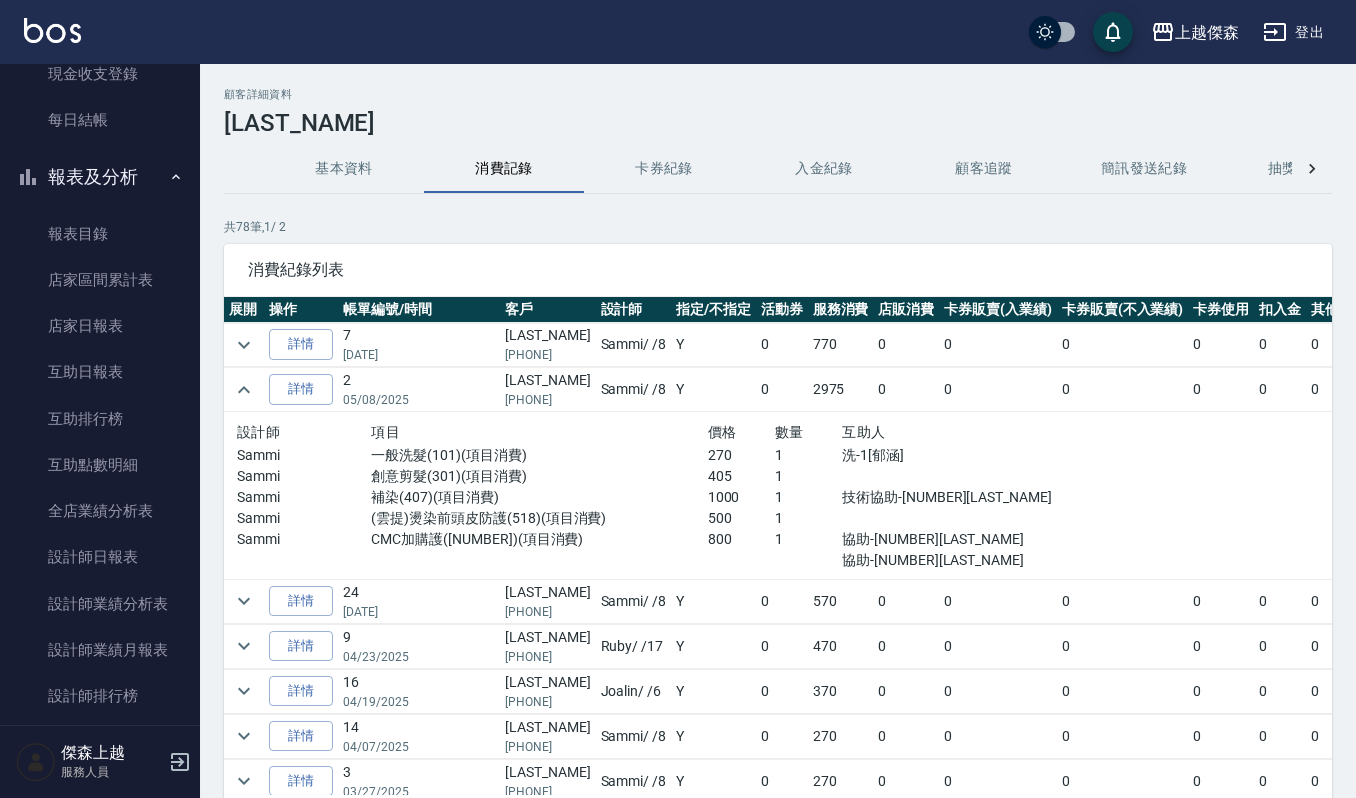 click on "基本資料" at bounding box center (344, 169) 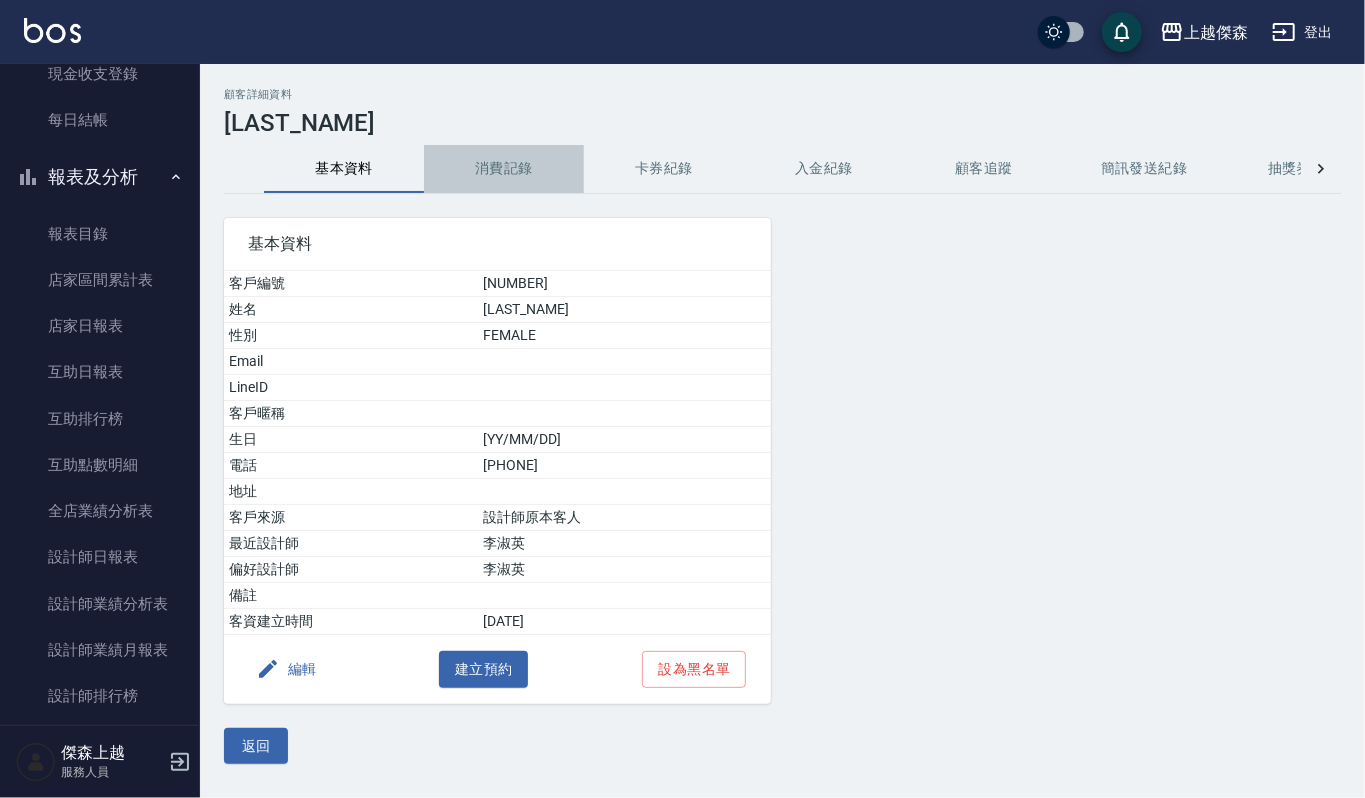 click on "消費記錄" at bounding box center (504, 169) 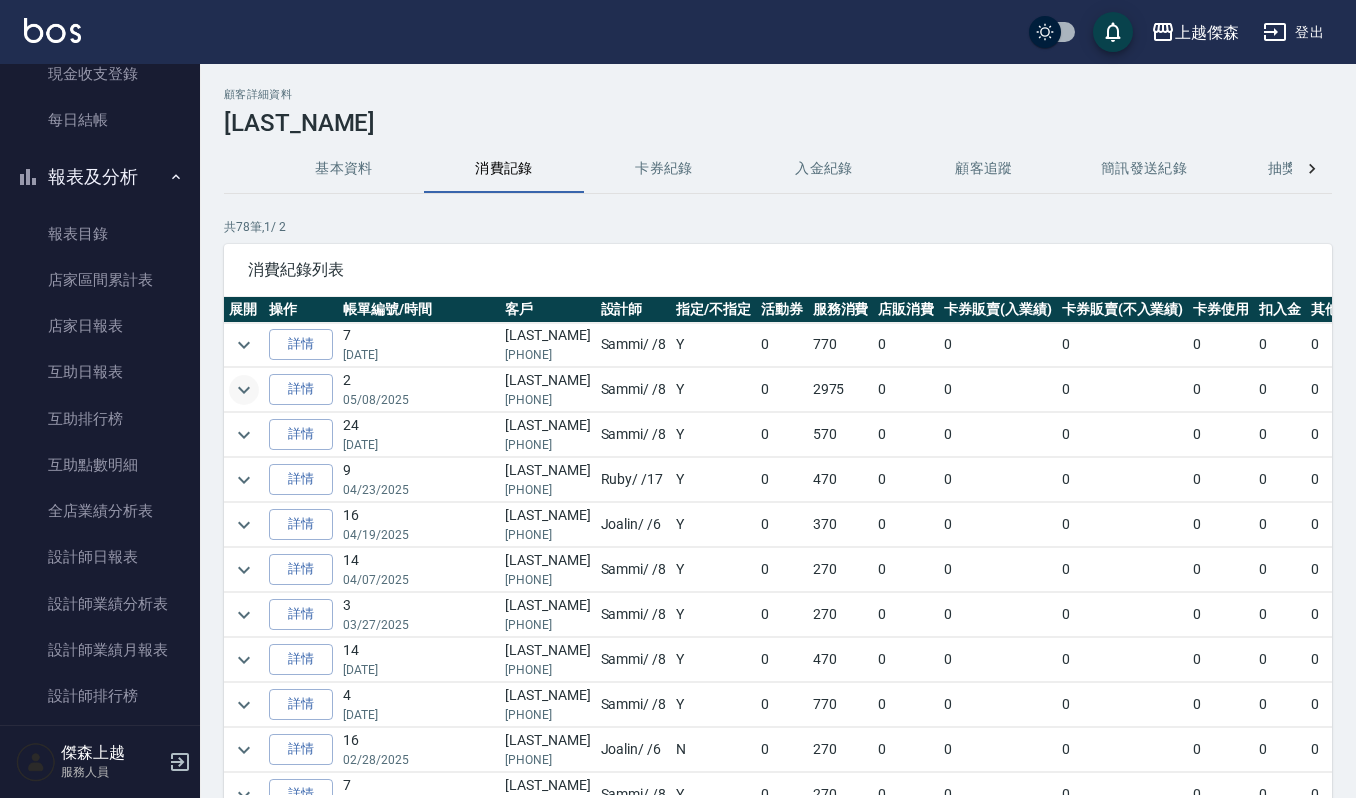 click 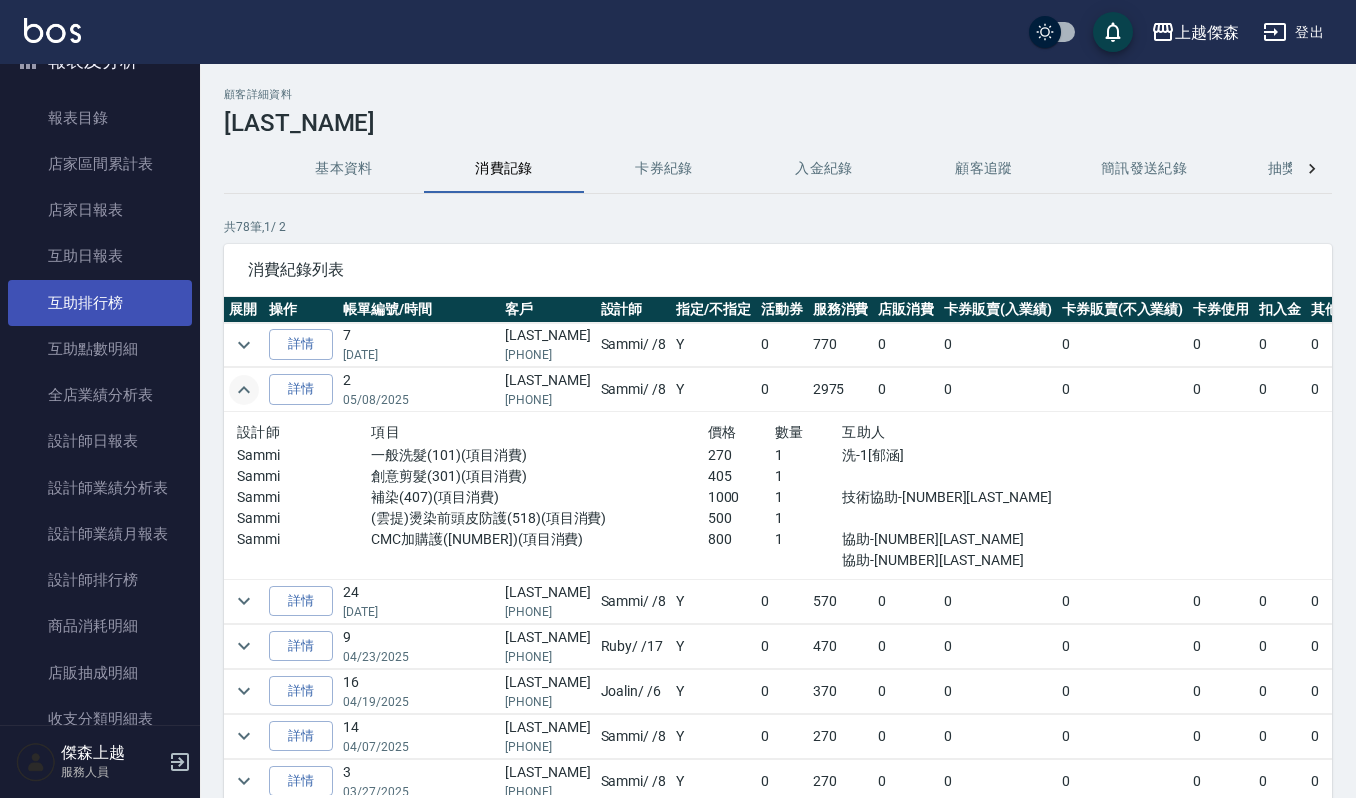 scroll, scrollTop: 637, scrollLeft: 0, axis: vertical 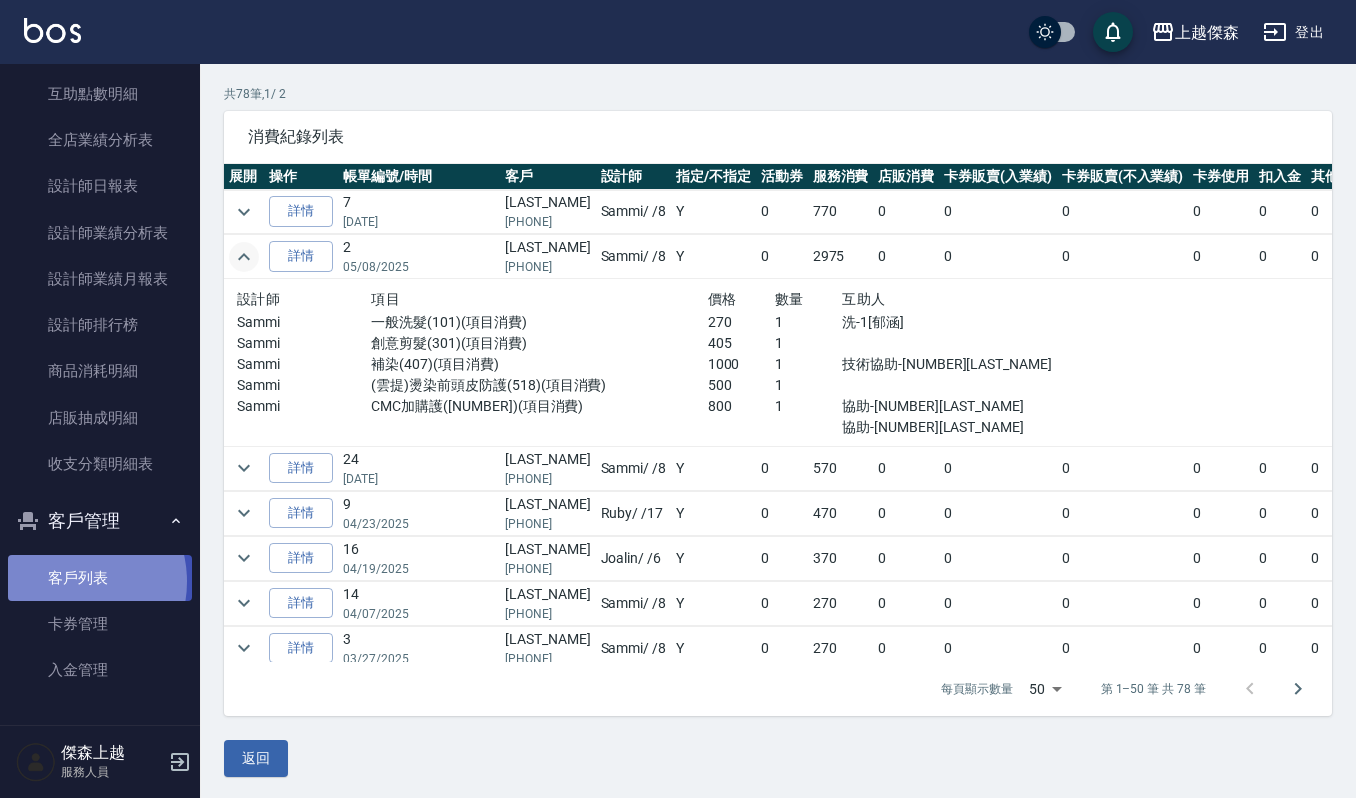 drag, startPoint x: 69, startPoint y: 581, endPoint x: 82, endPoint y: 573, distance: 15.264338 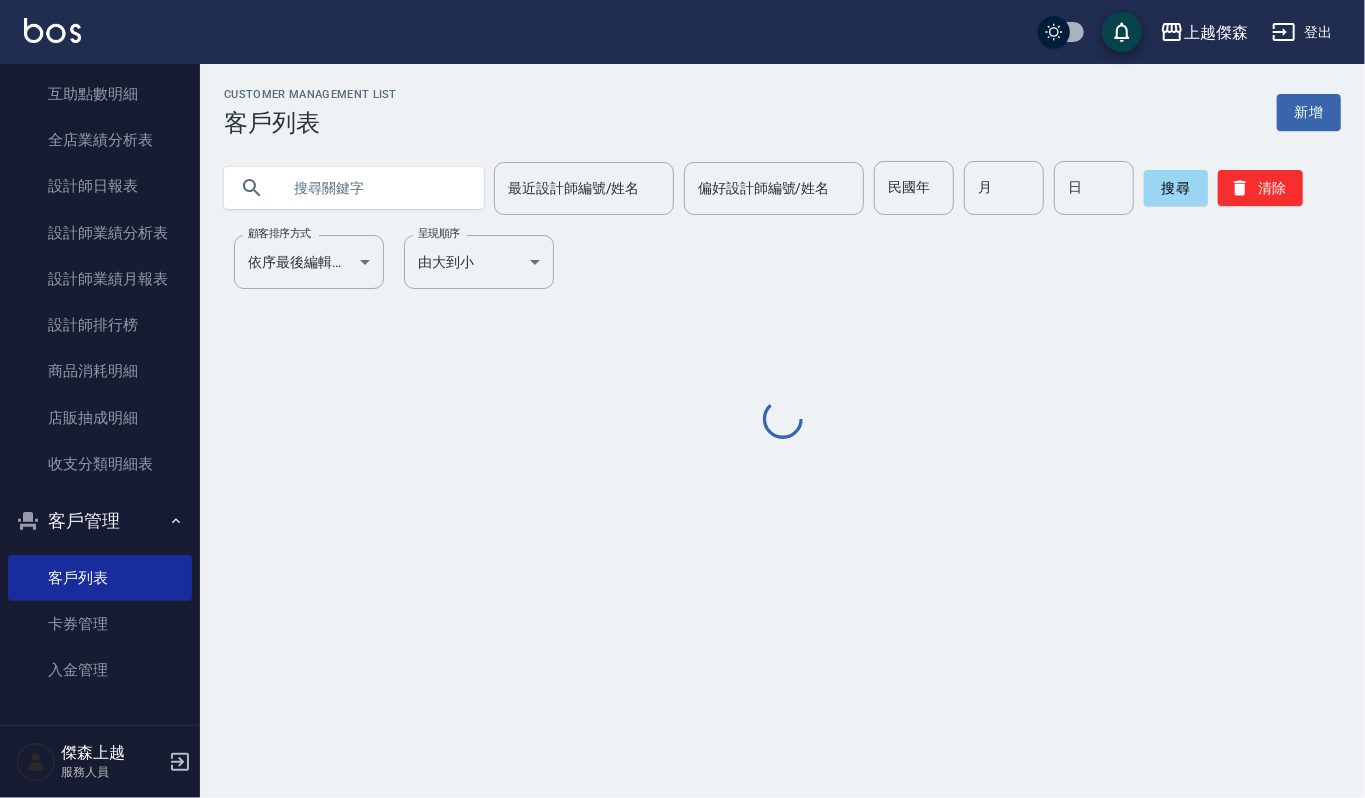 click at bounding box center (374, 188) 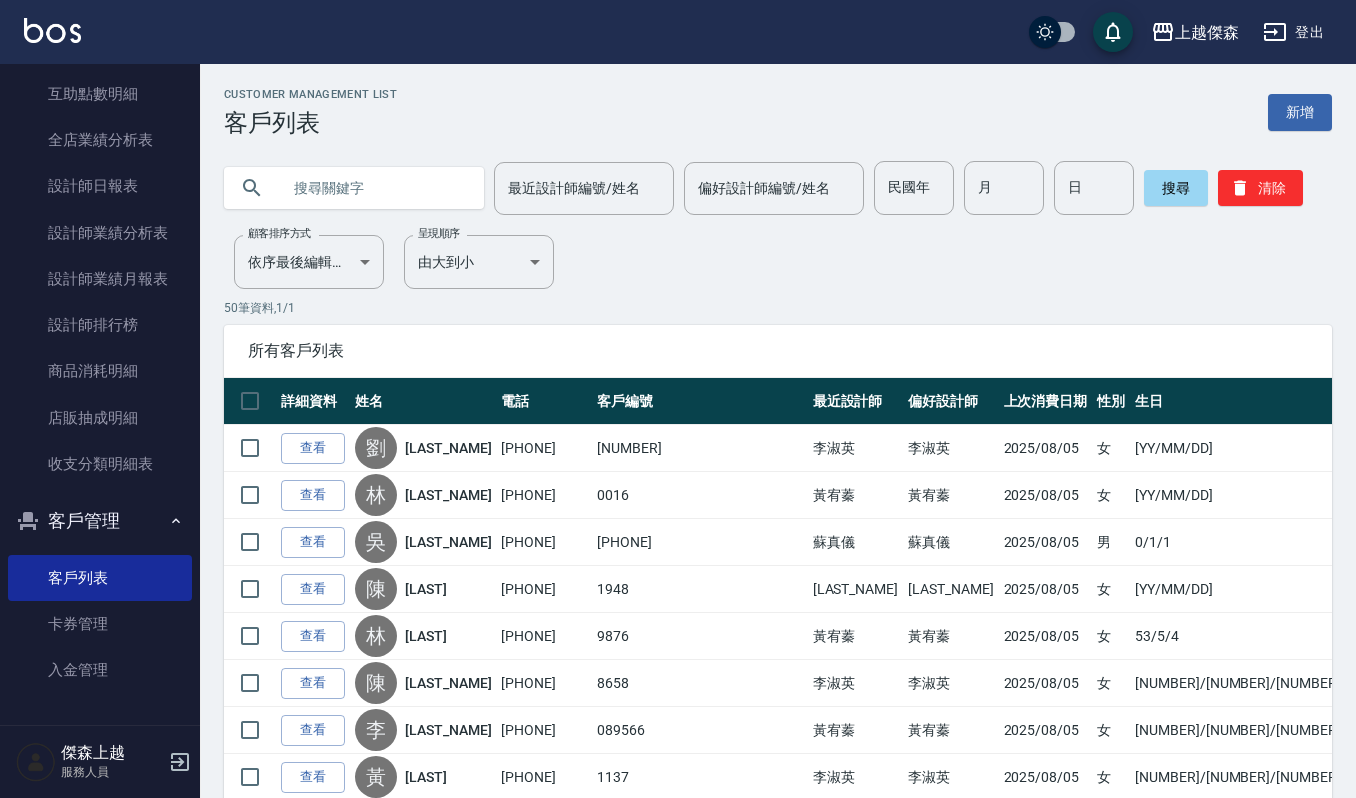 paste on "24678" 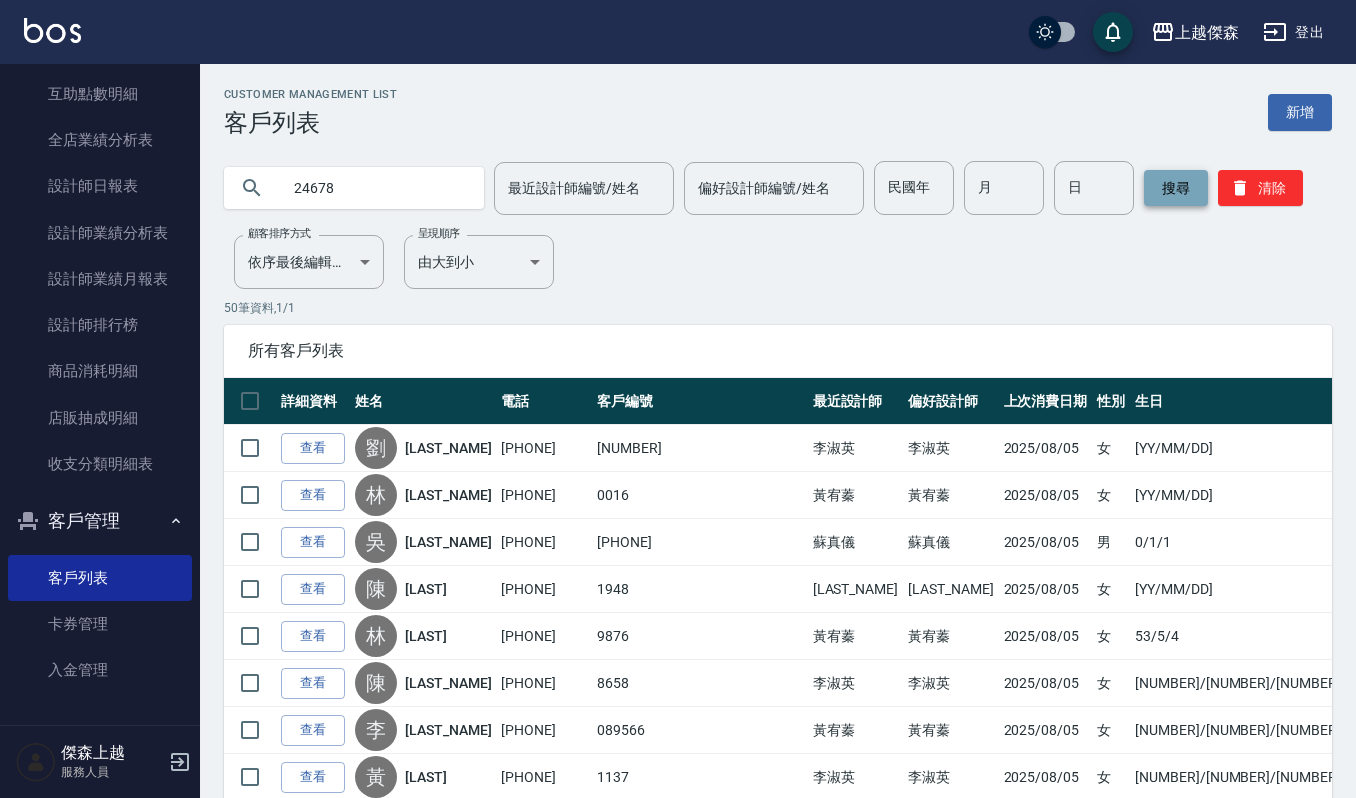type on "24678" 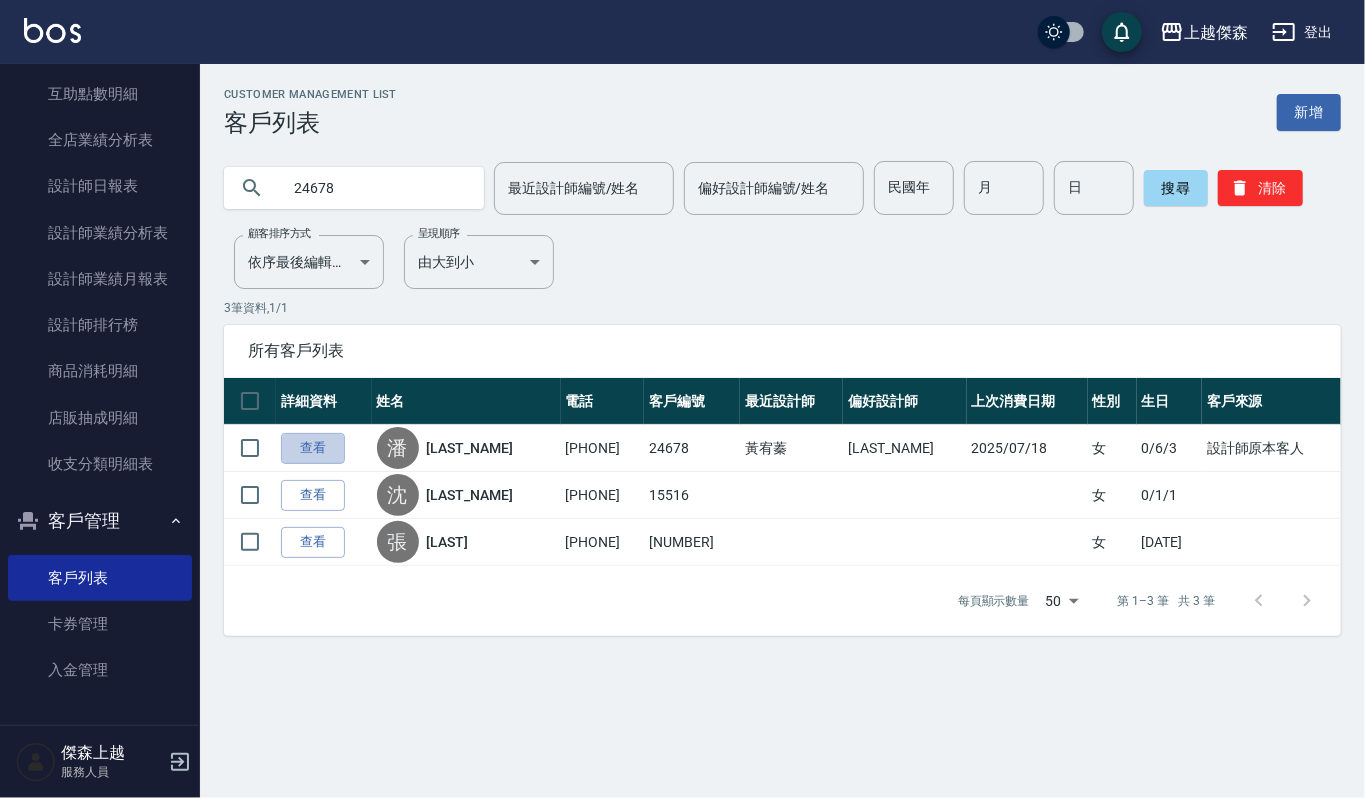 click on "查看" at bounding box center [313, 448] 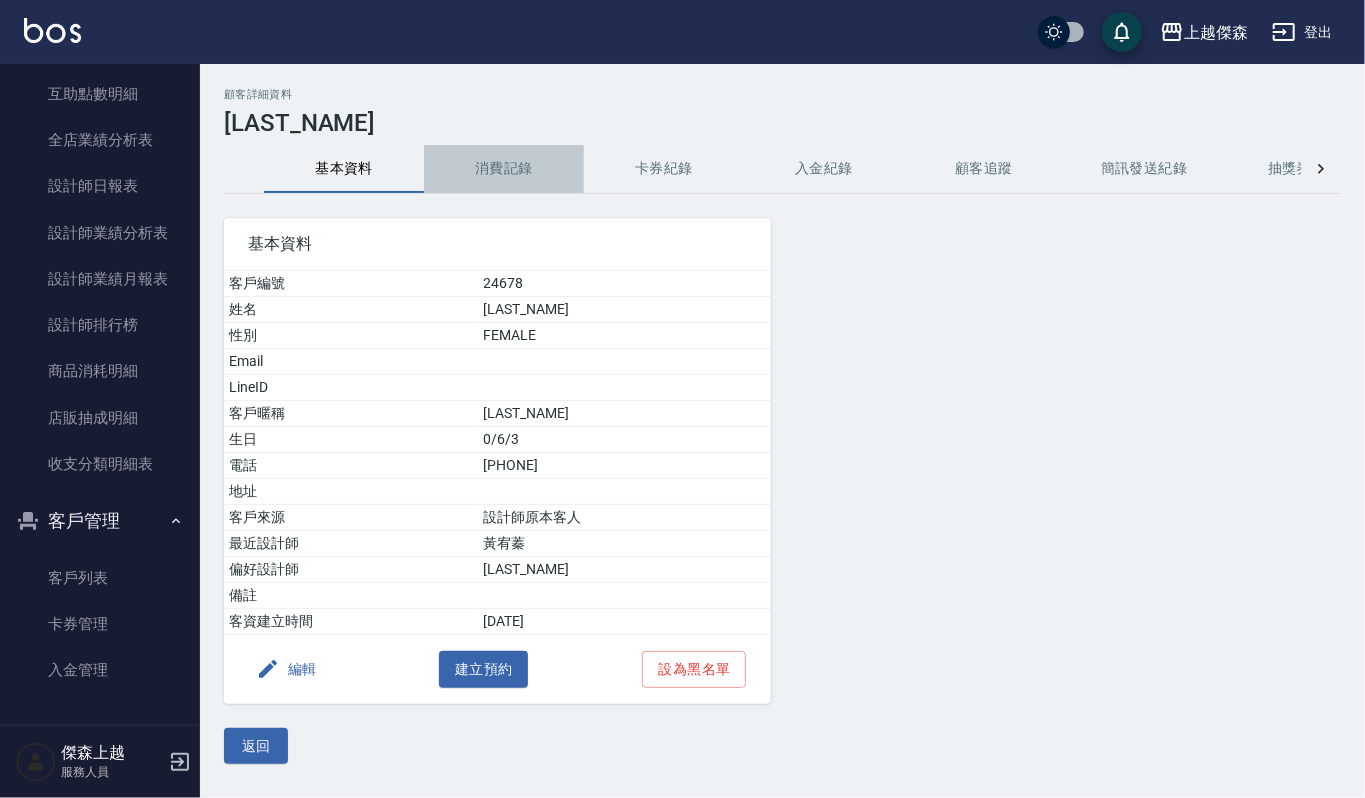 click on "消費記錄" at bounding box center [504, 169] 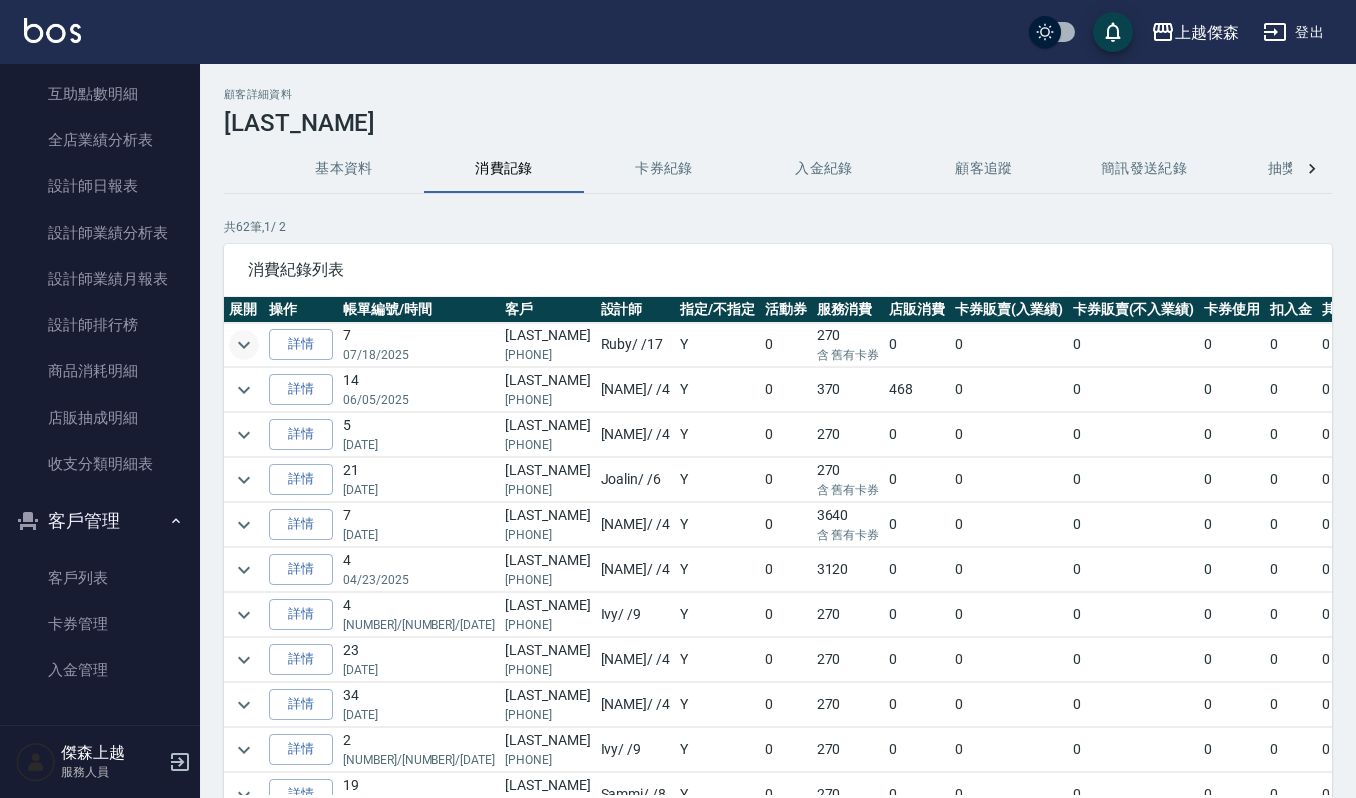 click 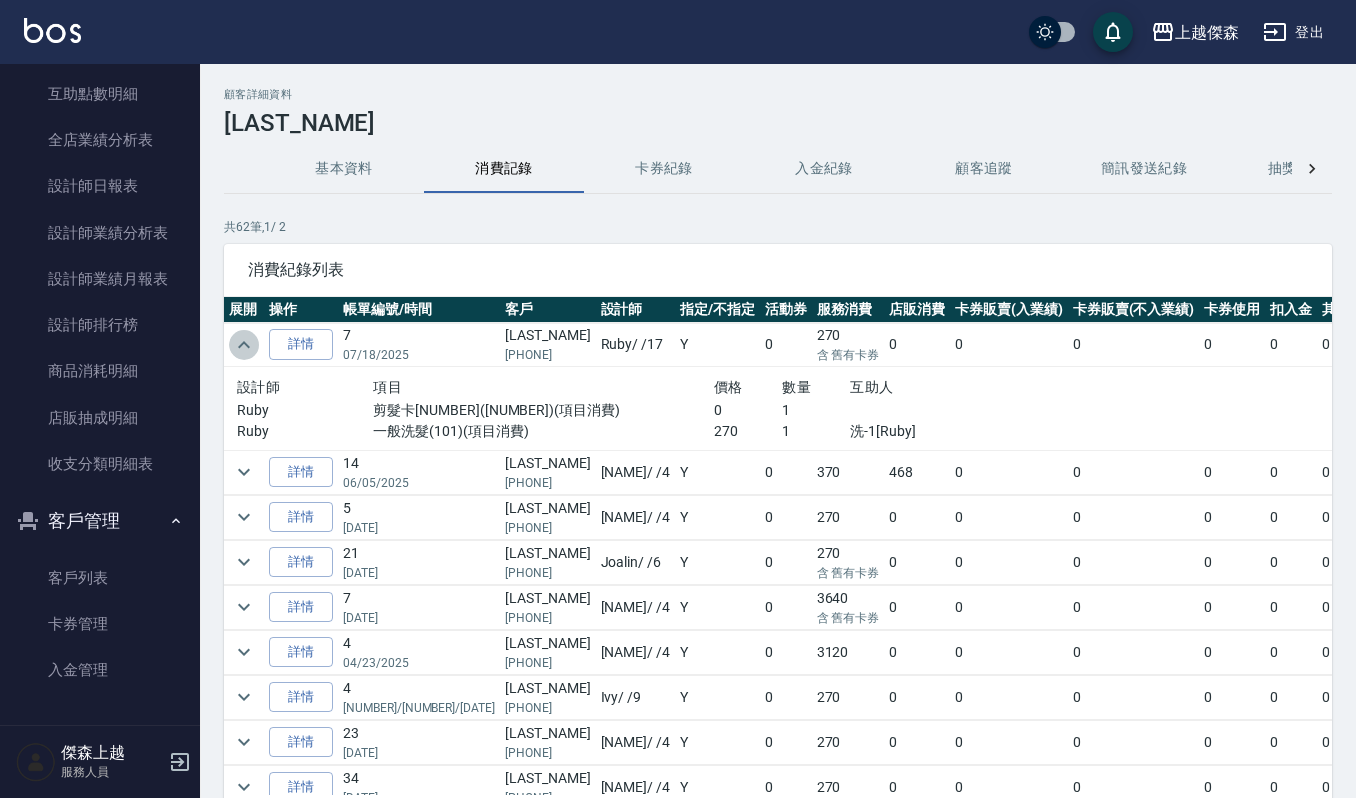 click 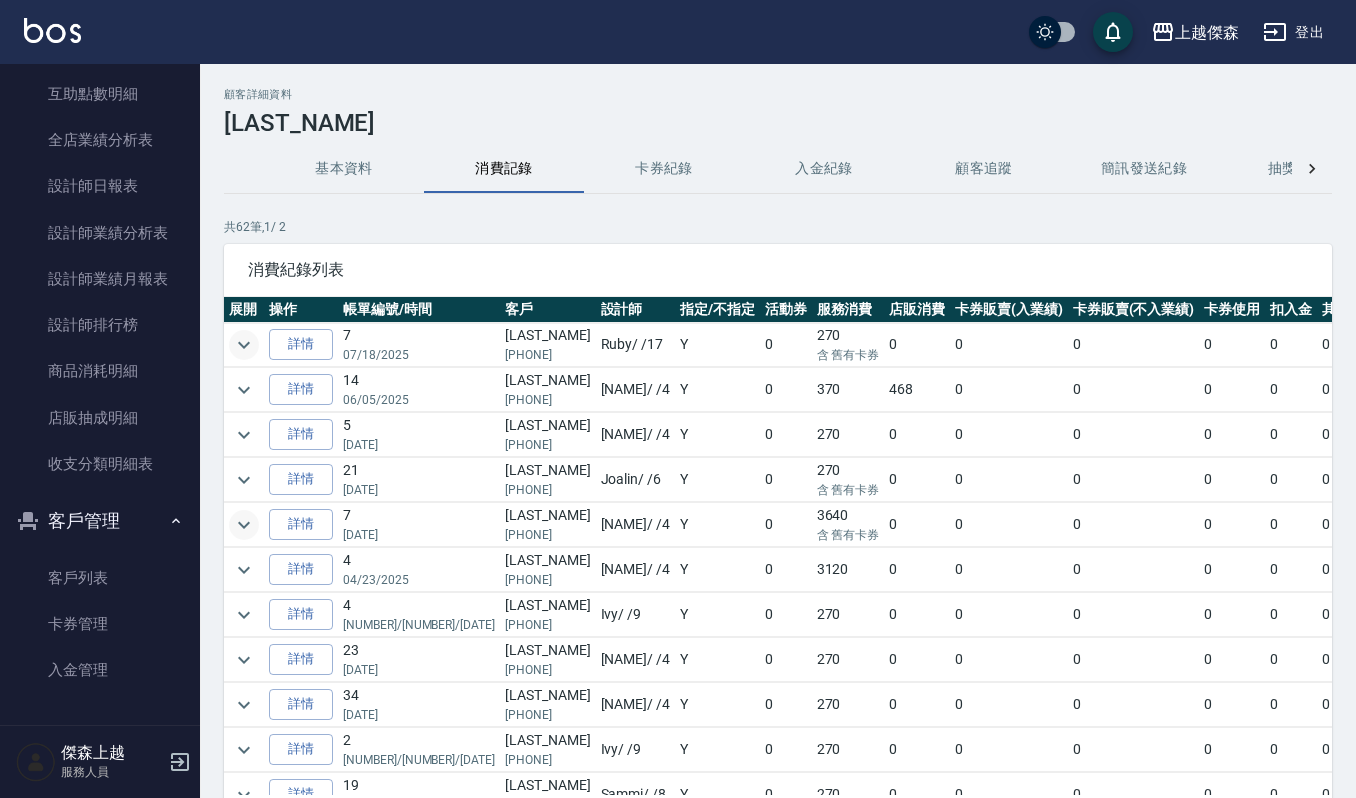 click 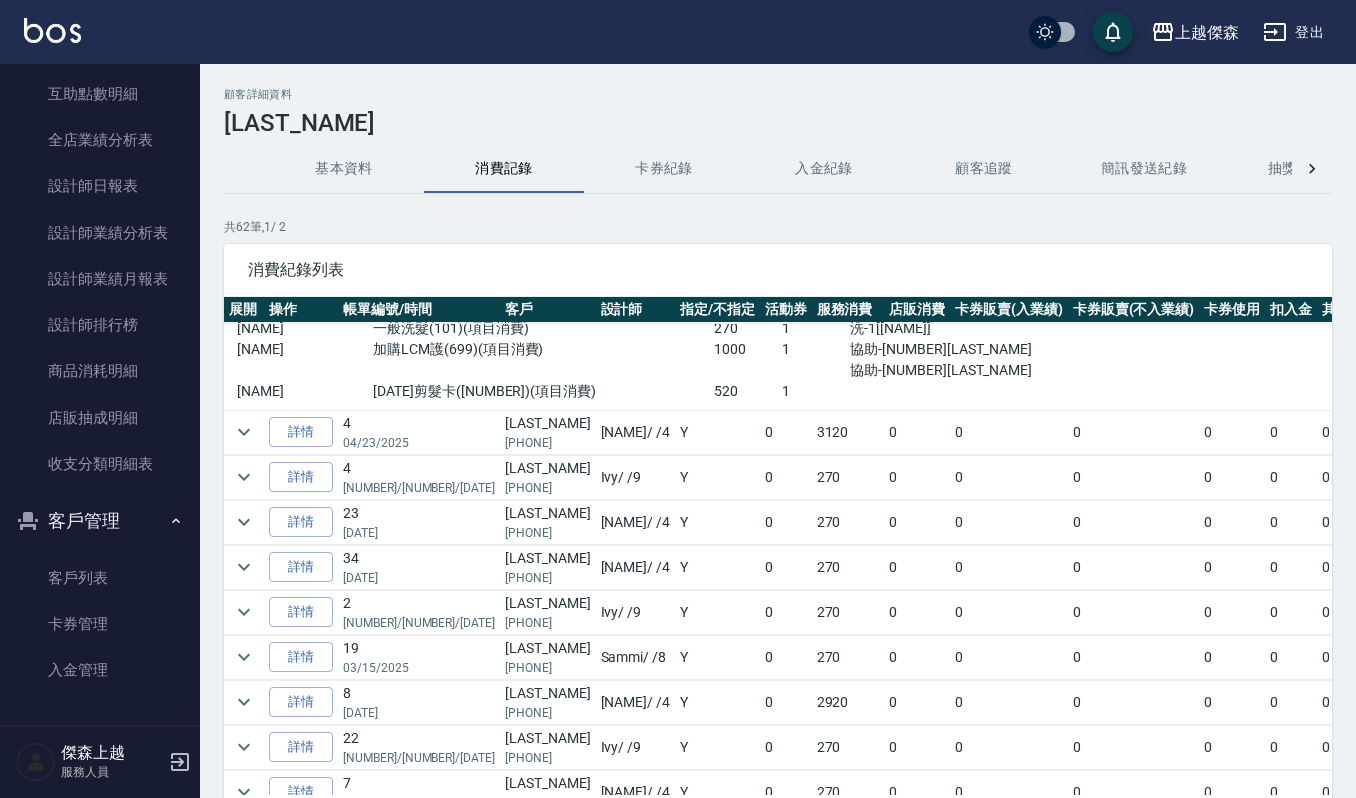scroll, scrollTop: 266, scrollLeft: 0, axis: vertical 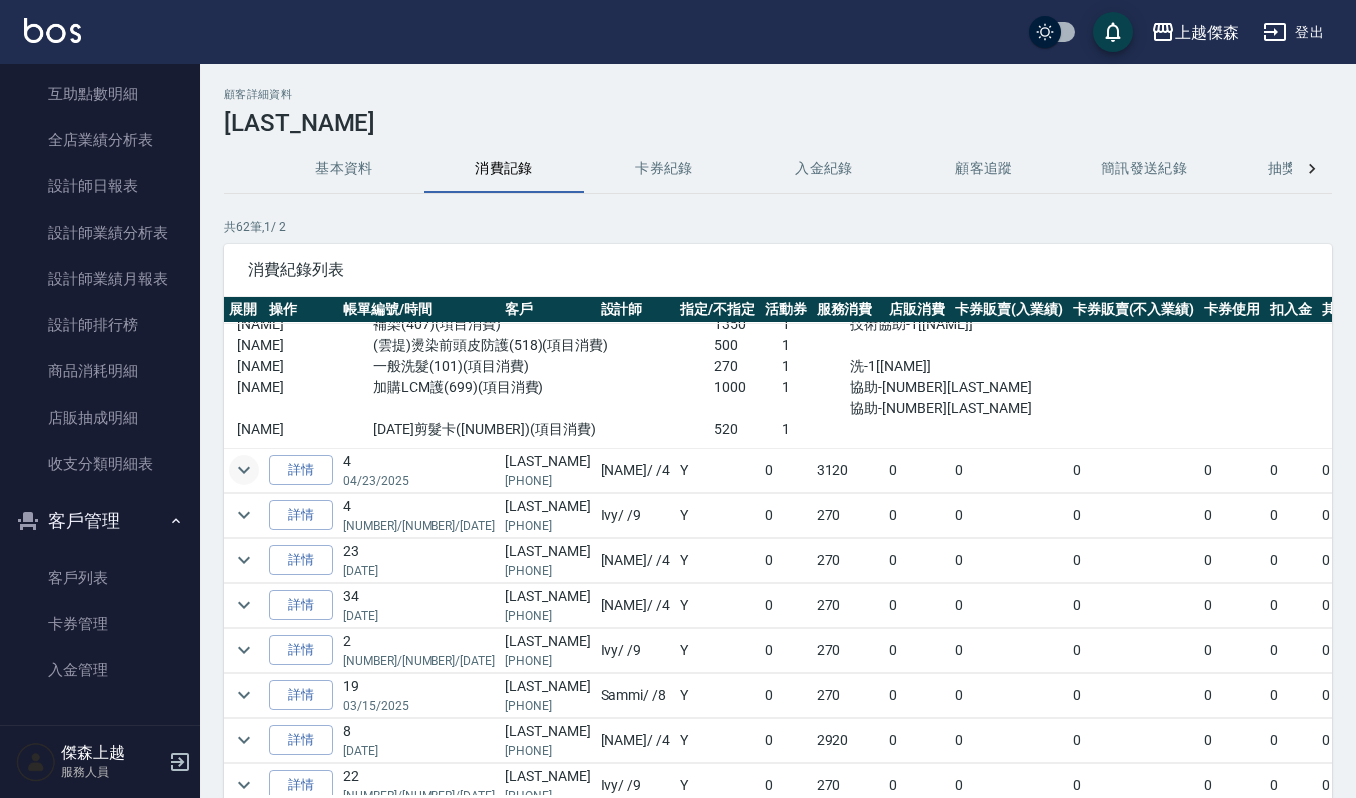 click at bounding box center (244, 470) 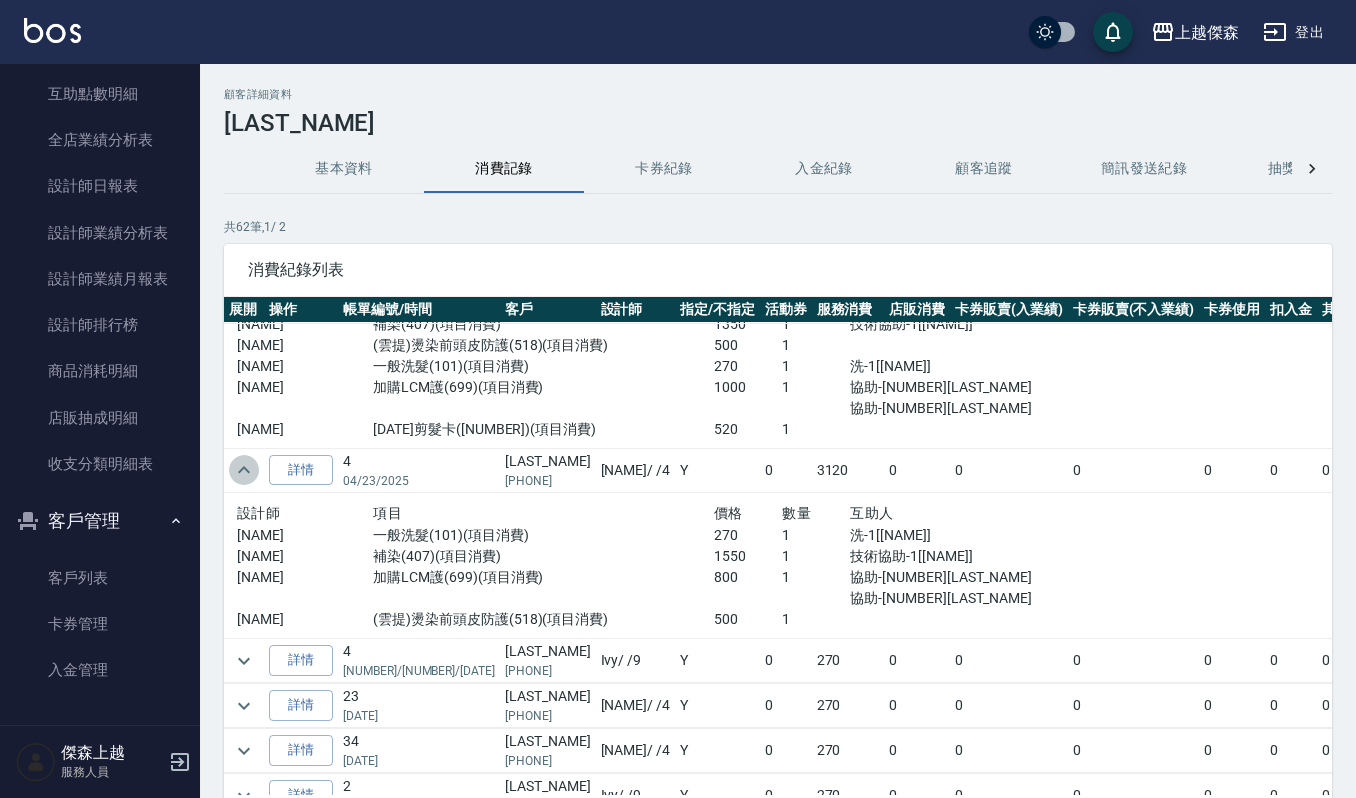 click at bounding box center [244, 470] 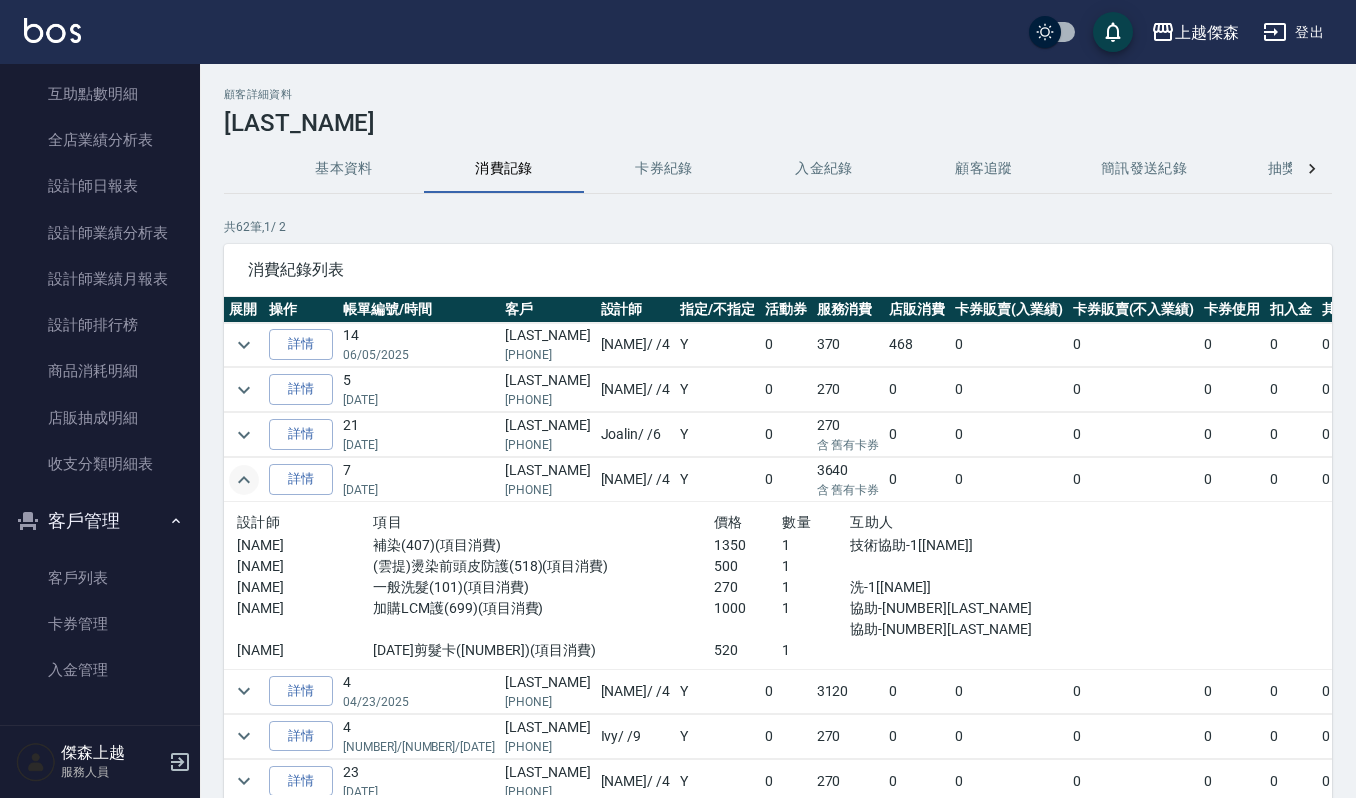 scroll, scrollTop: 0, scrollLeft: 0, axis: both 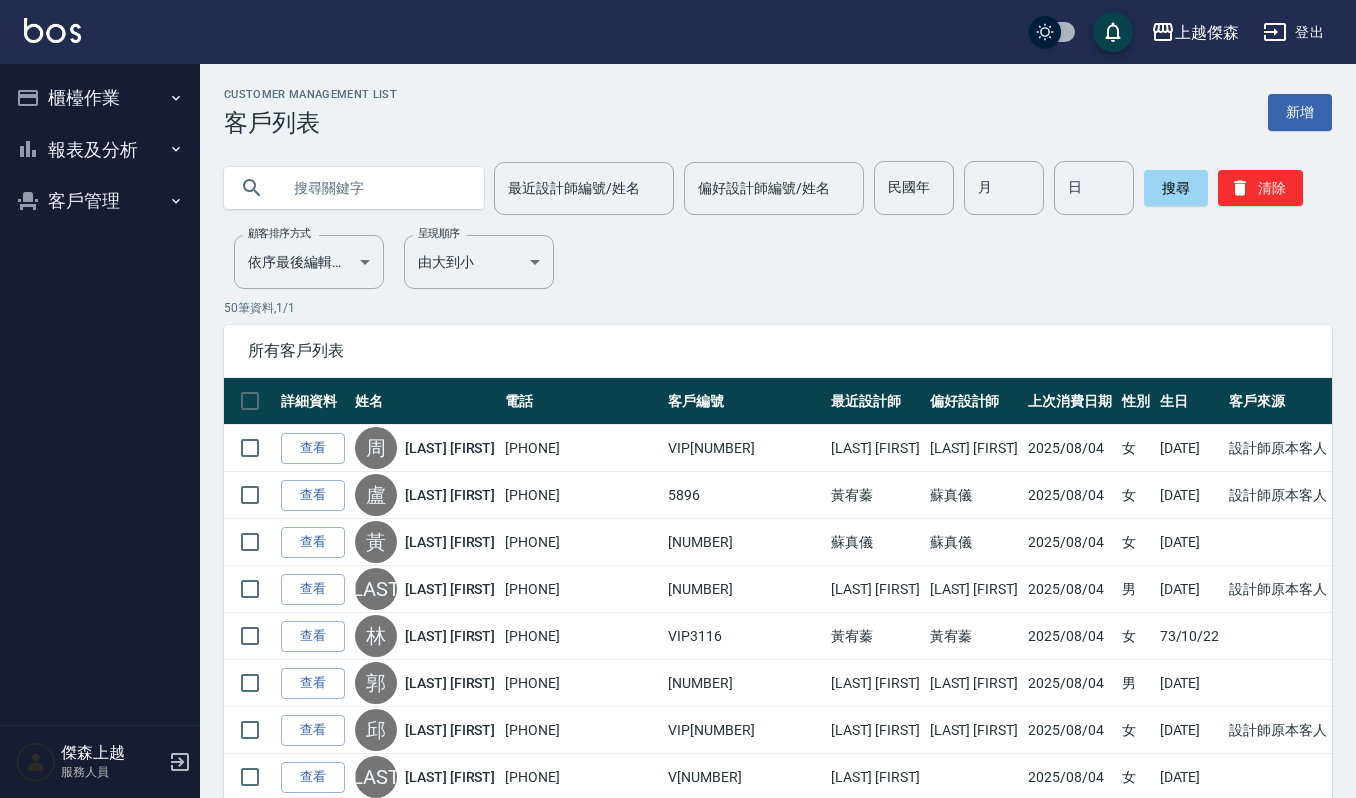 click at bounding box center [374, 188] 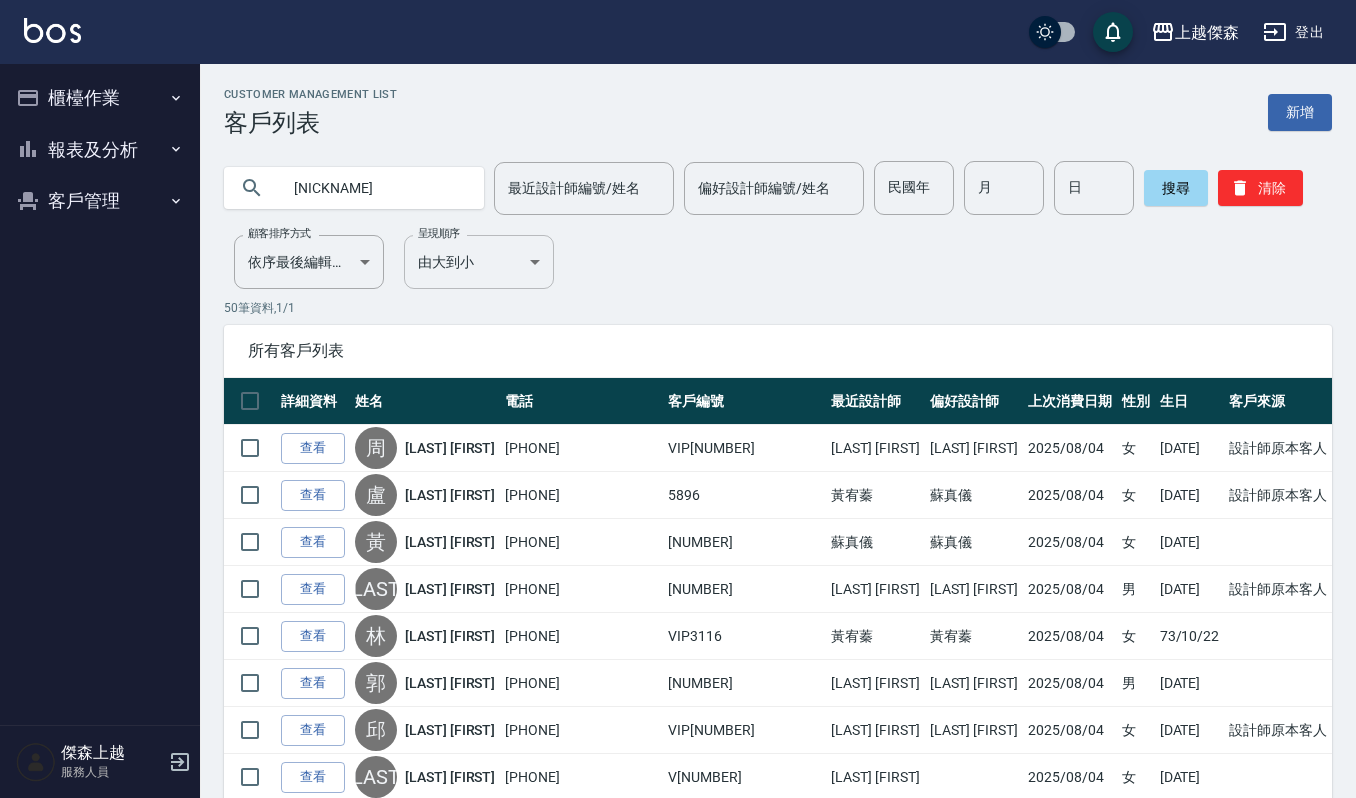 type on "家杰" 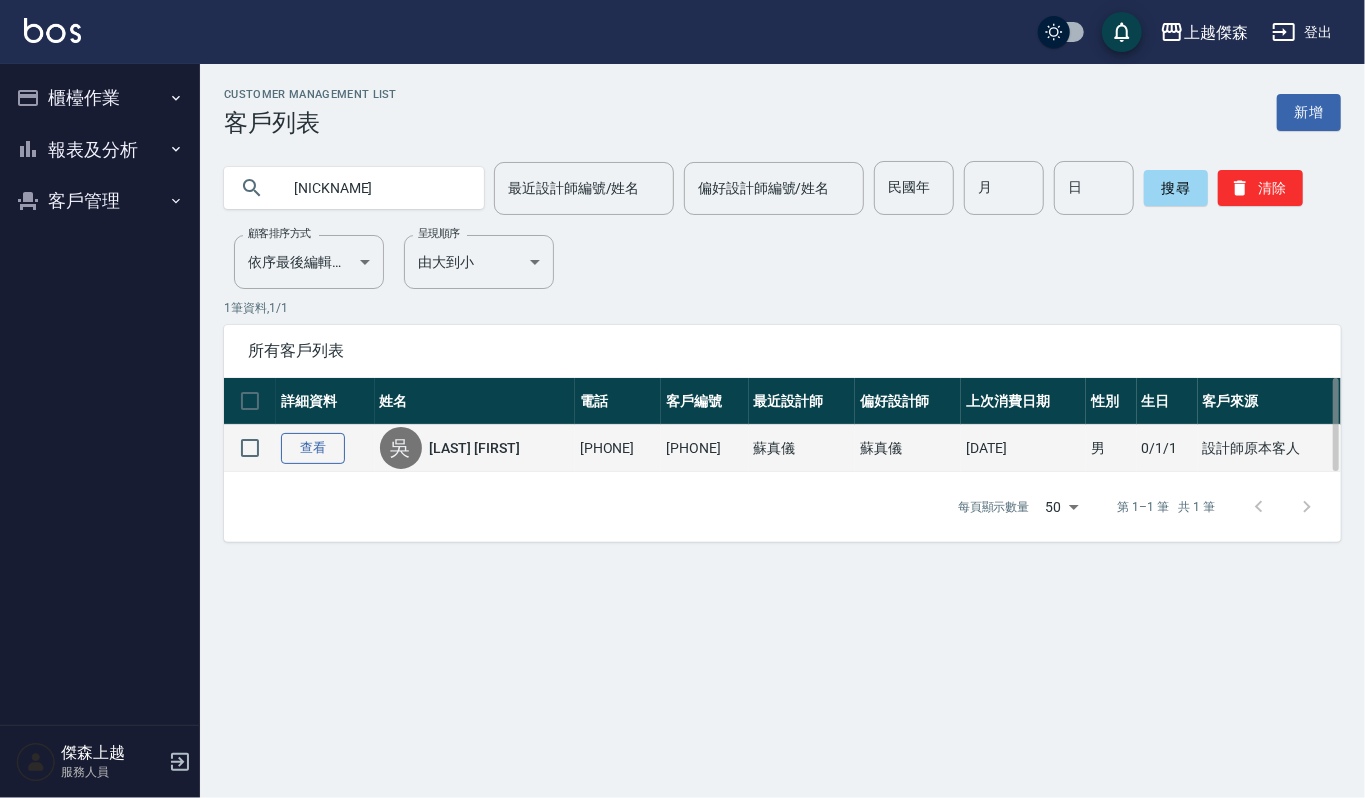 click on "查看" at bounding box center [313, 448] 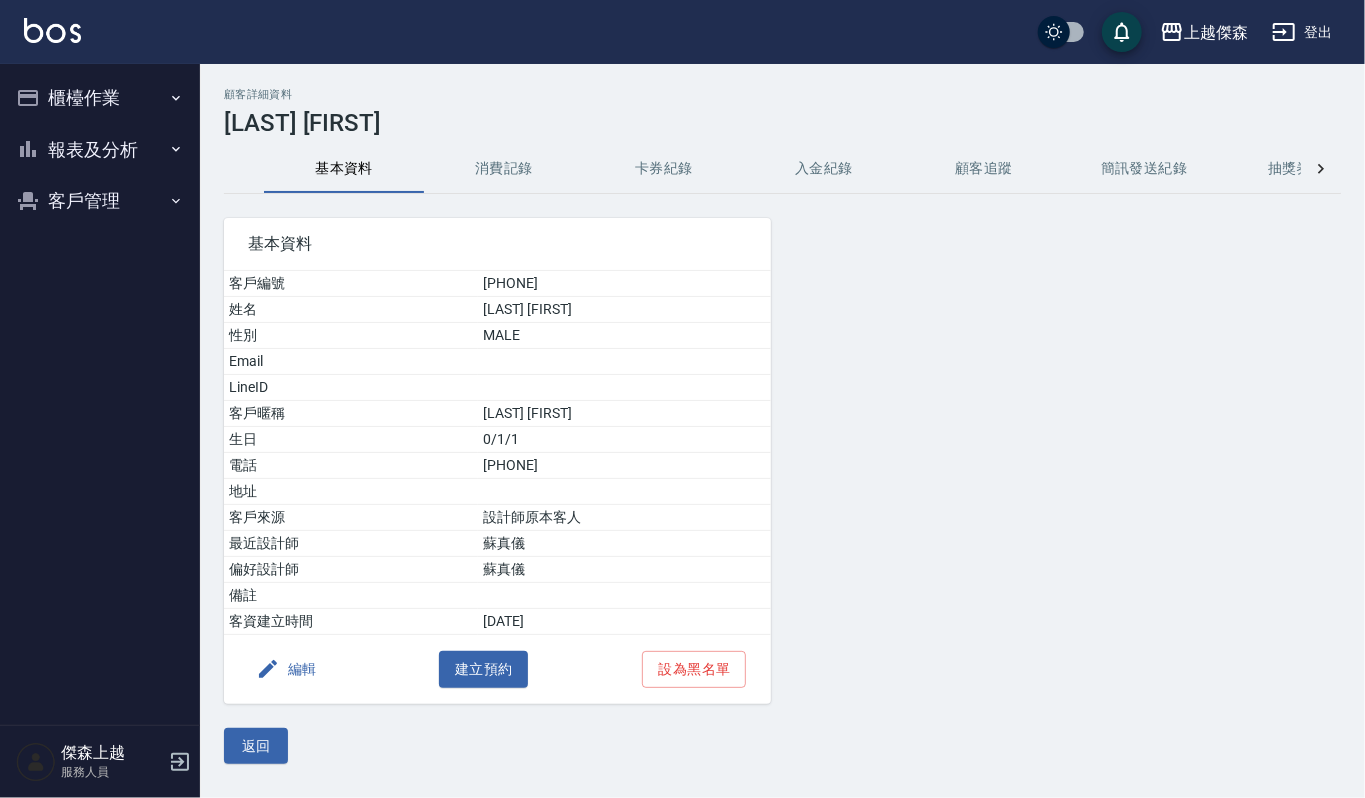 click on "消費記錄" at bounding box center (504, 169) 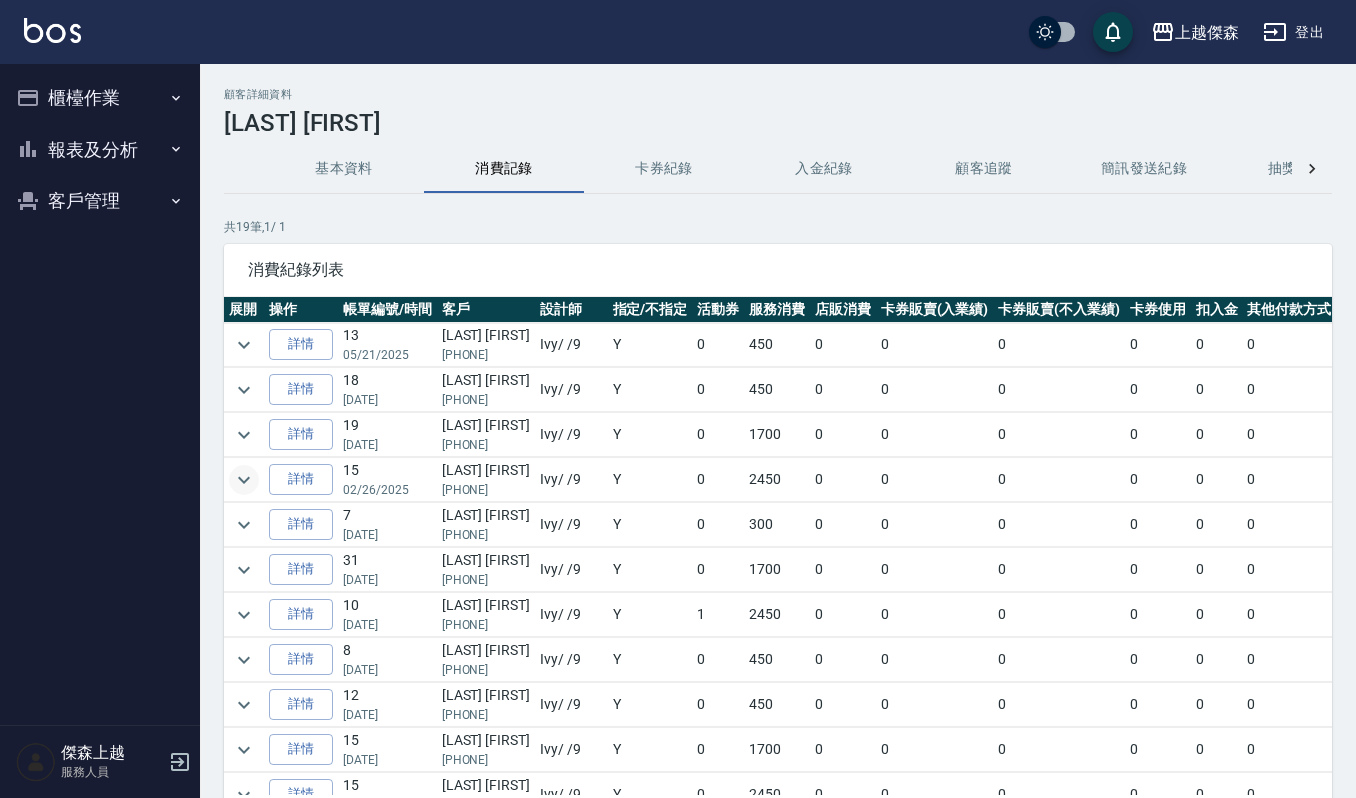 click 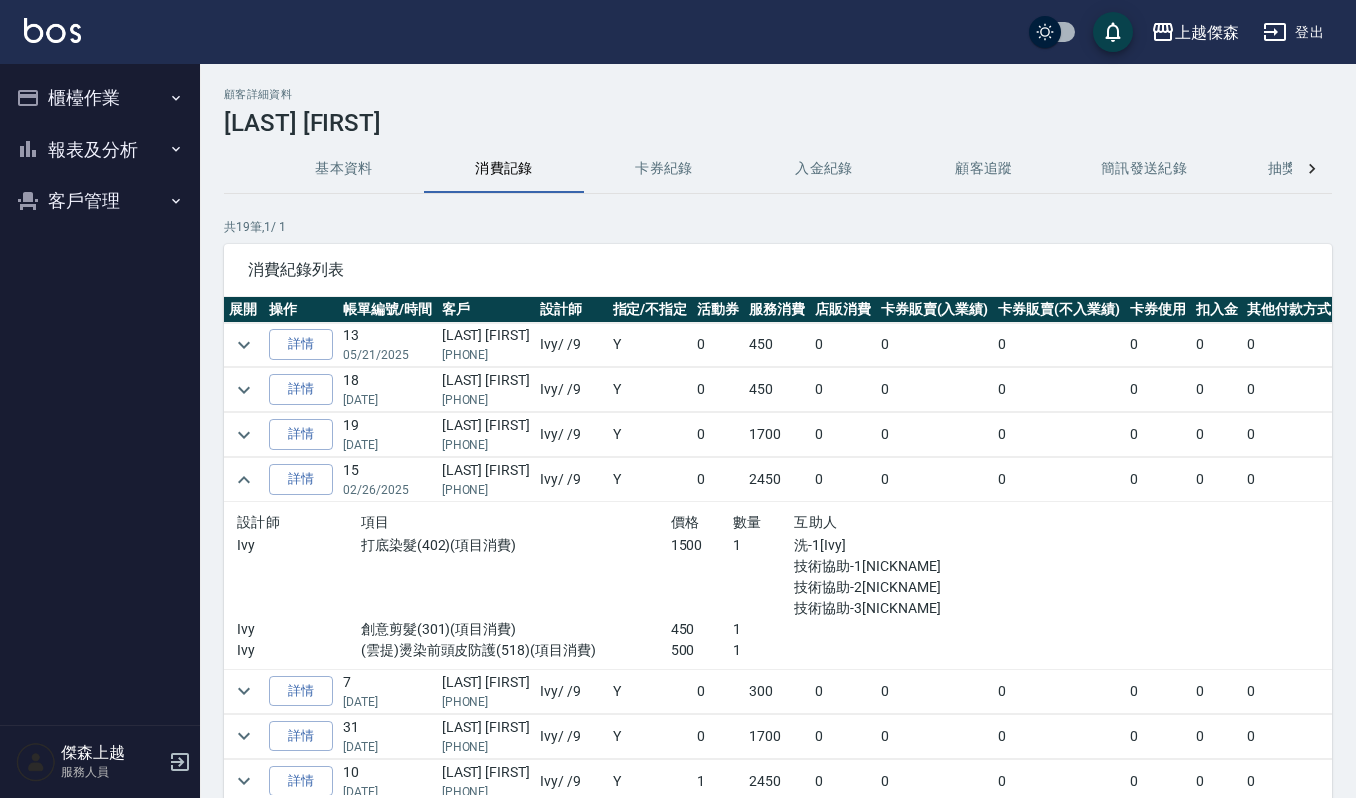 scroll, scrollTop: 0, scrollLeft: 0, axis: both 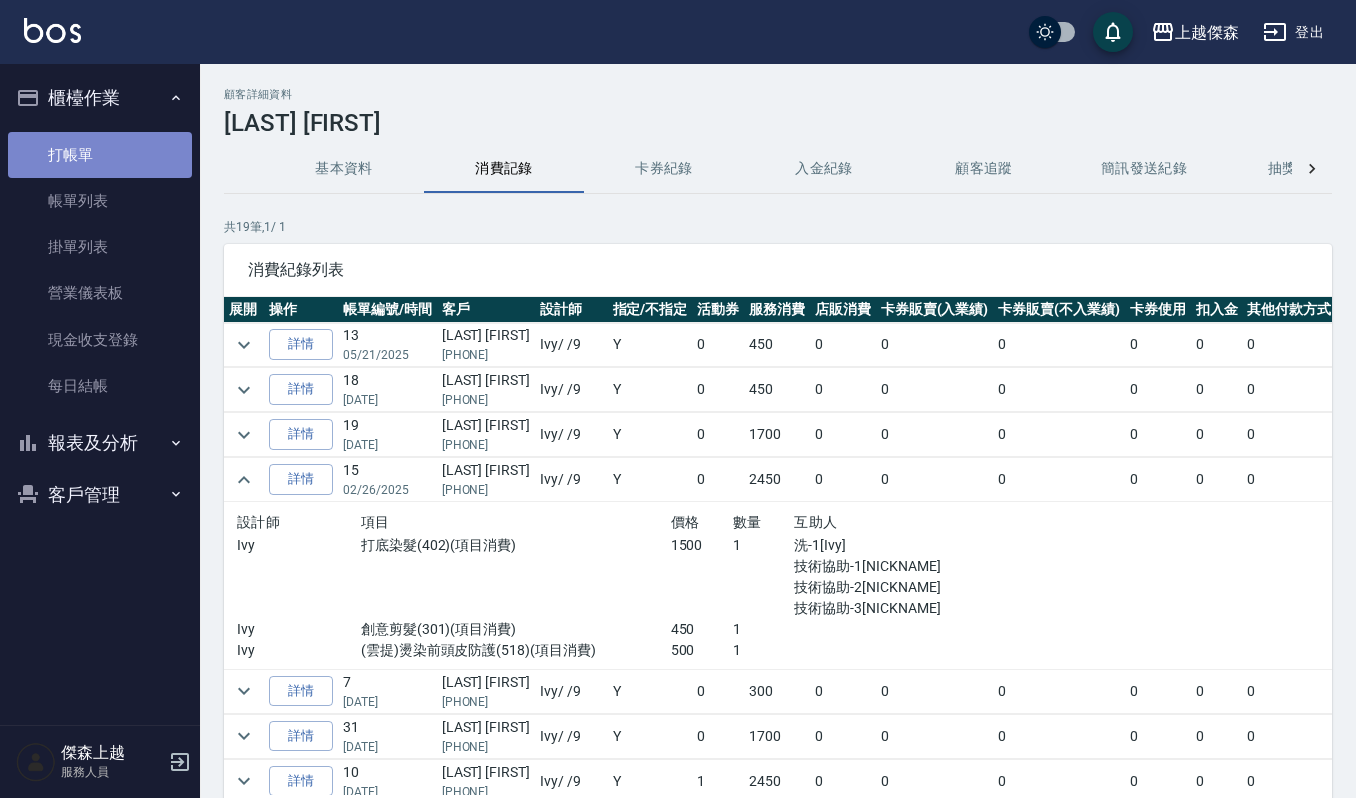 click on "打帳單" at bounding box center [100, 155] 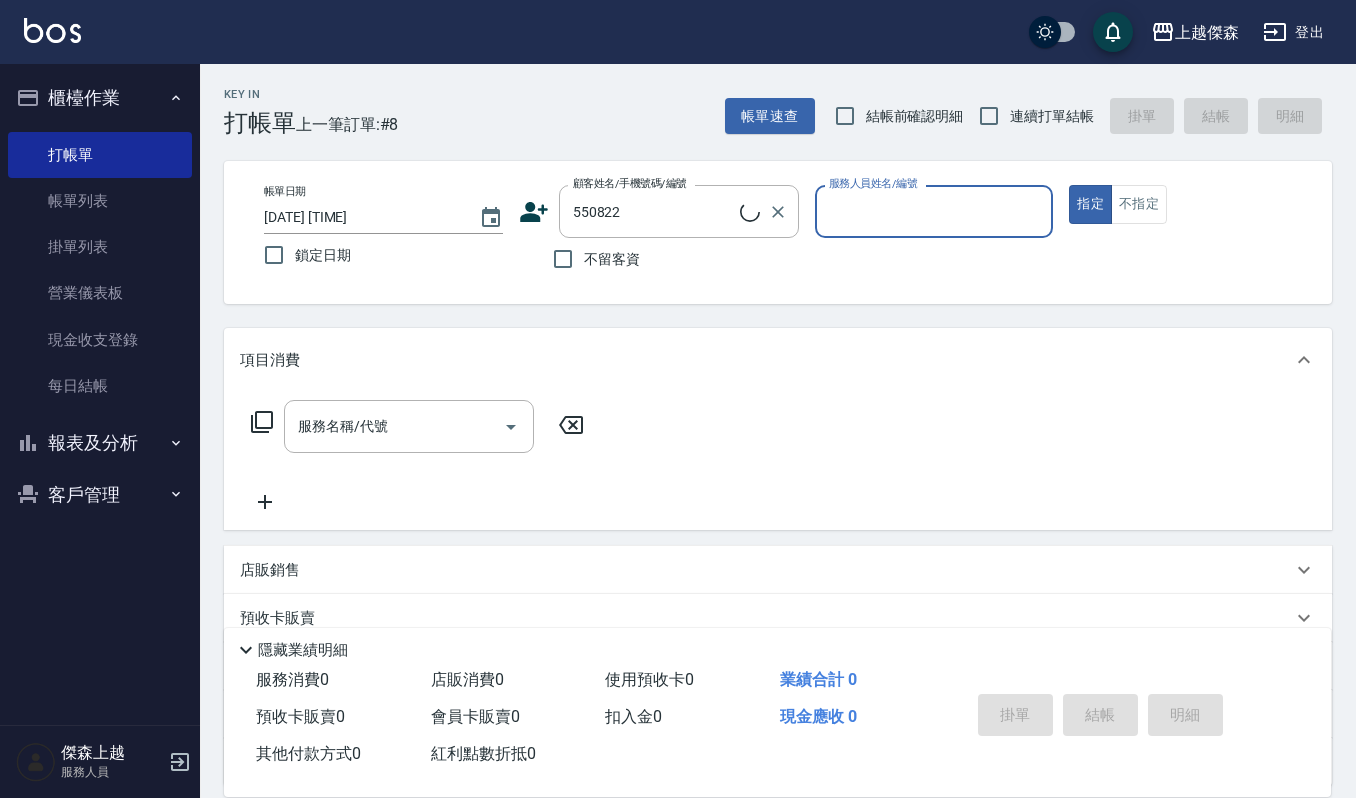 type on "劉淑真/0938119717/550822" 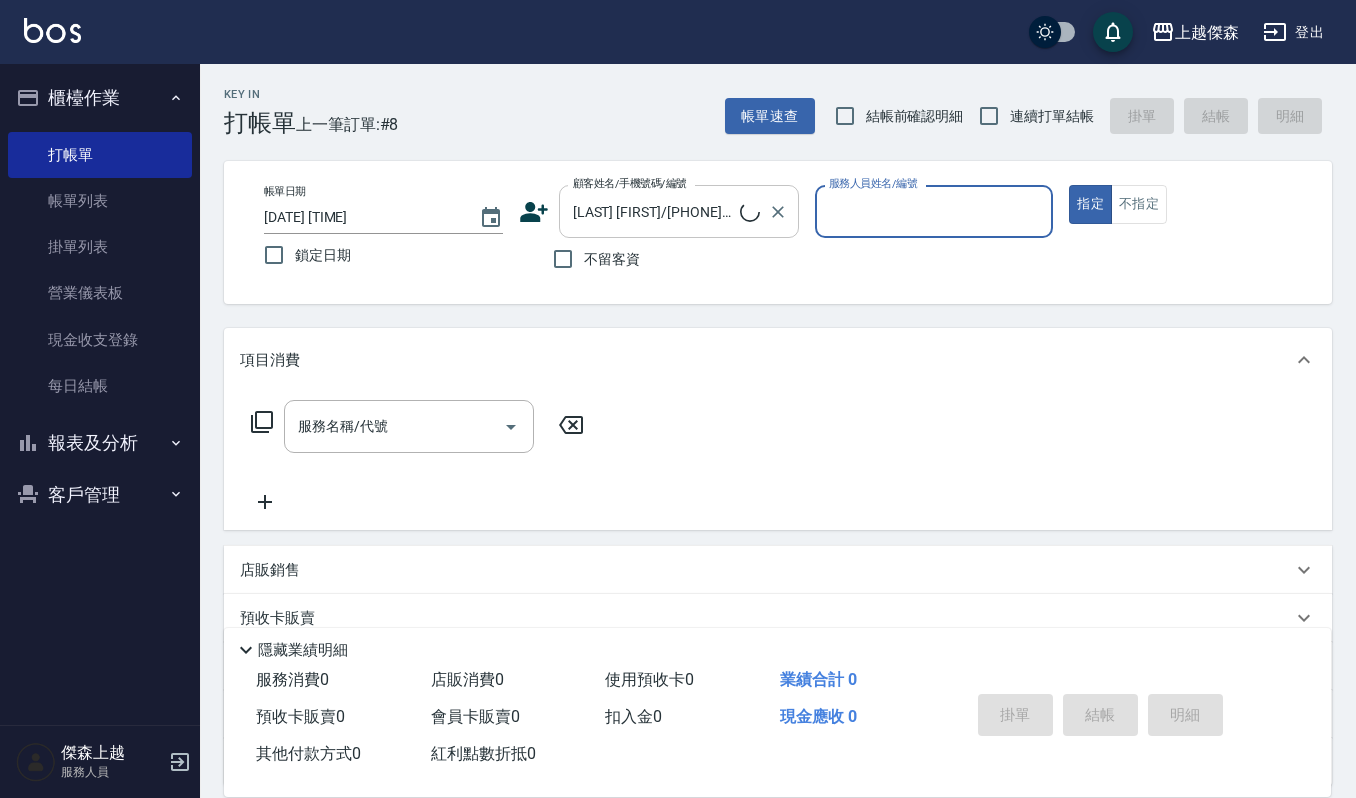 type on "Sammi-8" 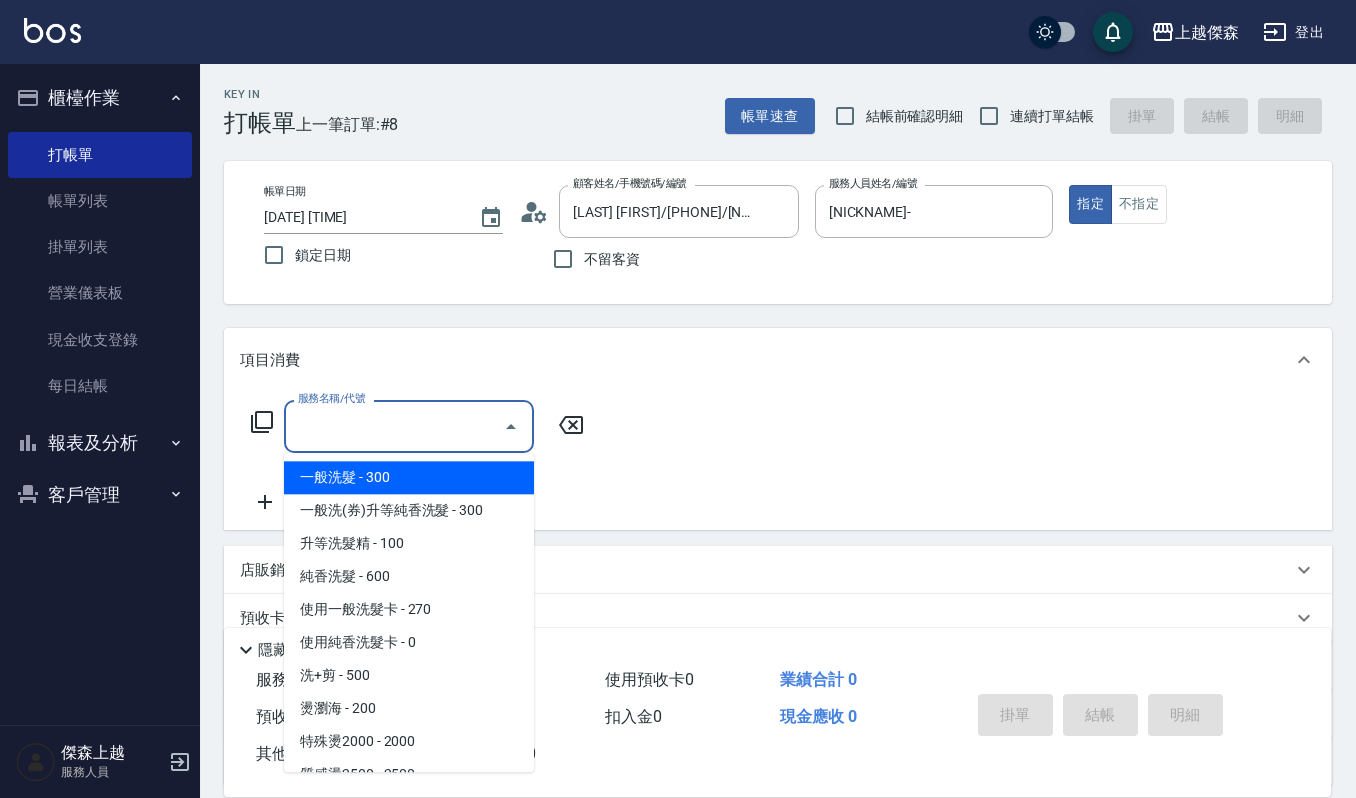 click on "服務名稱/代號" at bounding box center [394, 426] 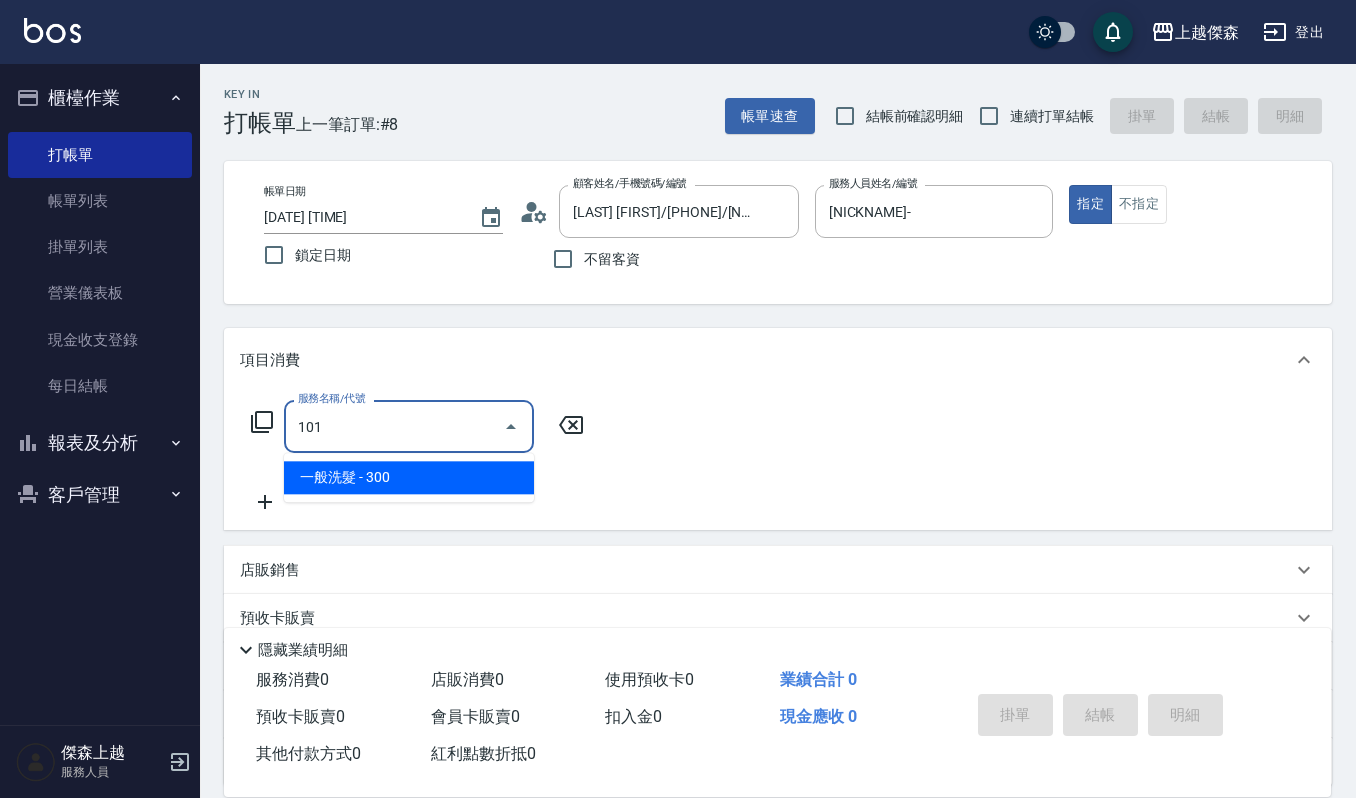 type on "一般洗髮(101)" 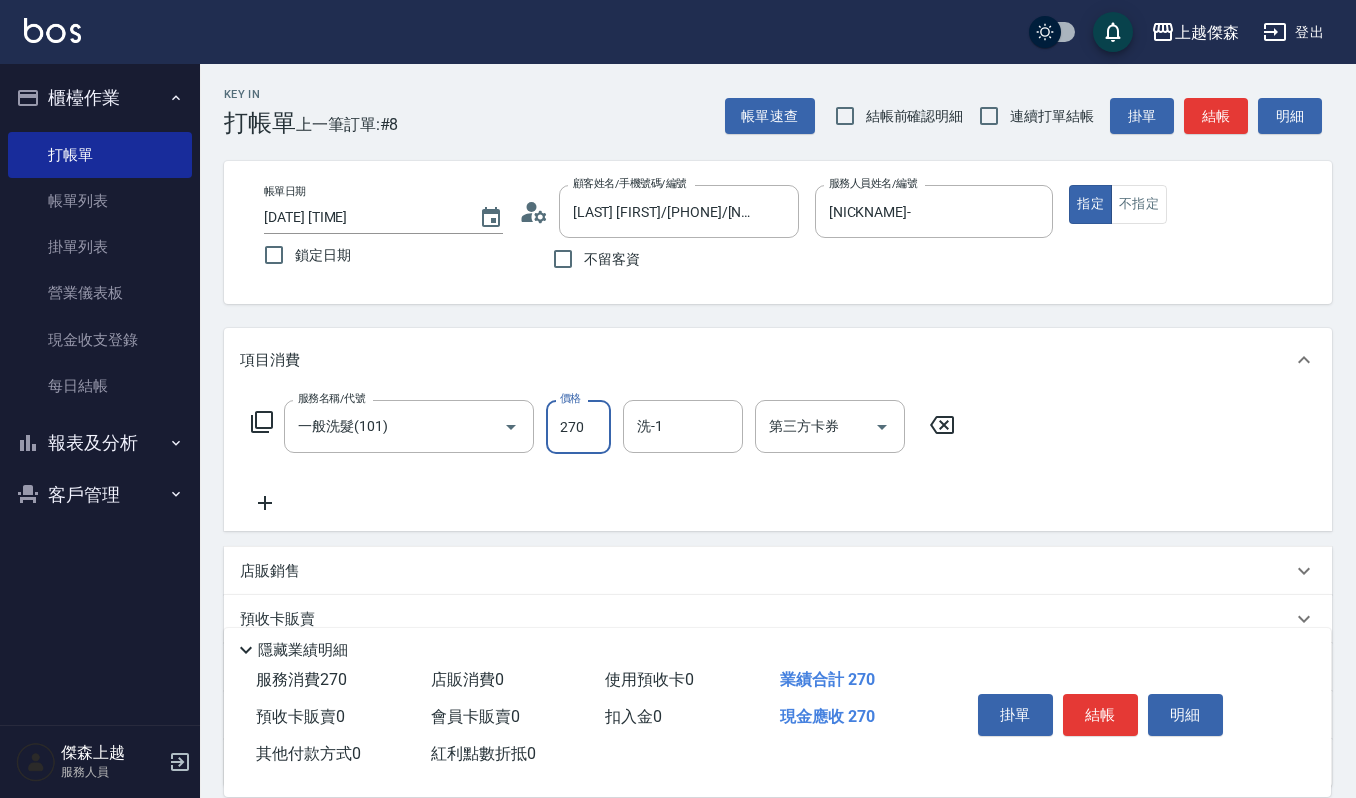 type on "270" 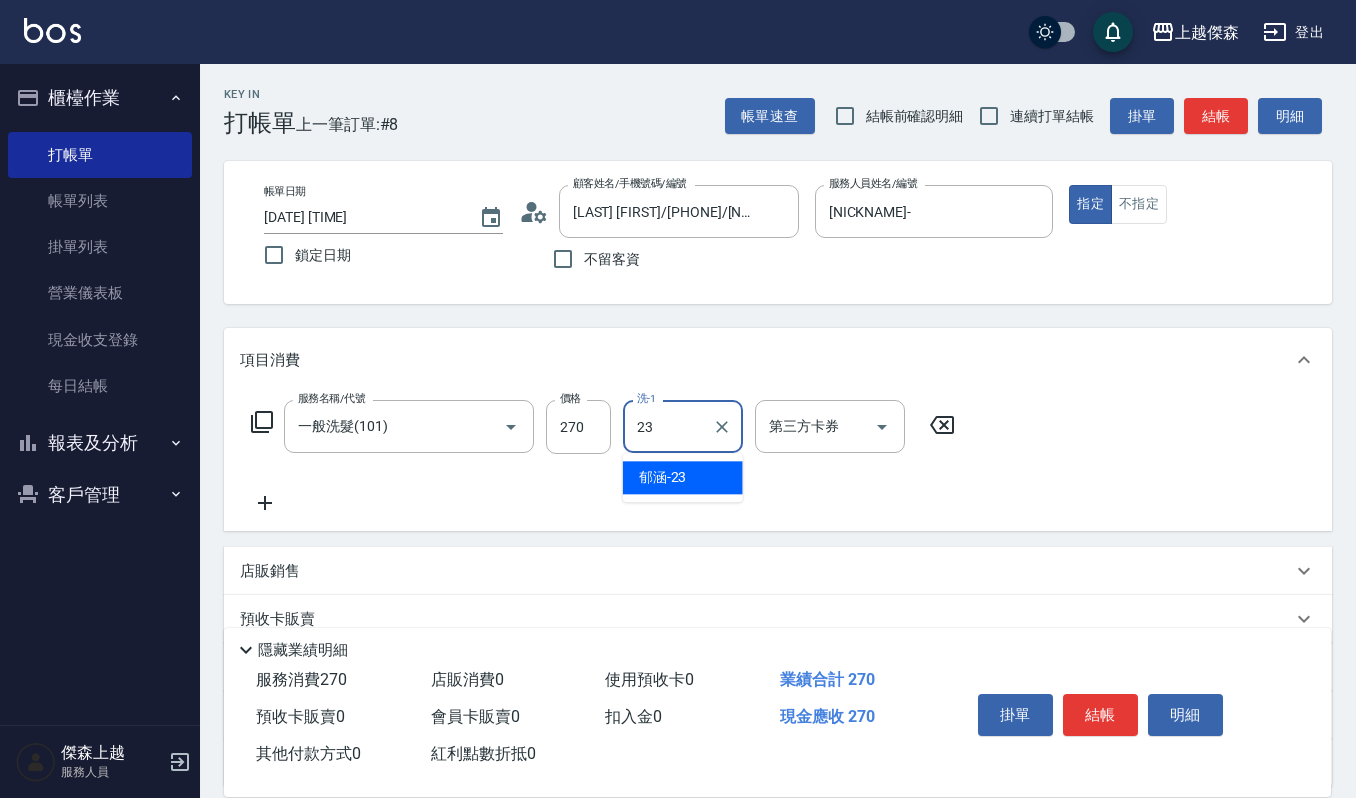 type on "郁涵-23" 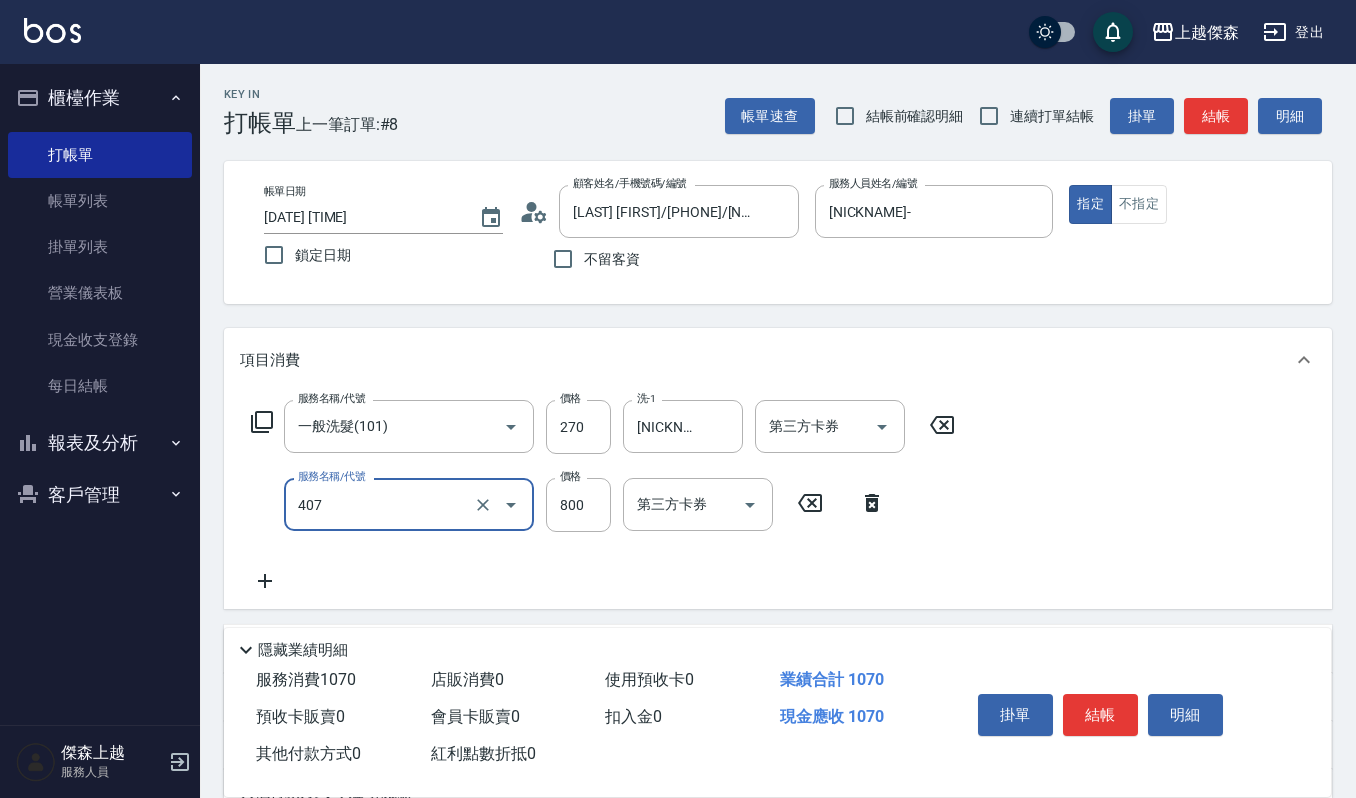 type on "補染(407)" 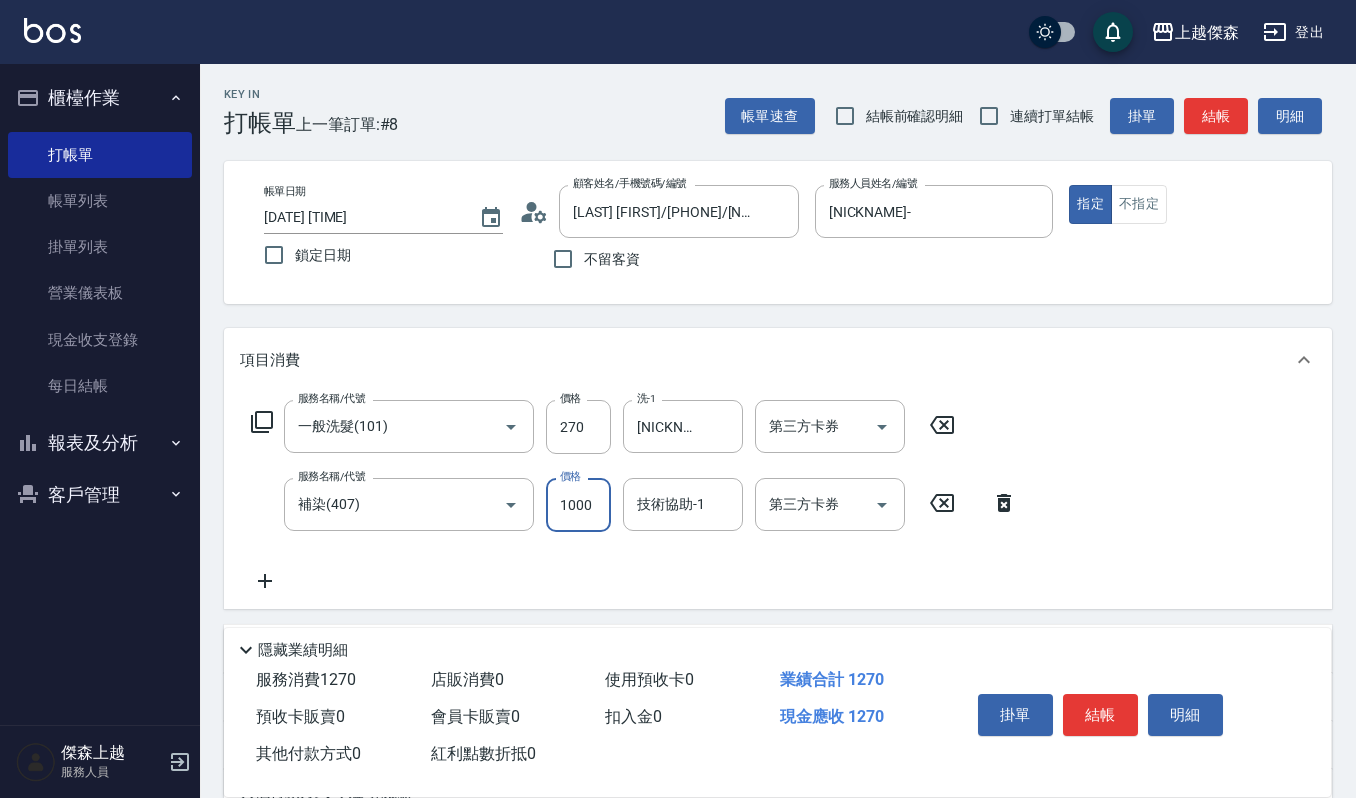 type on "1000" 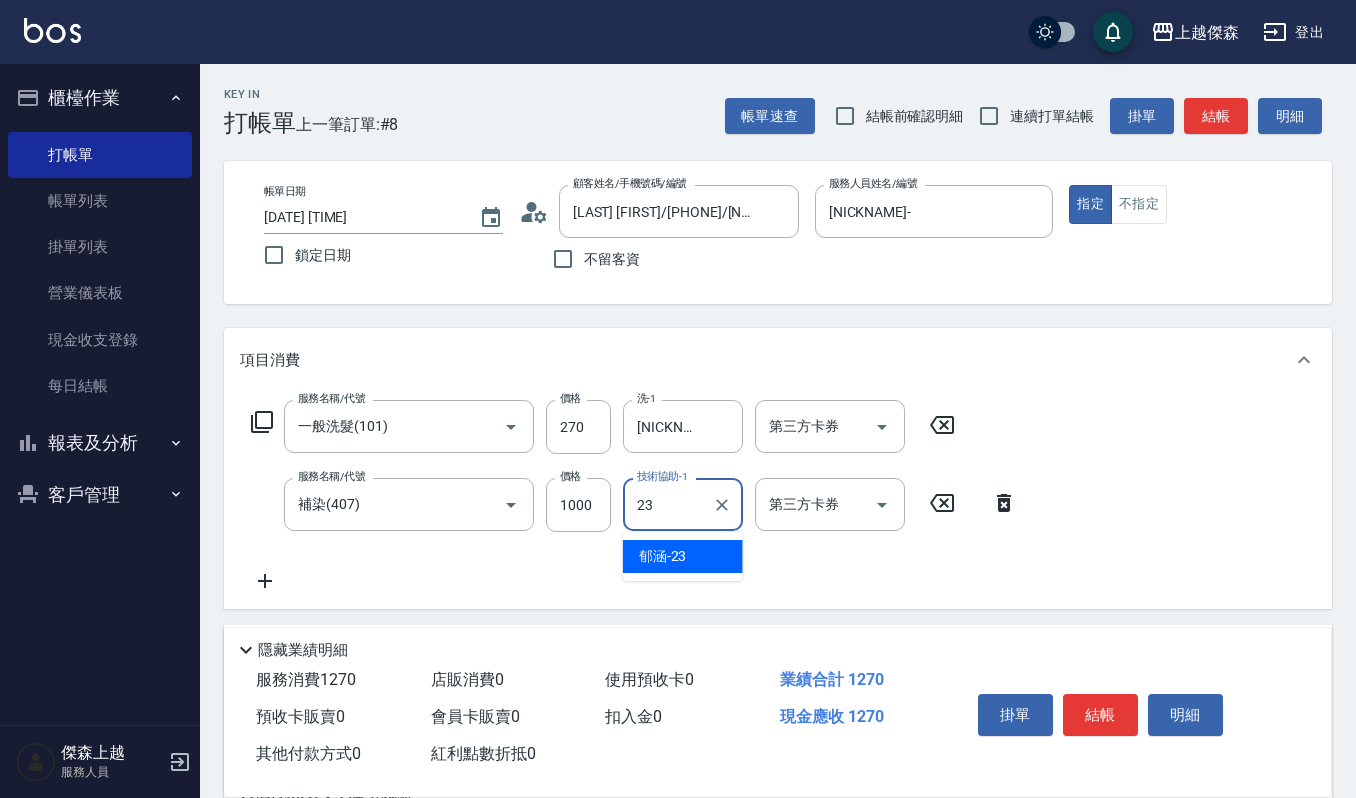 type on "郁涵-23" 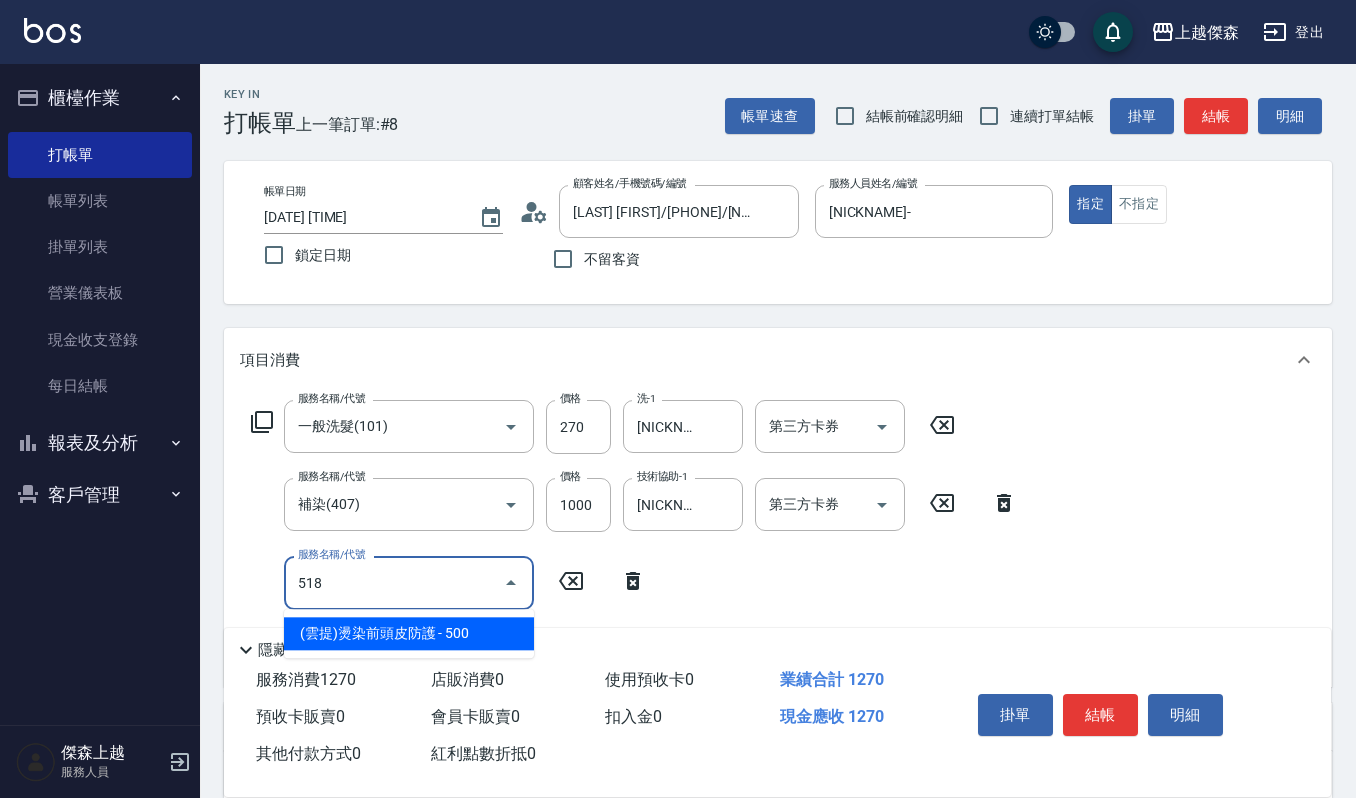 type on "(雲提)燙染前頭皮防護(518)" 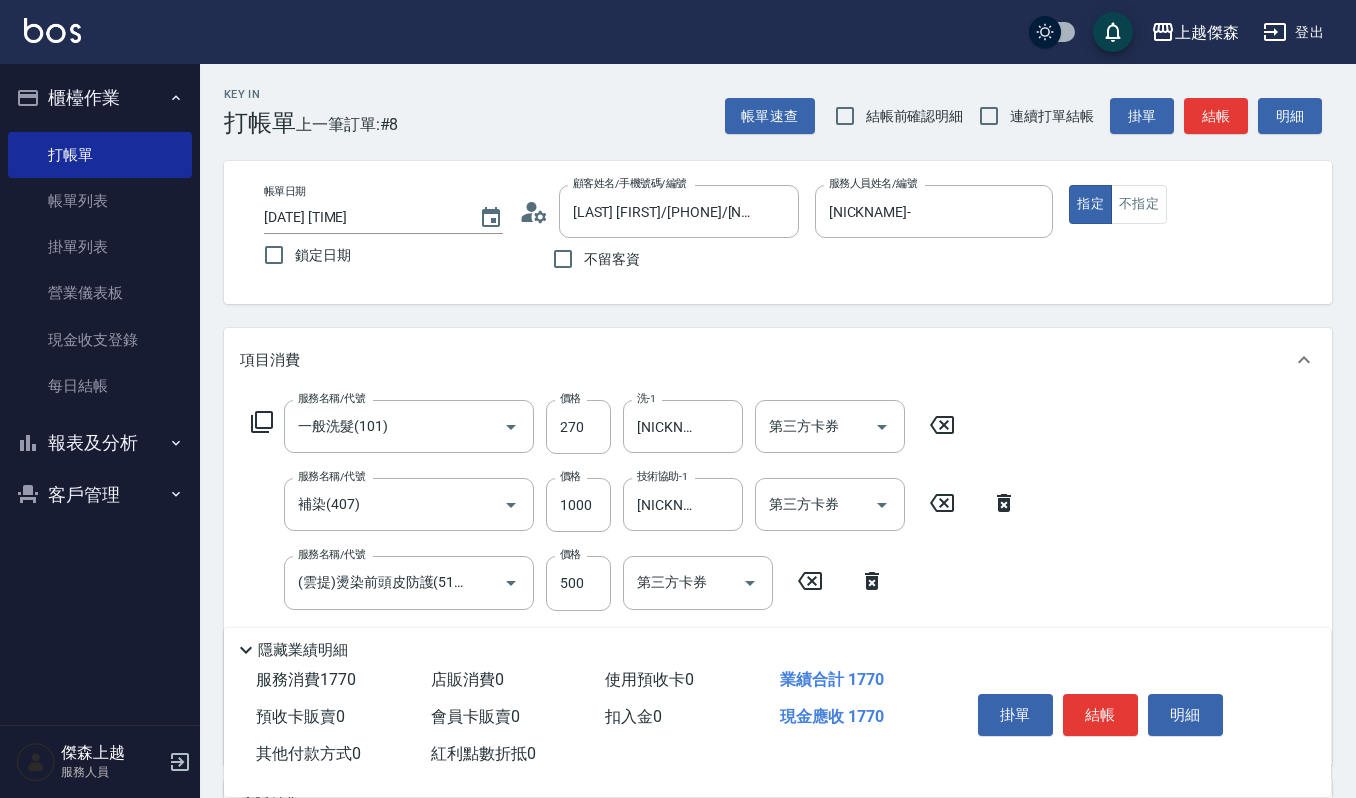 scroll, scrollTop: 0, scrollLeft: 0, axis: both 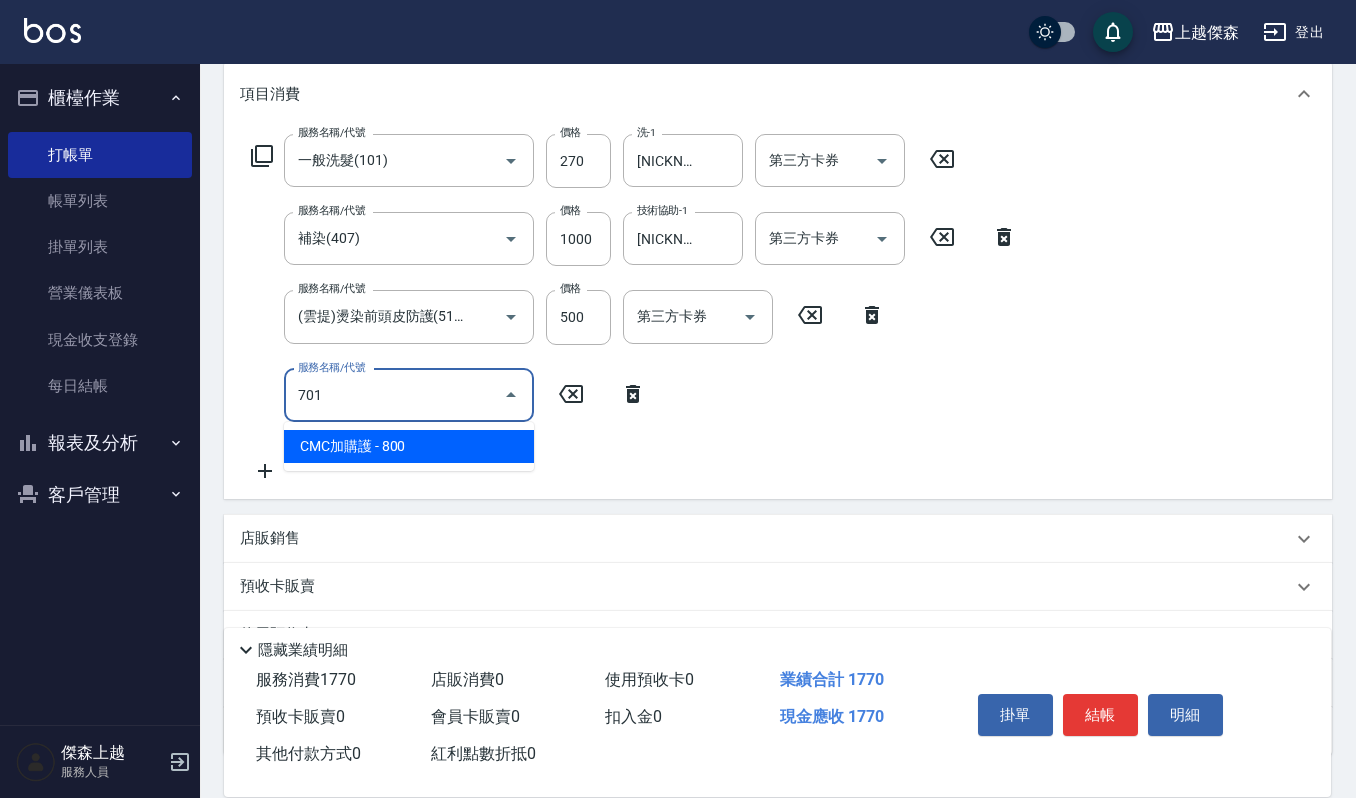type on "CMC加購護(701)" 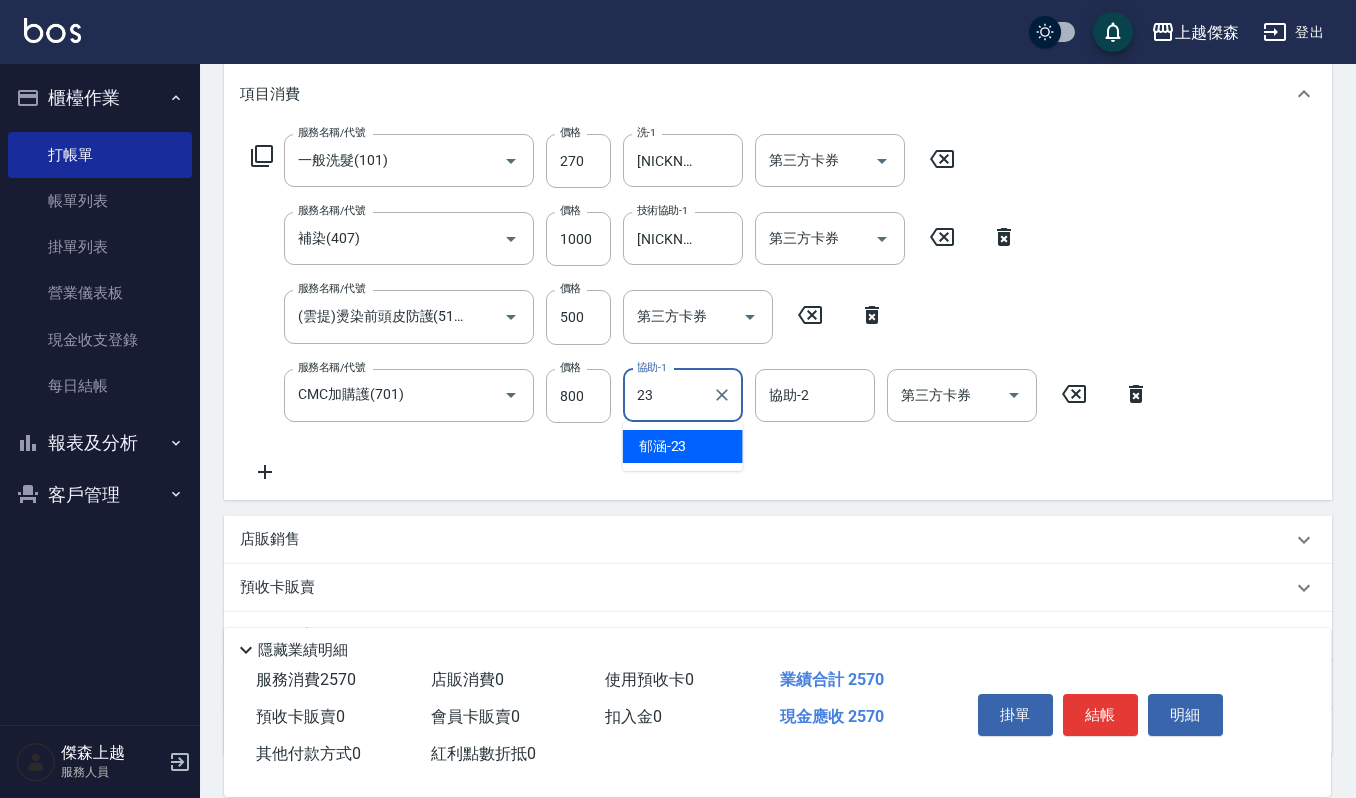 type on "郁涵-23" 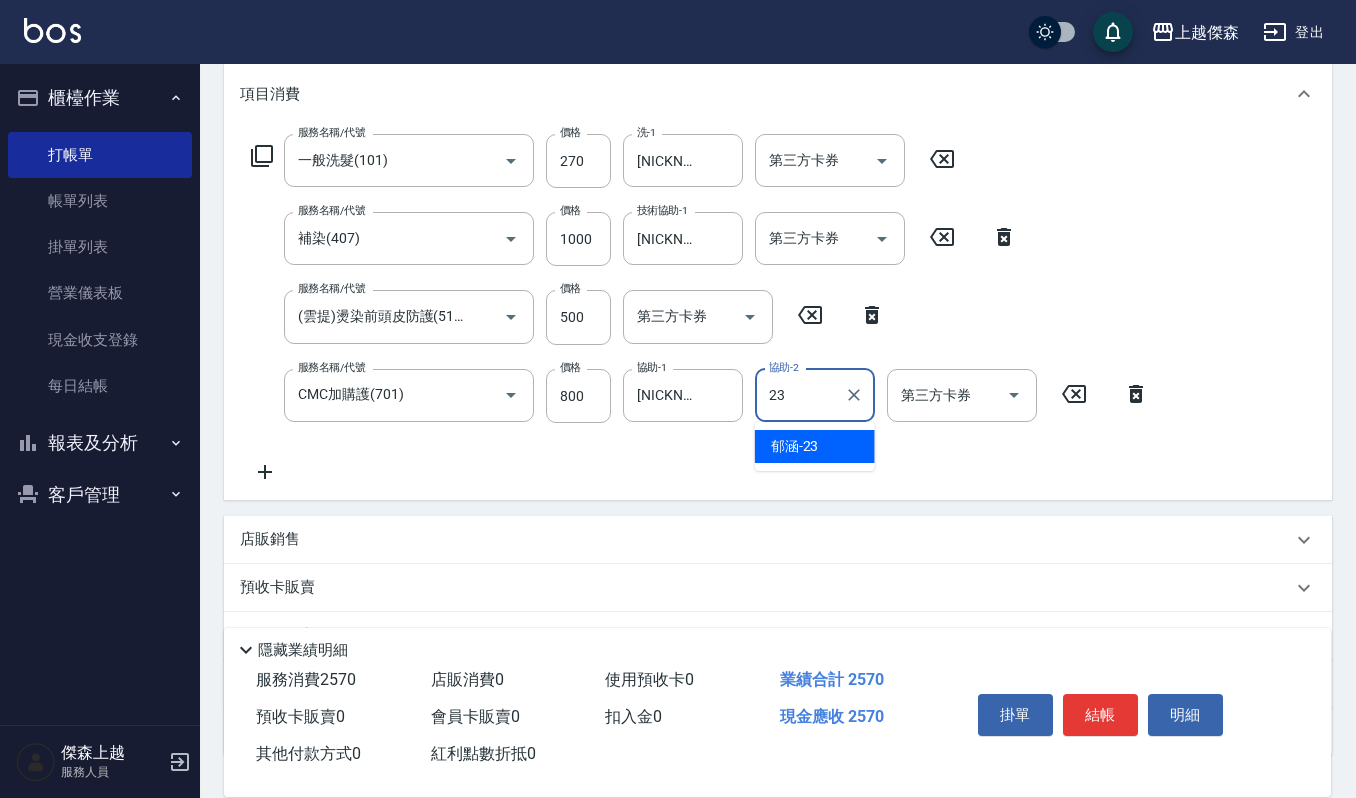 type on "郁涵-23" 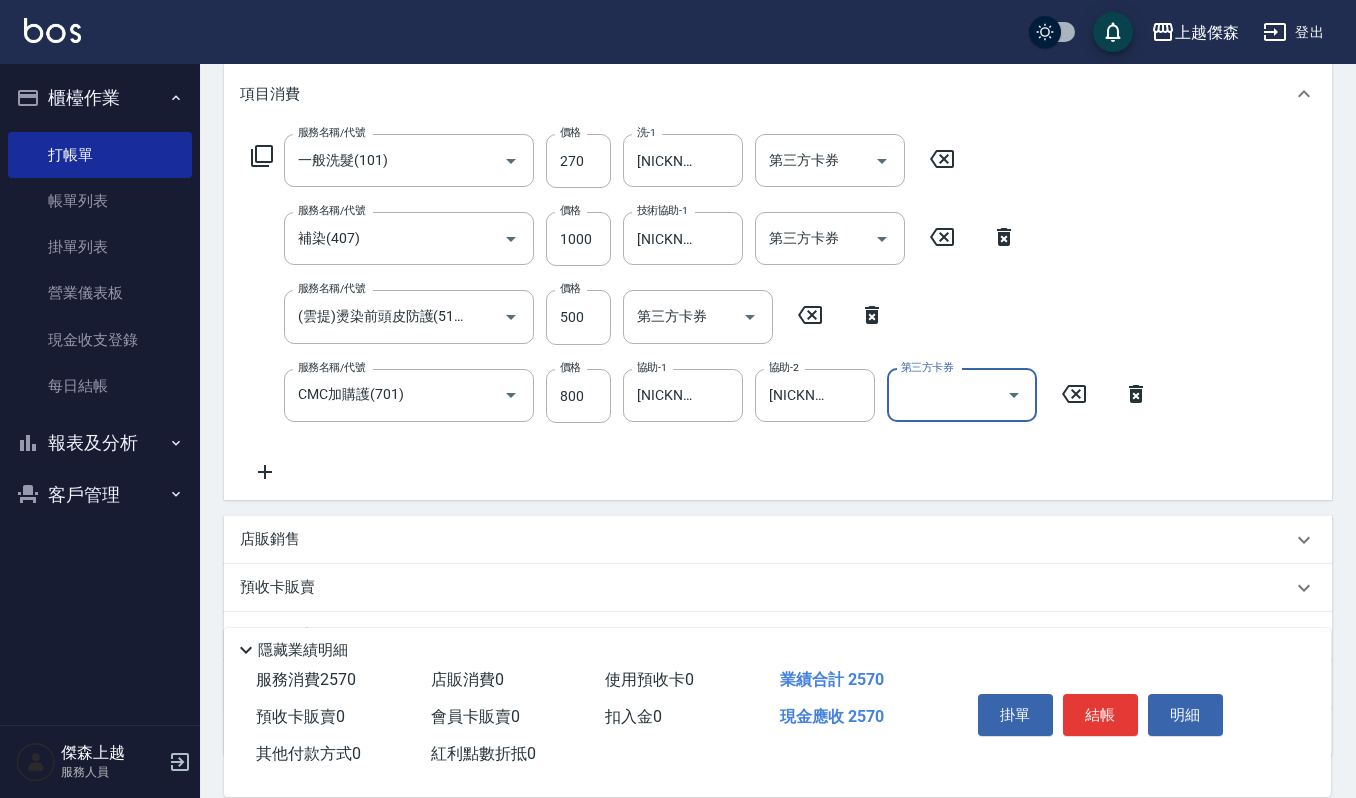 click on "掛單 結帳 明細" at bounding box center [1100, 717] 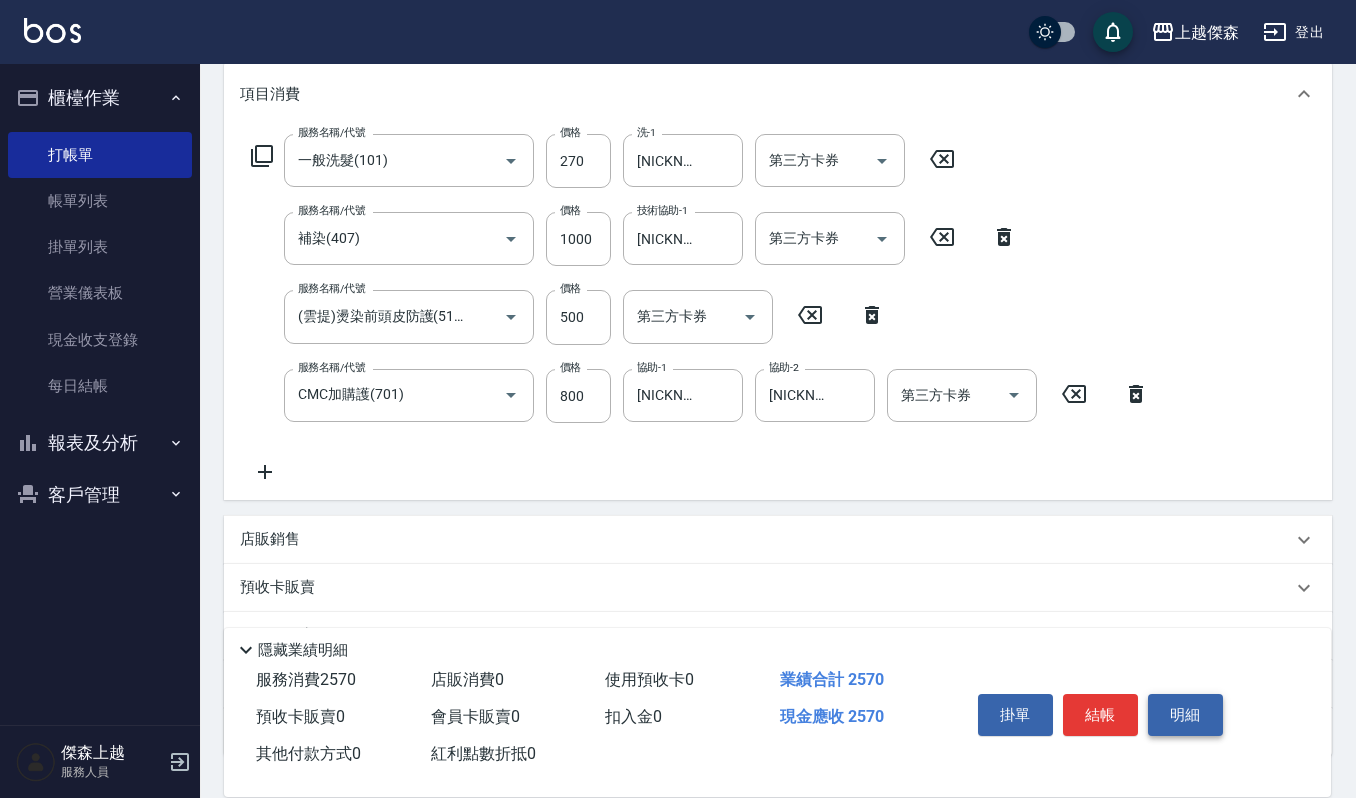 click on "明細" at bounding box center [1185, 715] 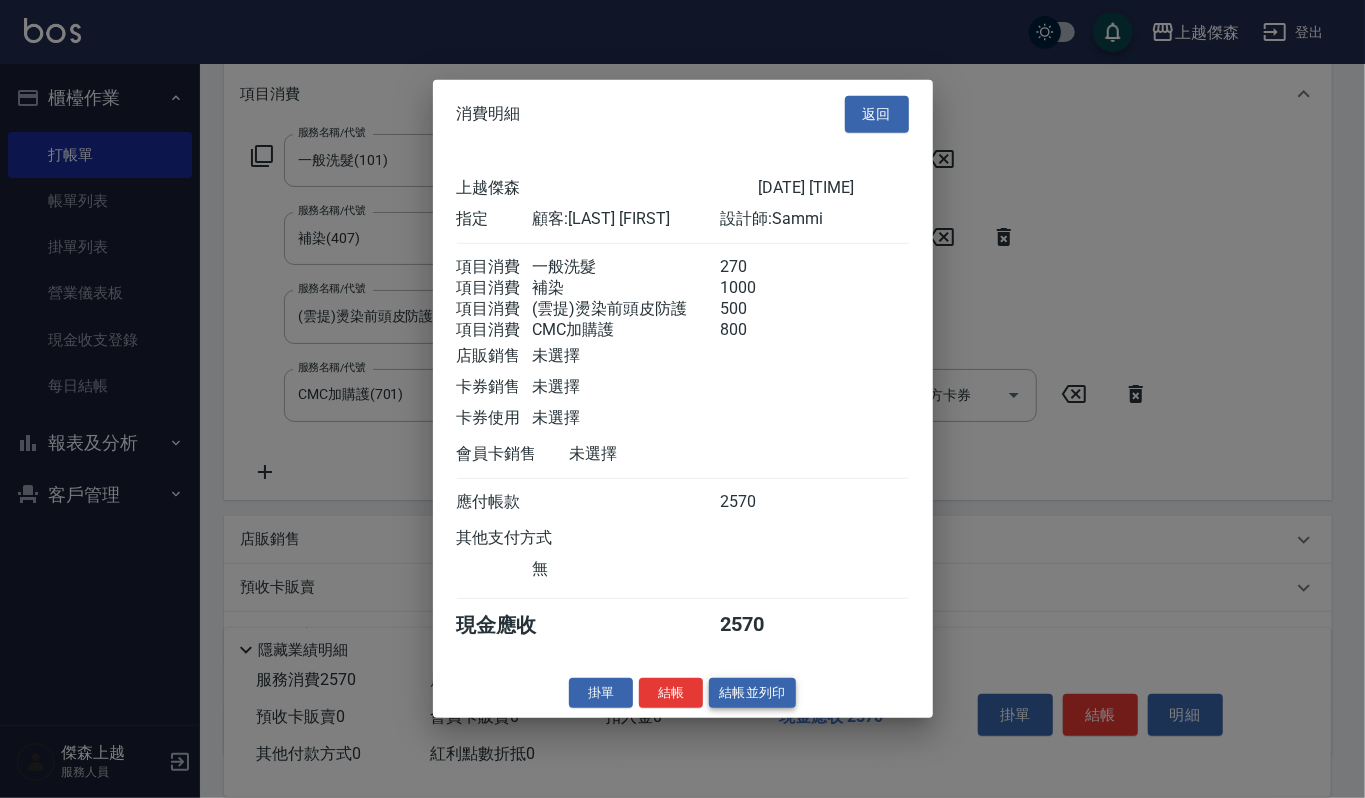 click on "結帳並列印" at bounding box center (752, 692) 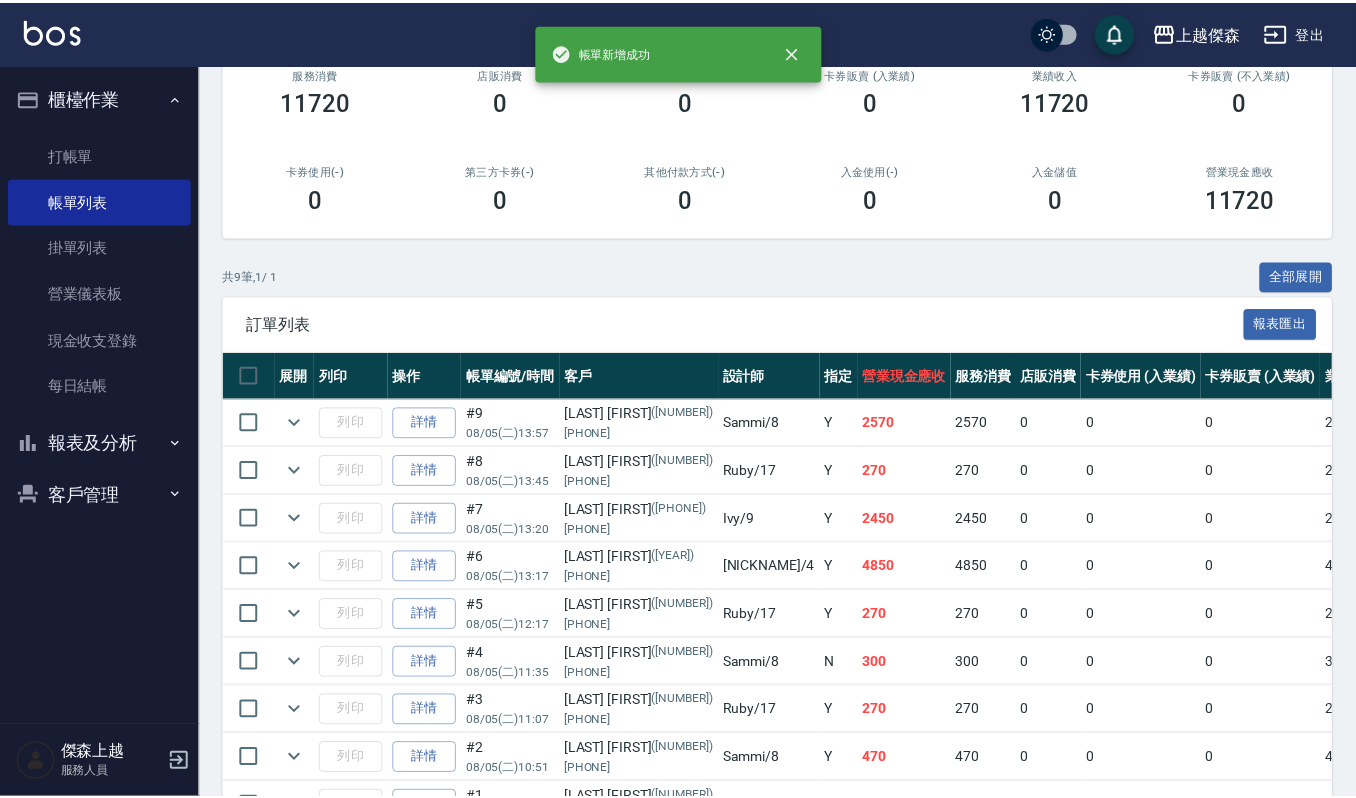 scroll, scrollTop: 0, scrollLeft: 0, axis: both 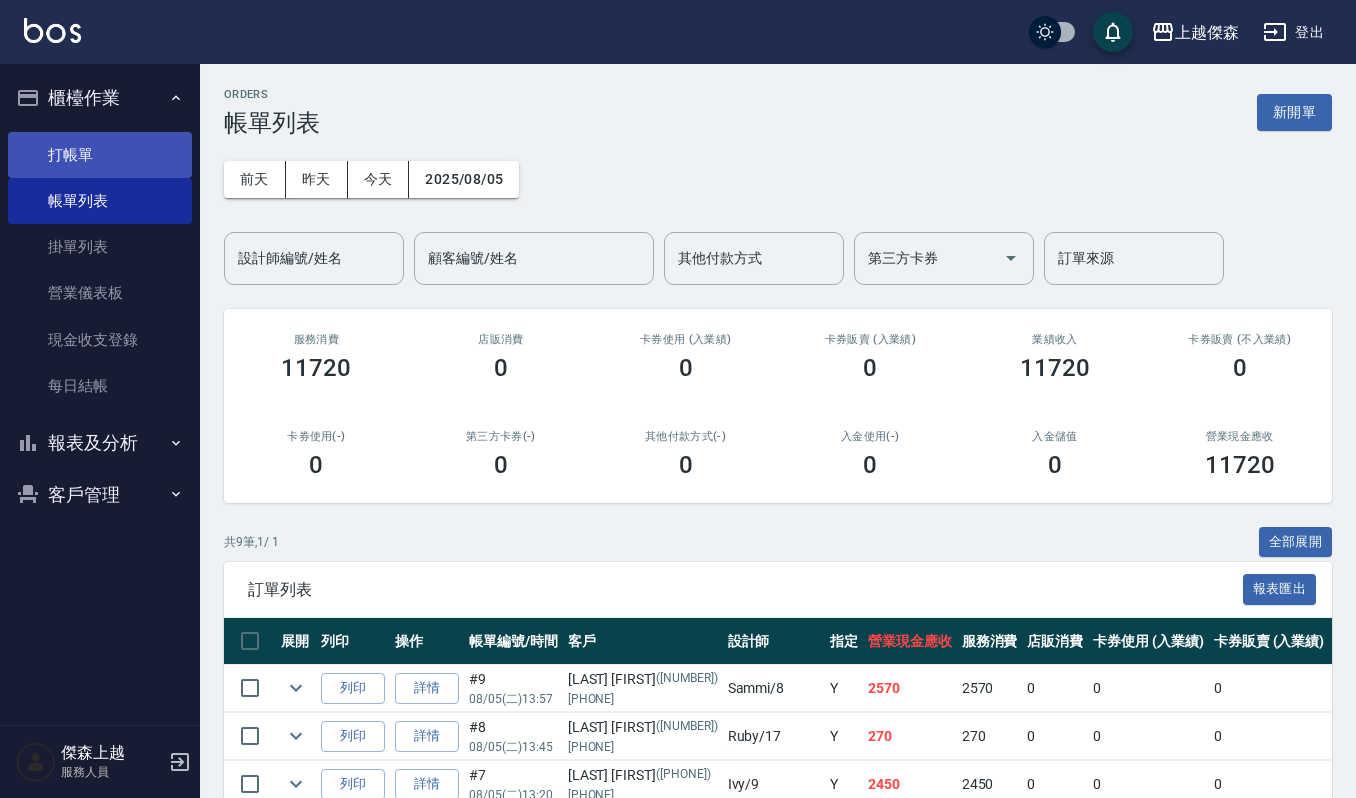 click on "打帳單" at bounding box center [100, 155] 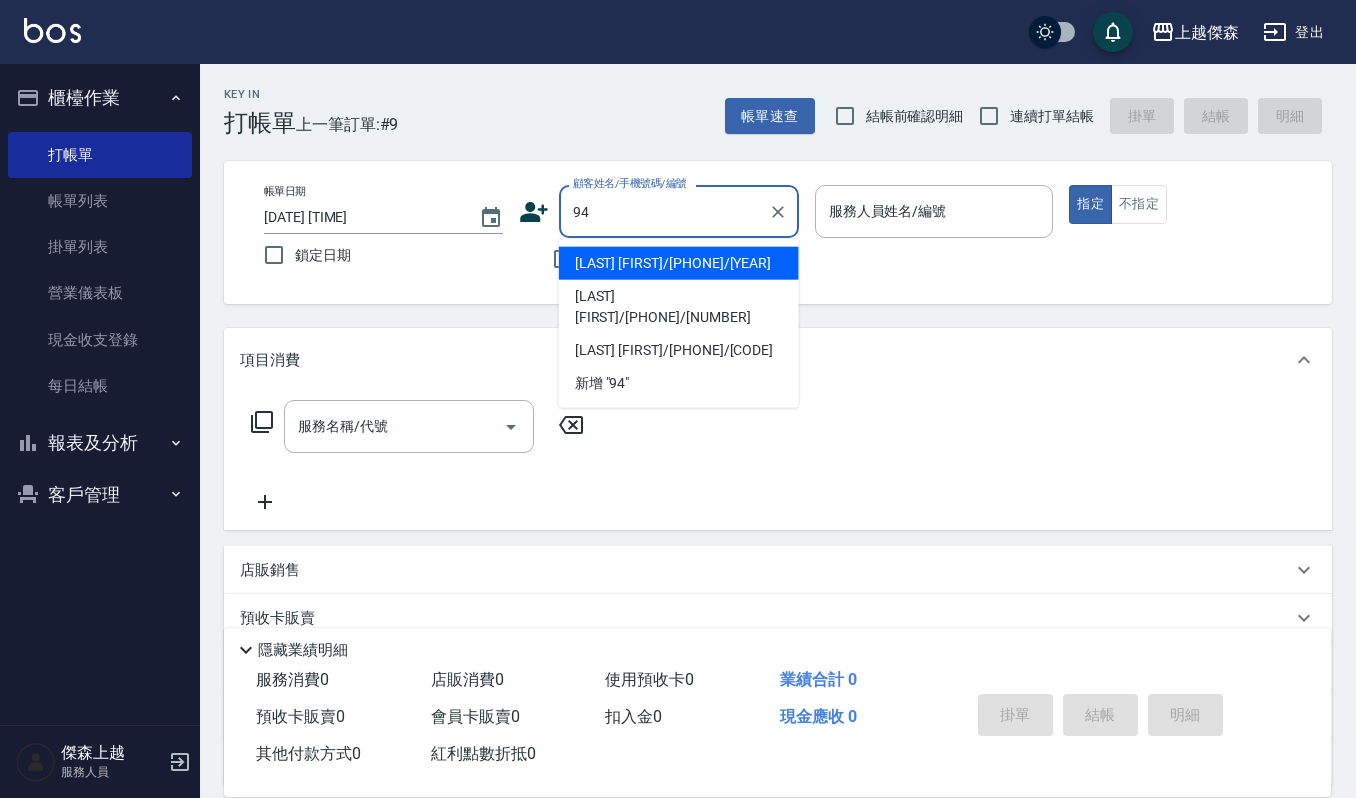 type on "9" 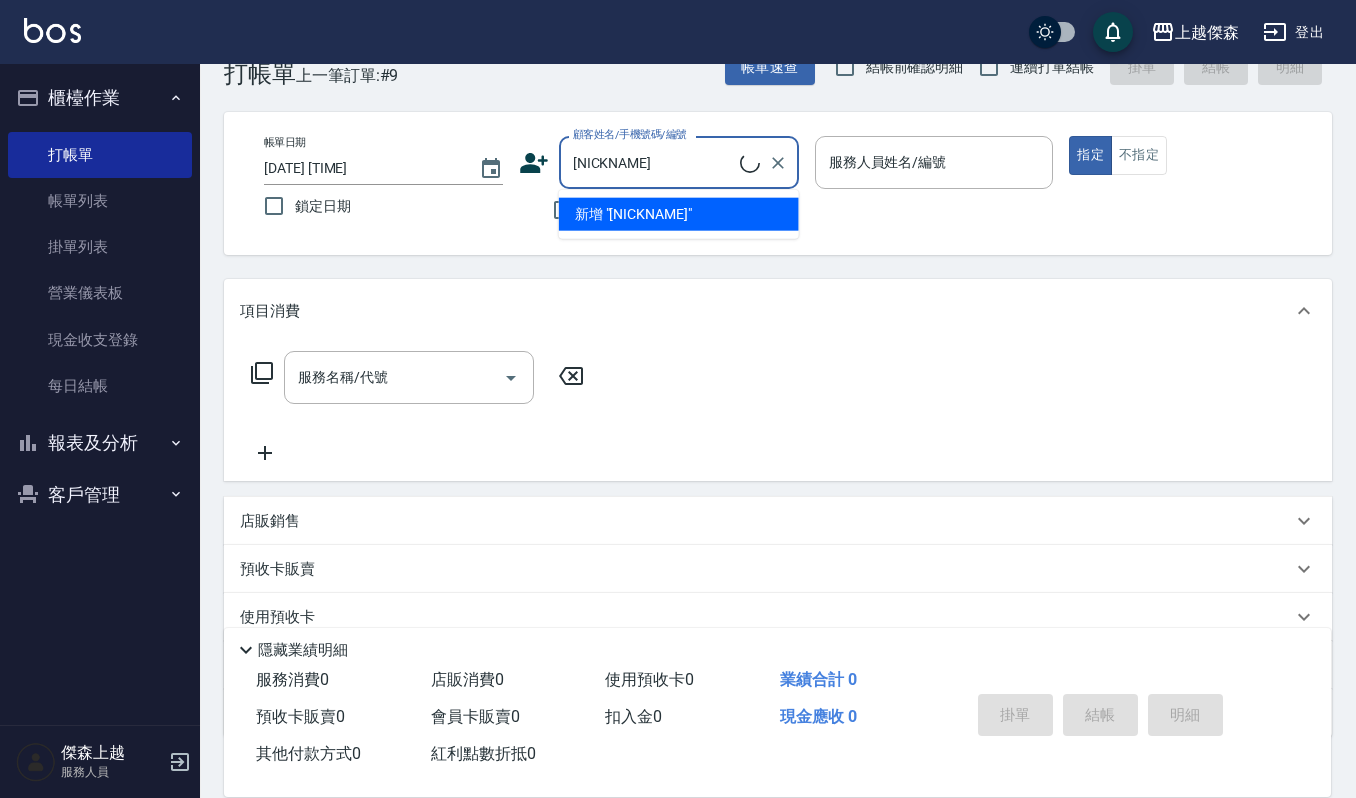 scroll, scrollTop: 133, scrollLeft: 0, axis: vertical 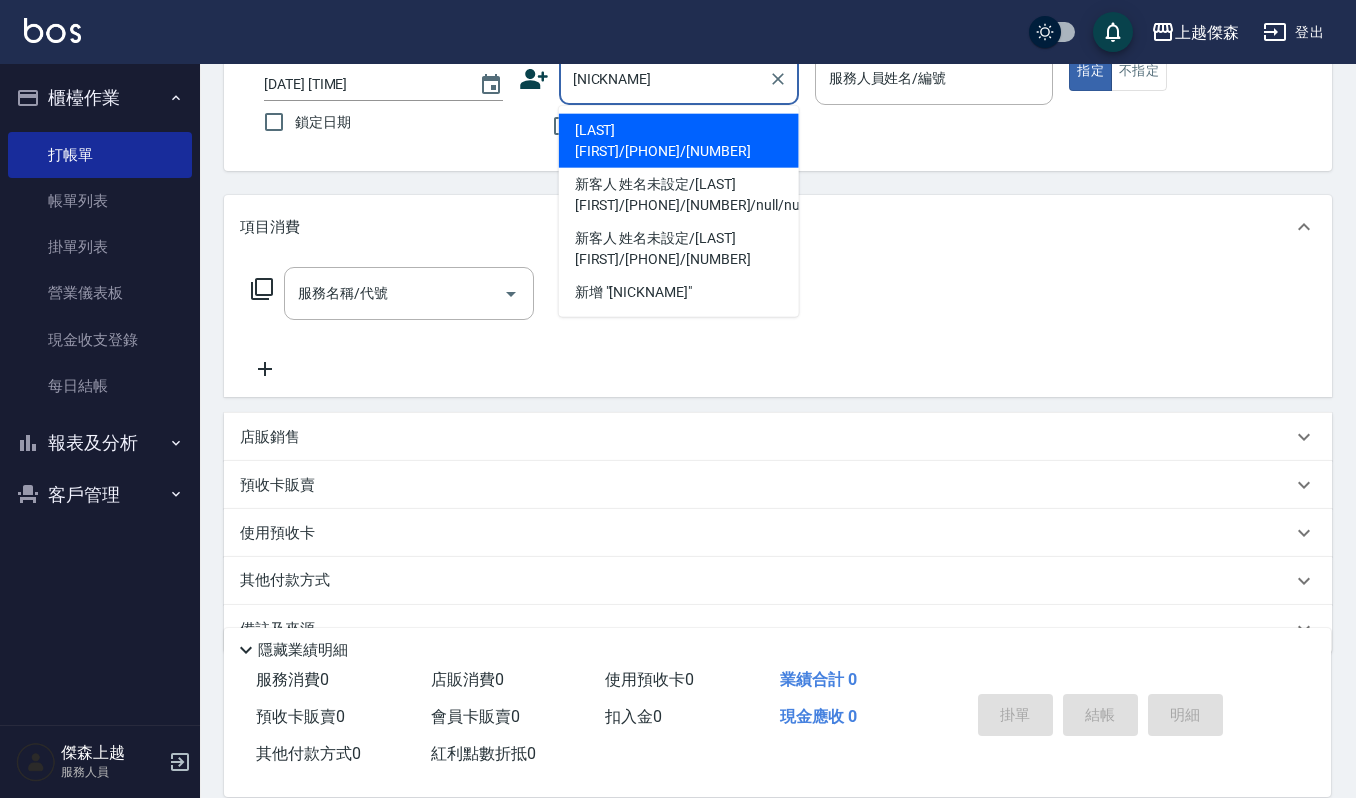 click on "潘艾琳/0921976713/24678" at bounding box center (679, 141) 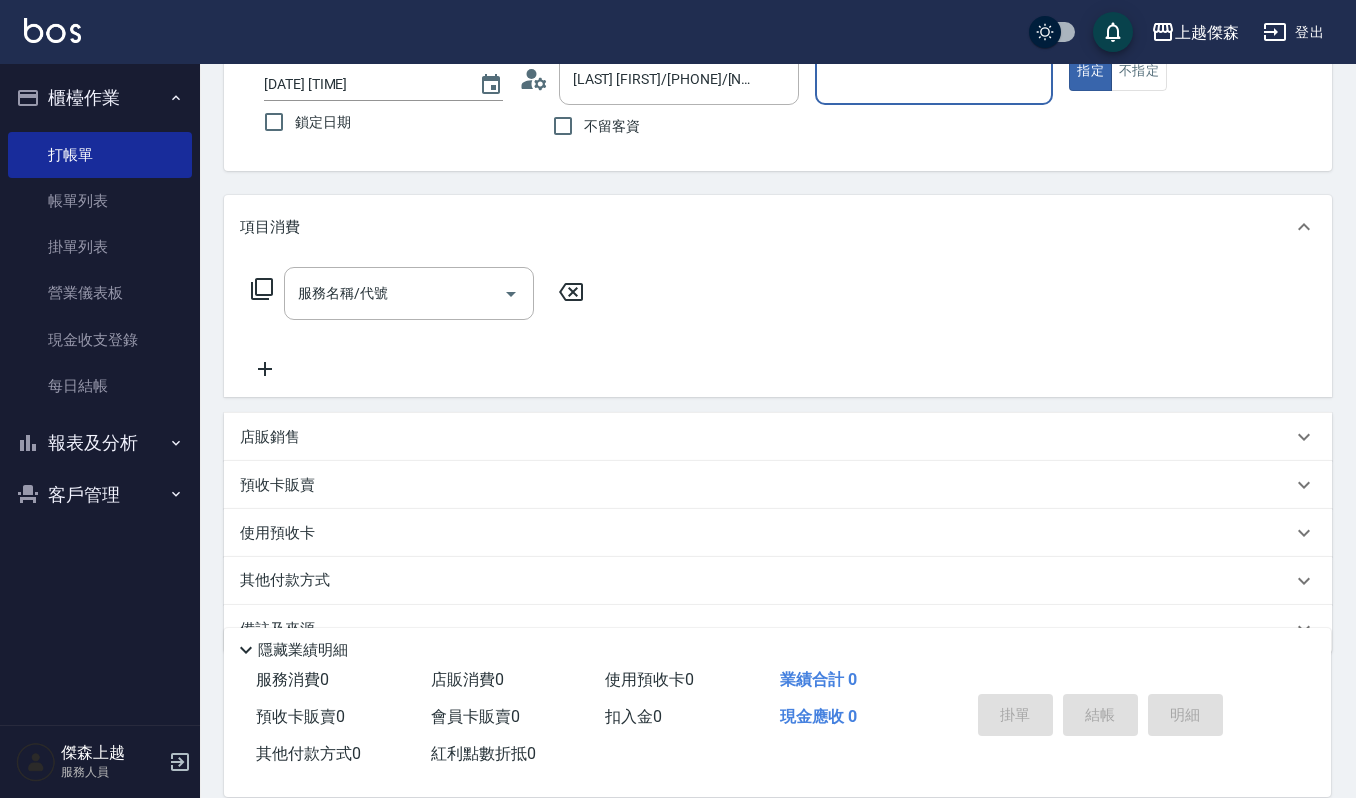 type on "吉兒-4" 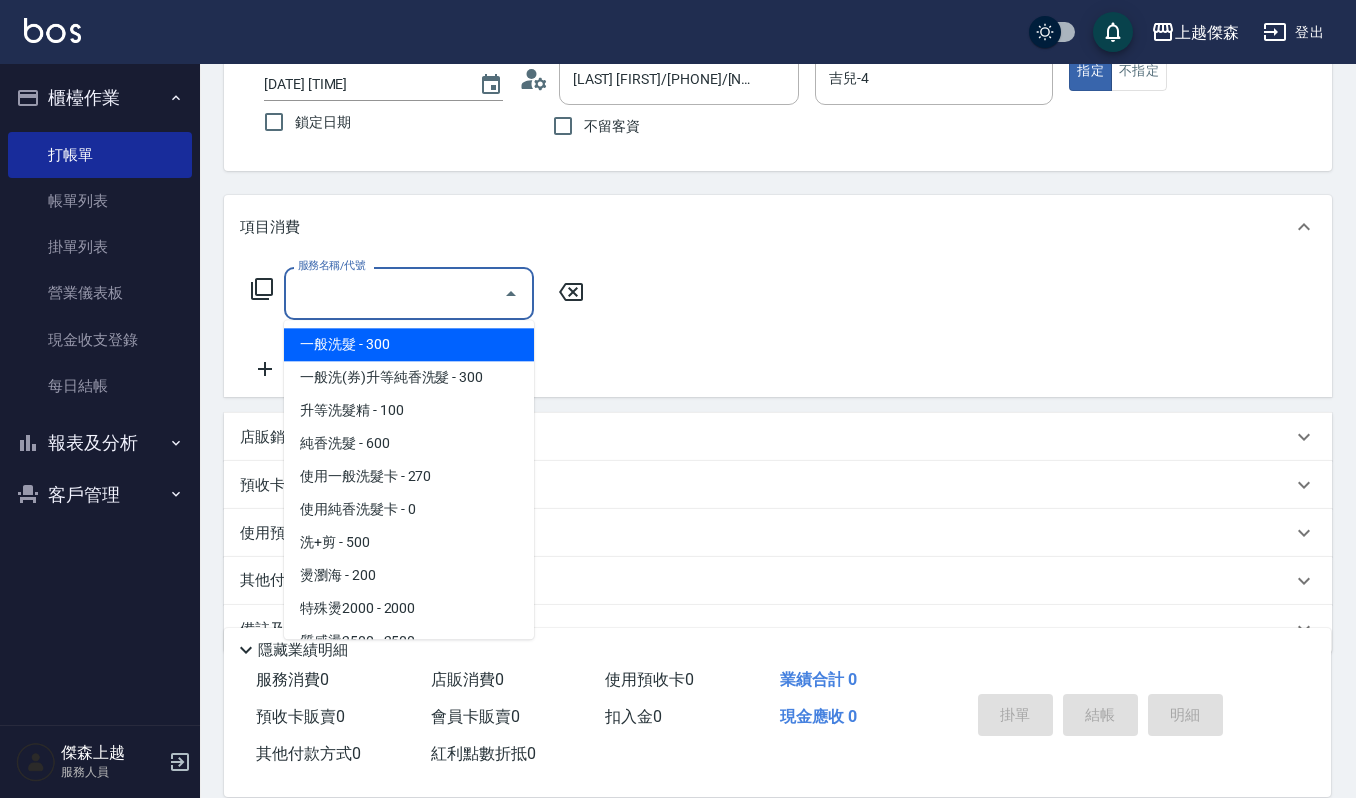 click on "服務名稱/代號" at bounding box center (394, 293) 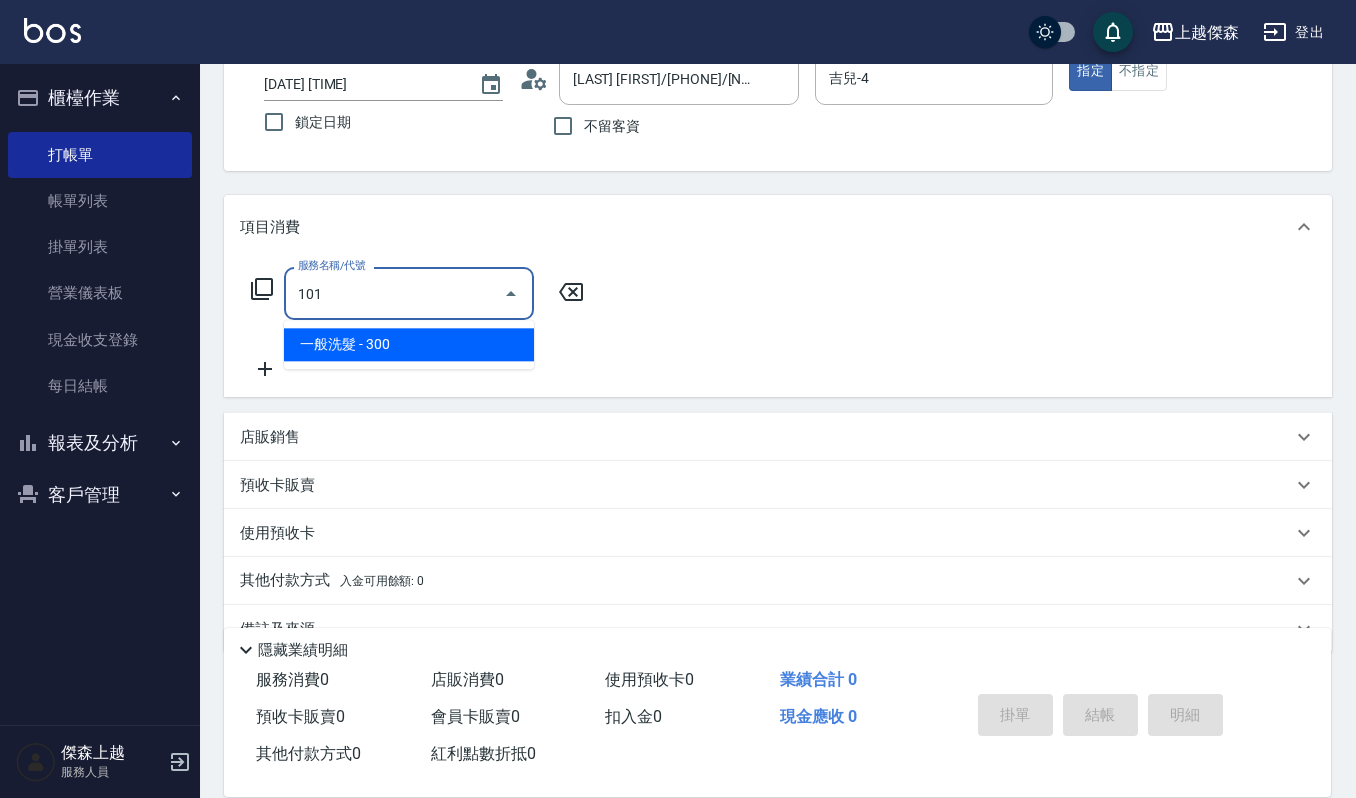 type on "一般洗髮(101)" 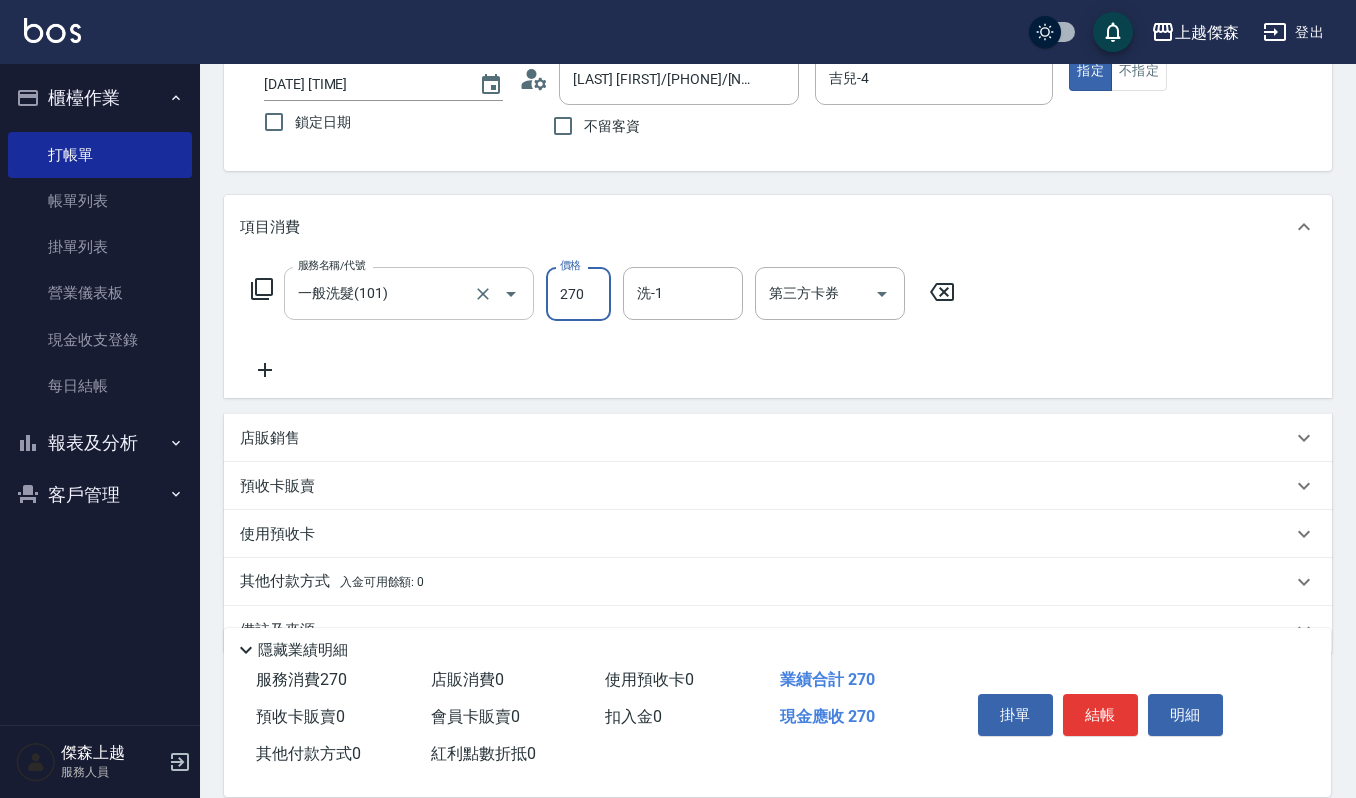 type on "270" 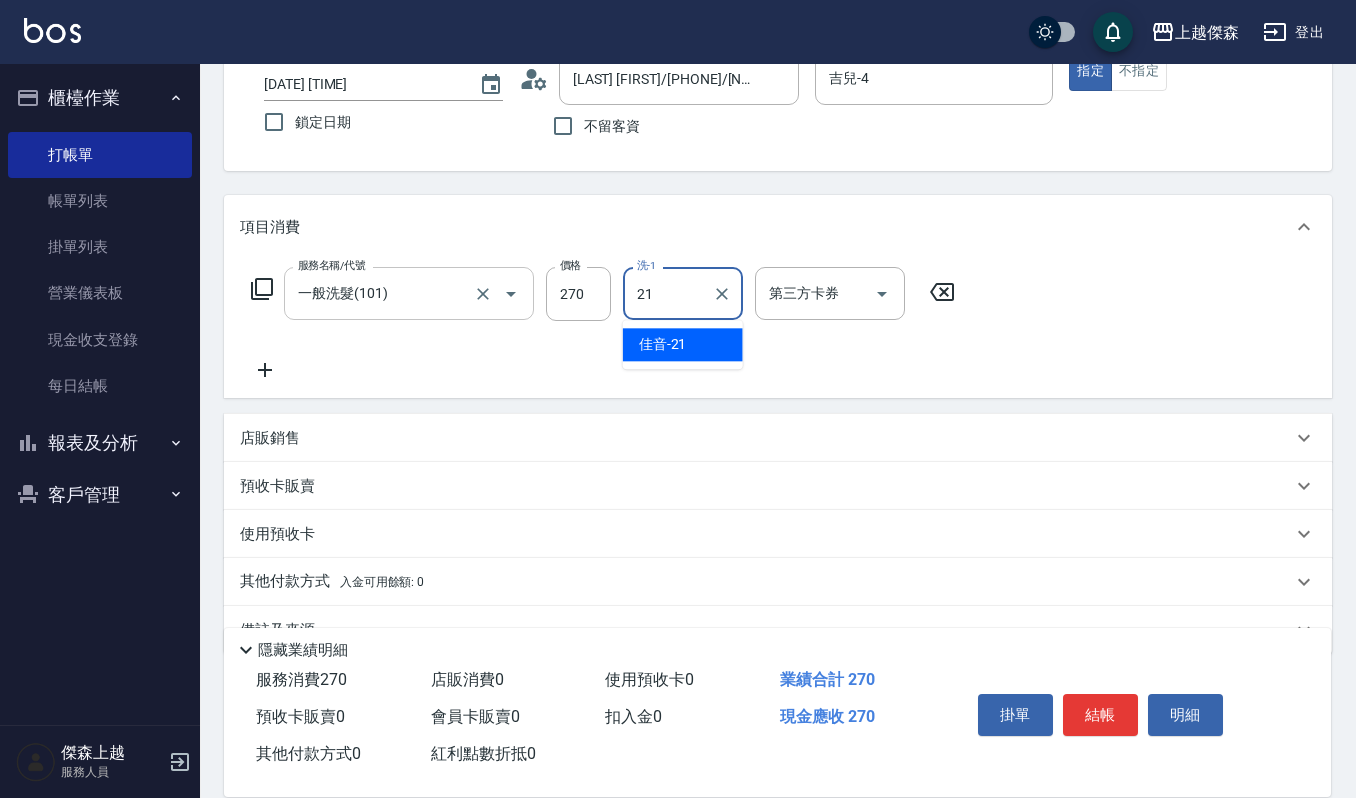 type on "佳音-21" 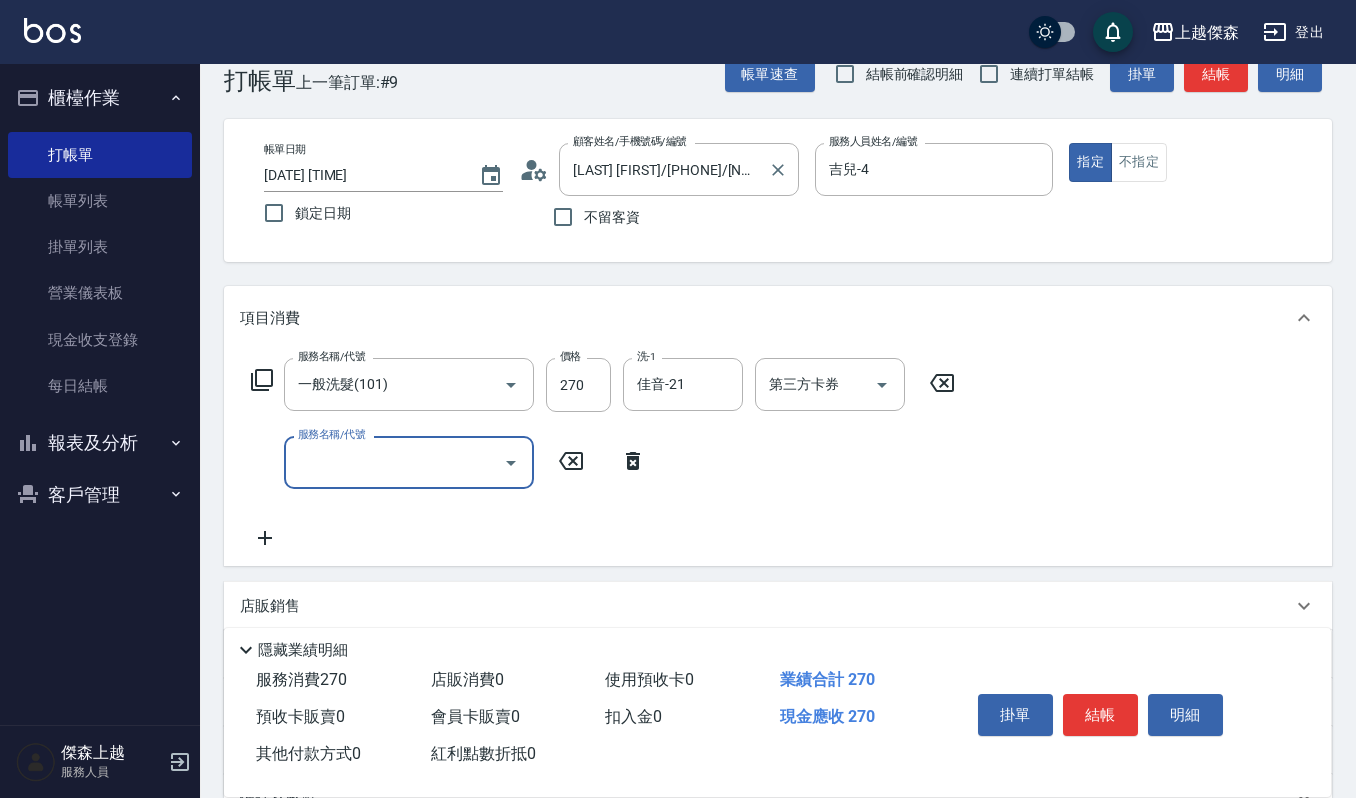 scroll, scrollTop: 0, scrollLeft: 0, axis: both 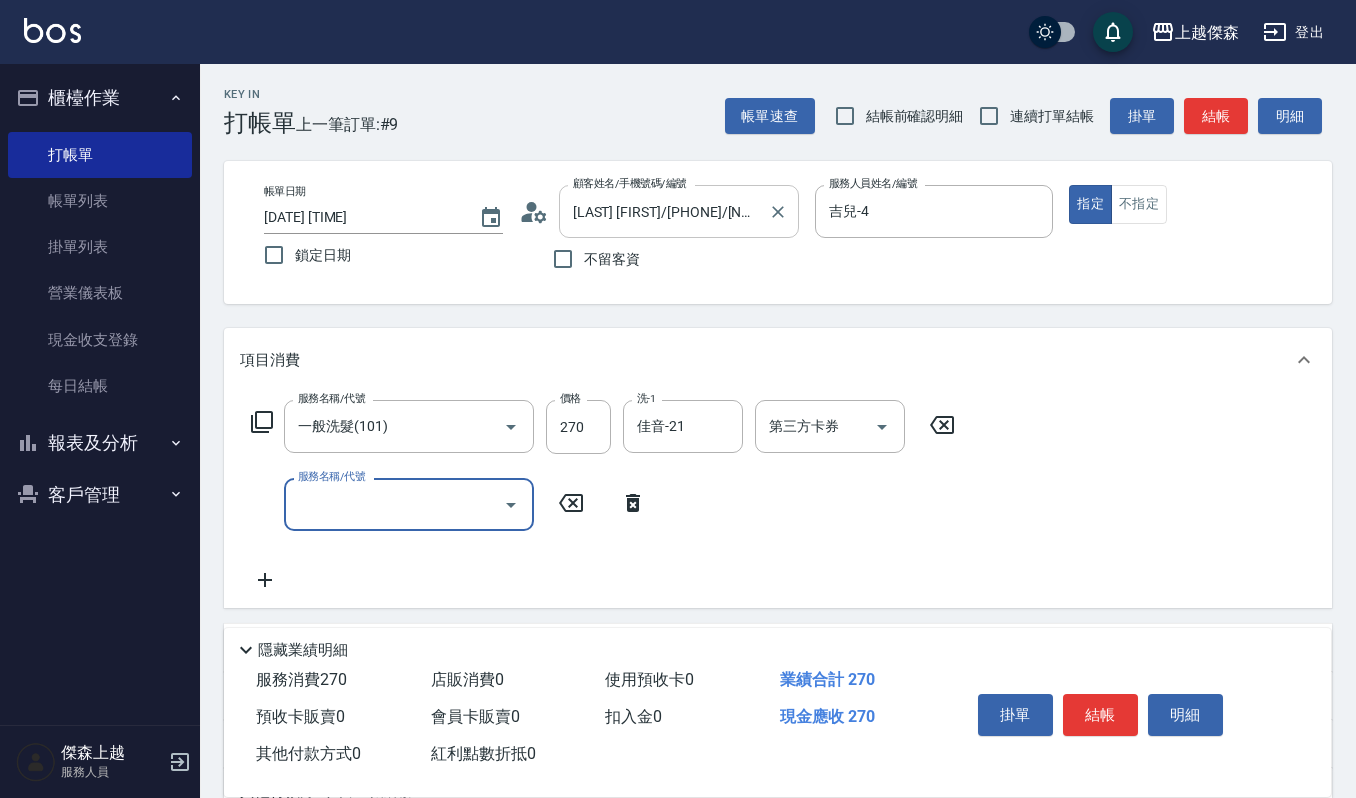 click on "潘艾琳/0921976713/24678" at bounding box center [664, 211] 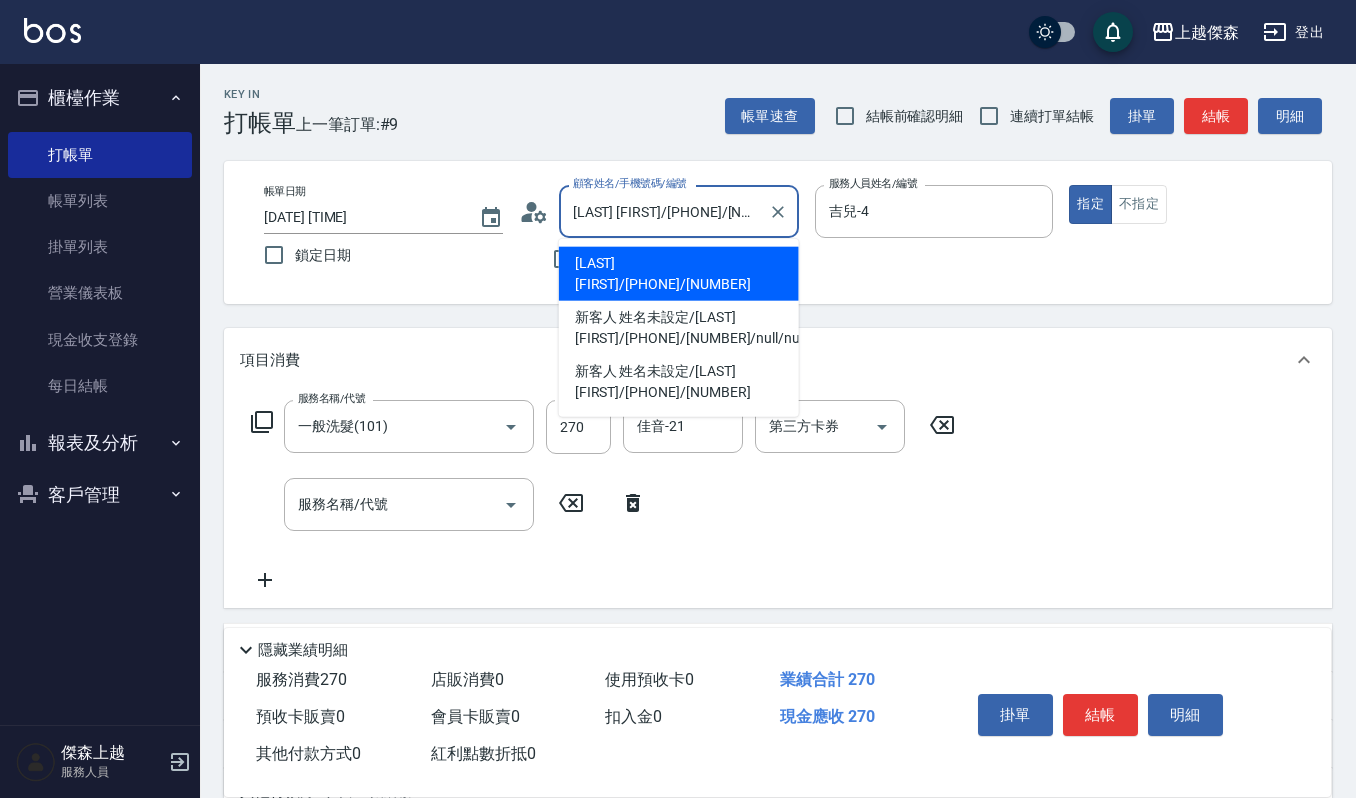 click on "潘艾琳/0921976713/24678" at bounding box center (664, 211) 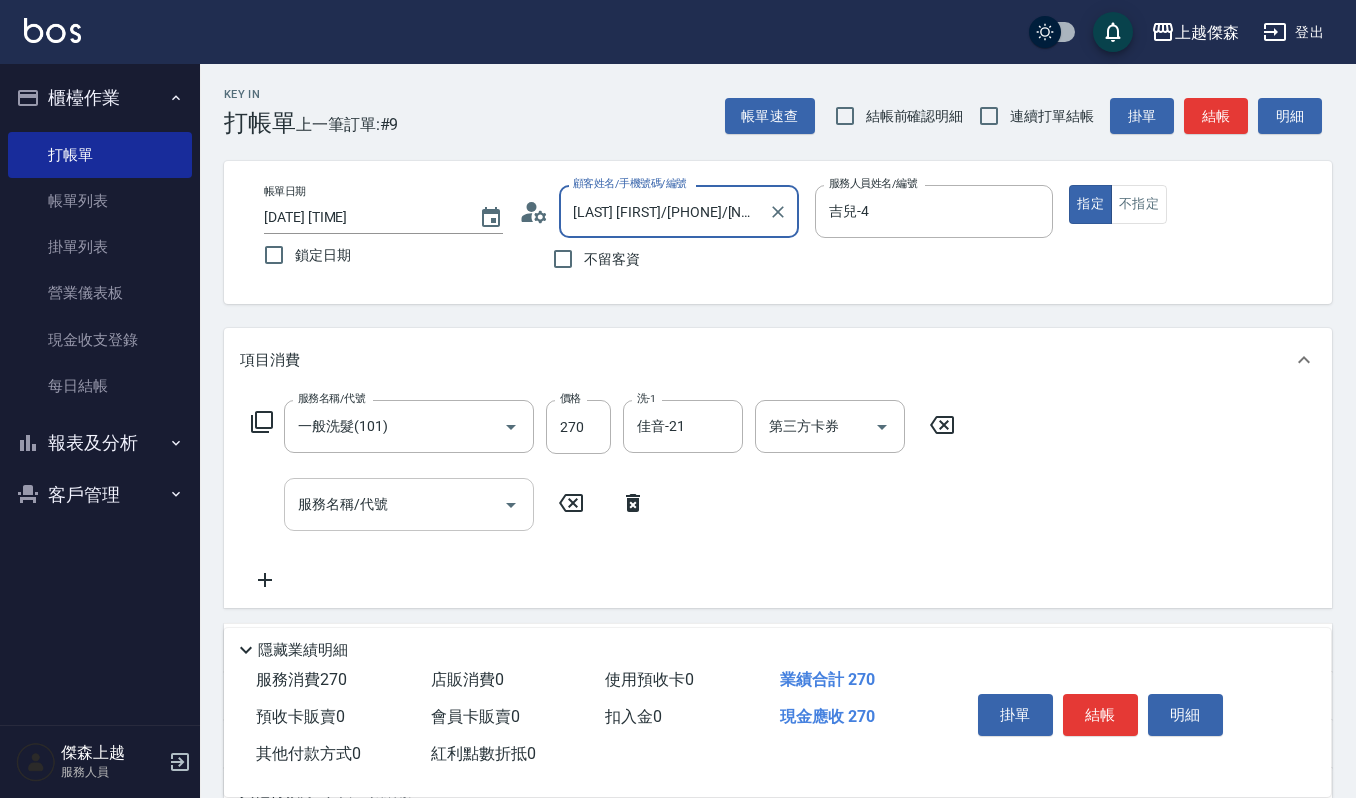 click on "服務名稱/代號" at bounding box center (394, 504) 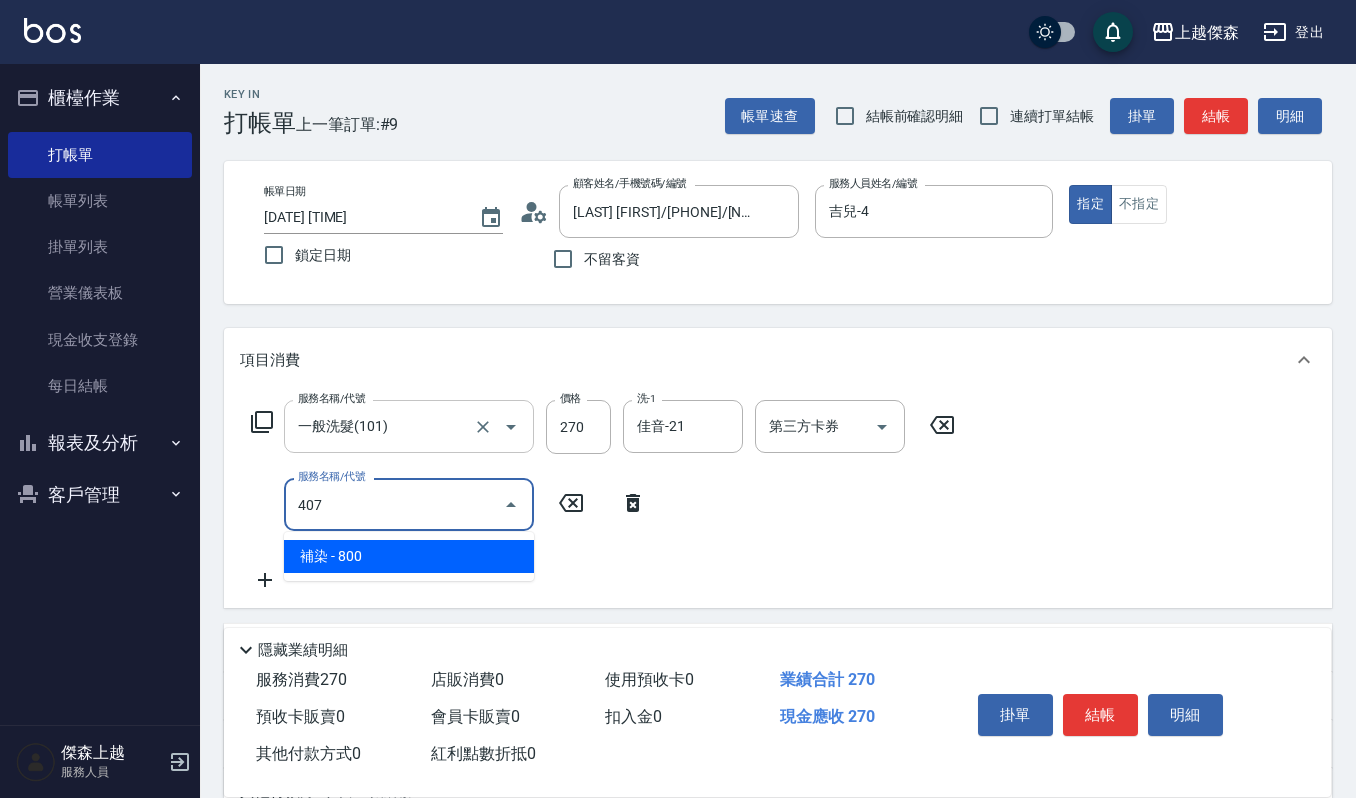 type on "補染(407)" 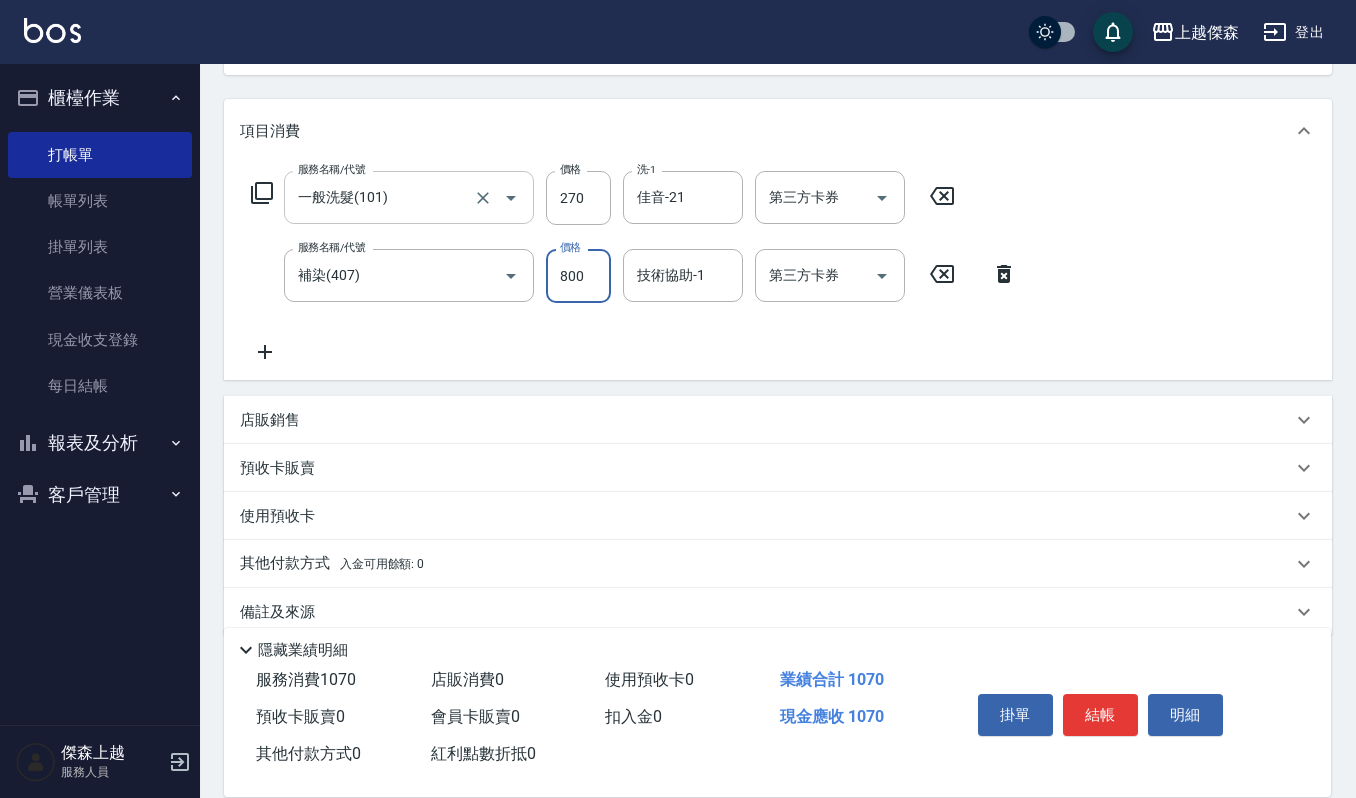 scroll, scrollTop: 254, scrollLeft: 0, axis: vertical 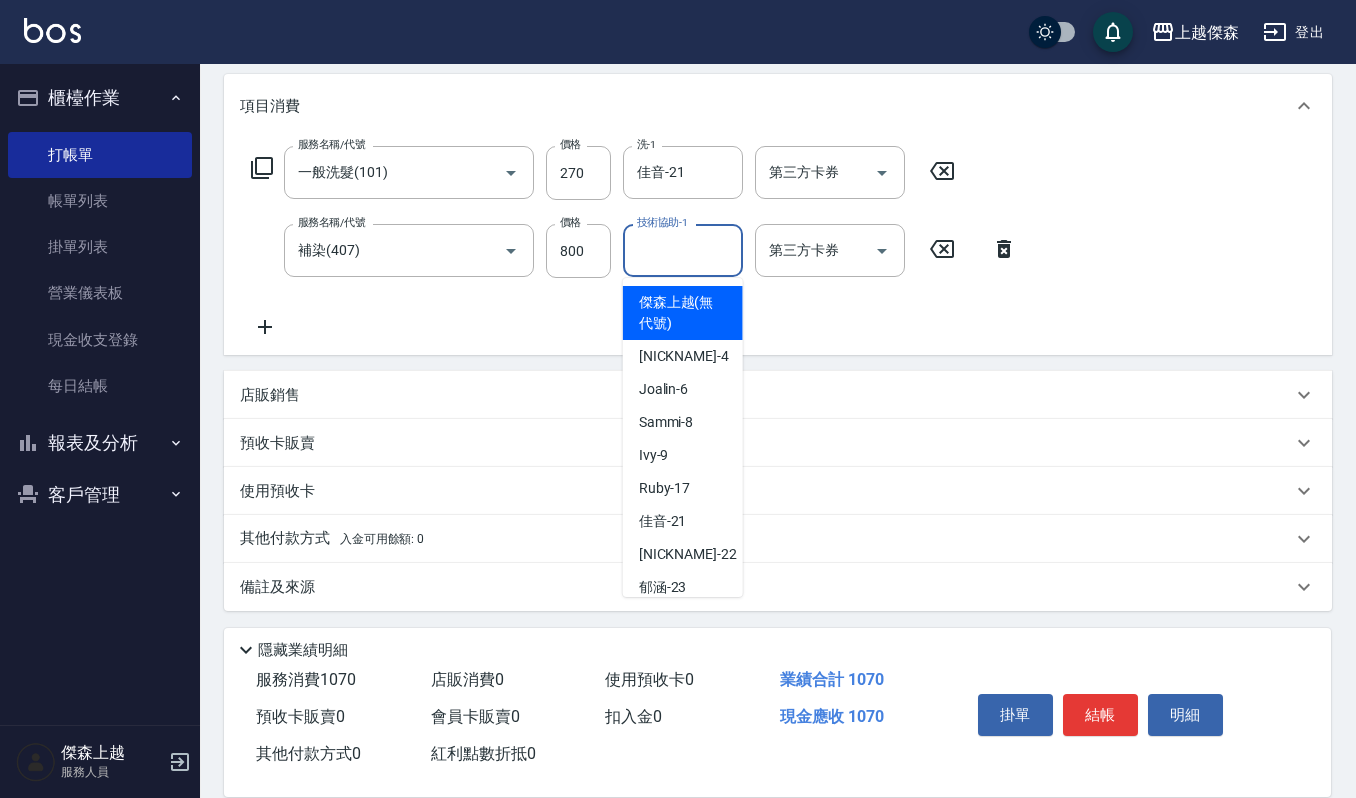 click on "技術協助-1" at bounding box center (683, 250) 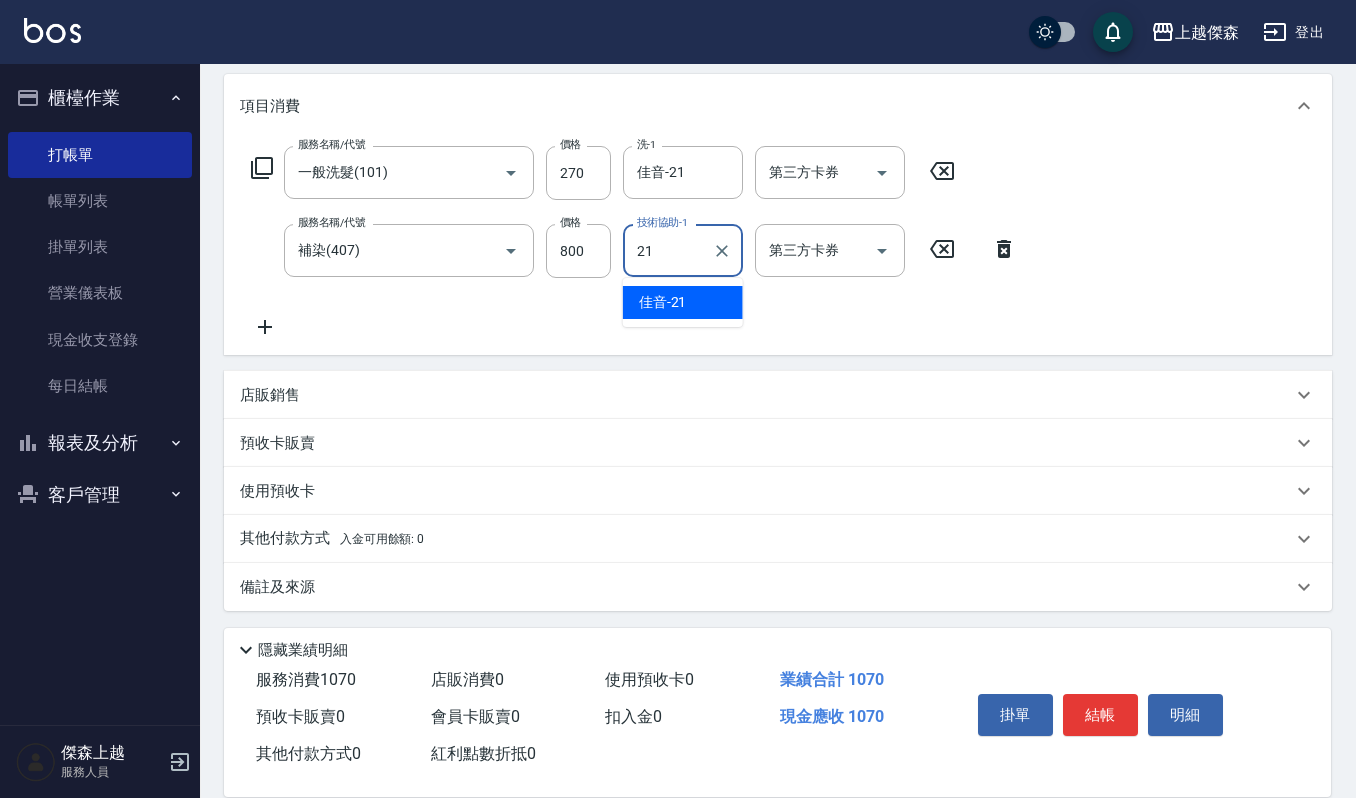 type on "佳音-21" 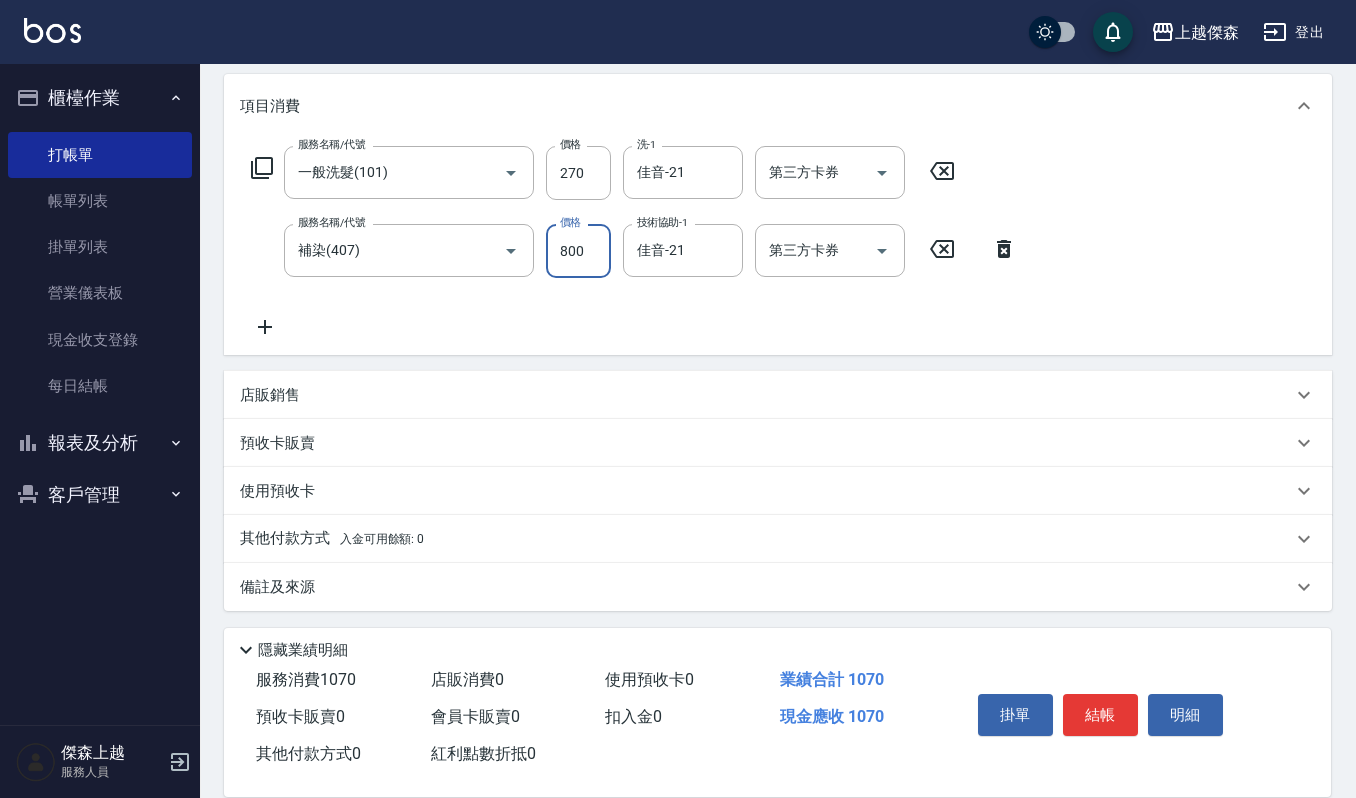 click on "800" at bounding box center (578, 251) 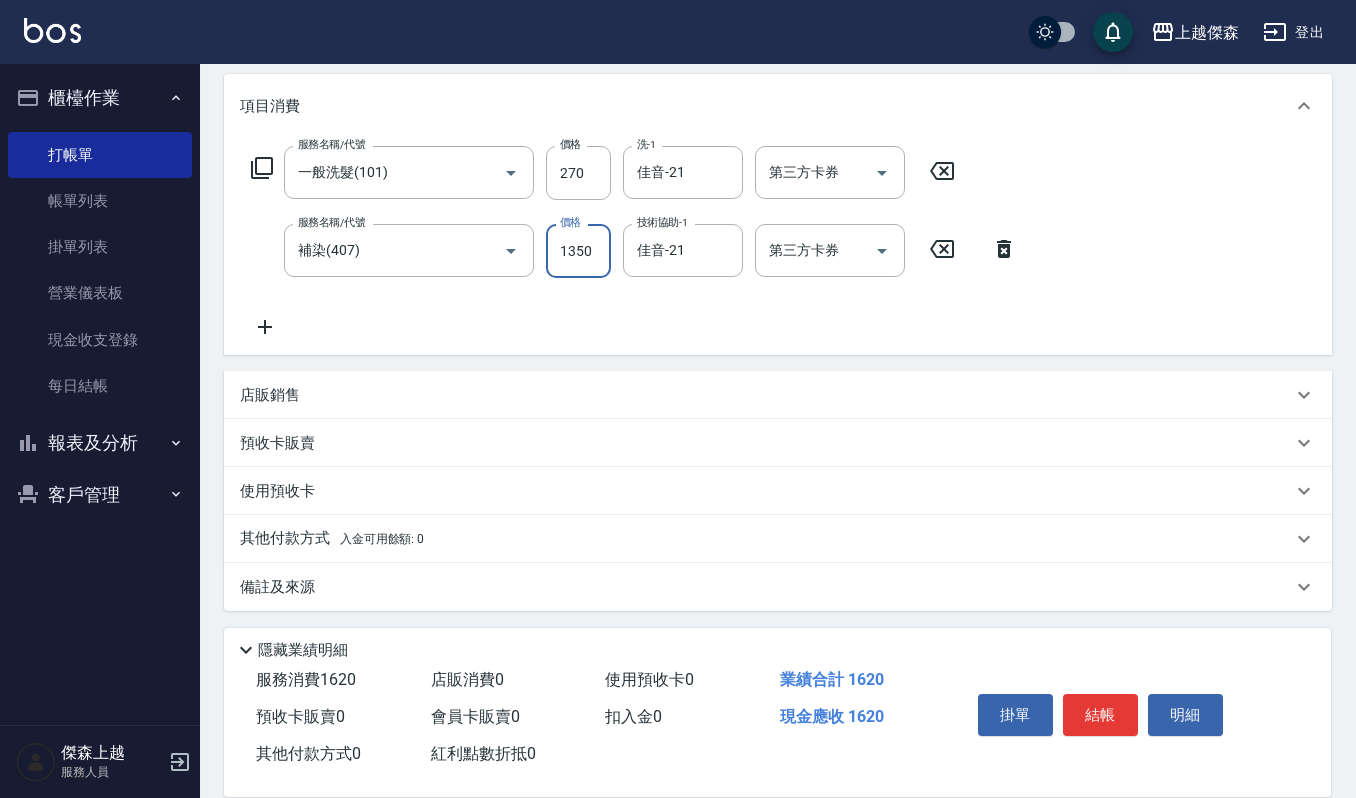type on "1350" 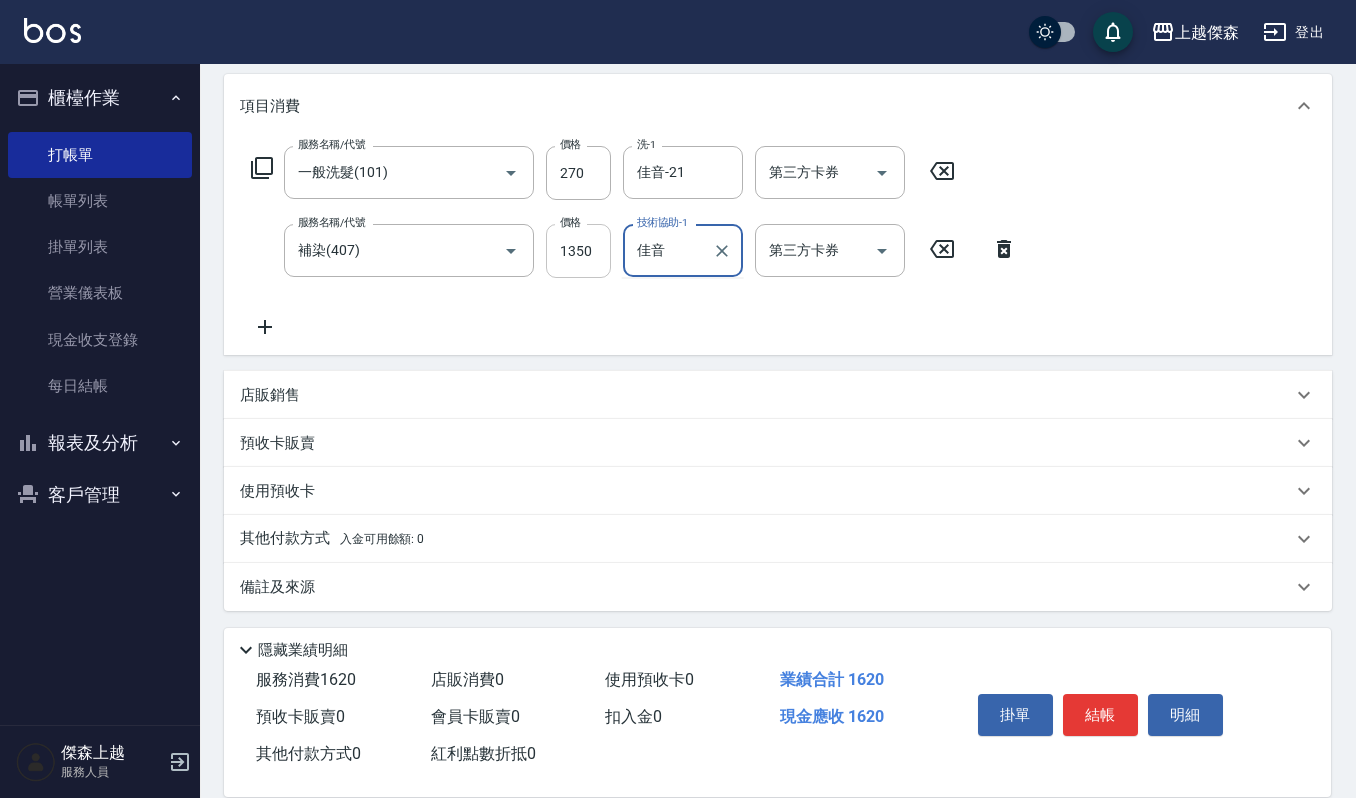 type on "佳" 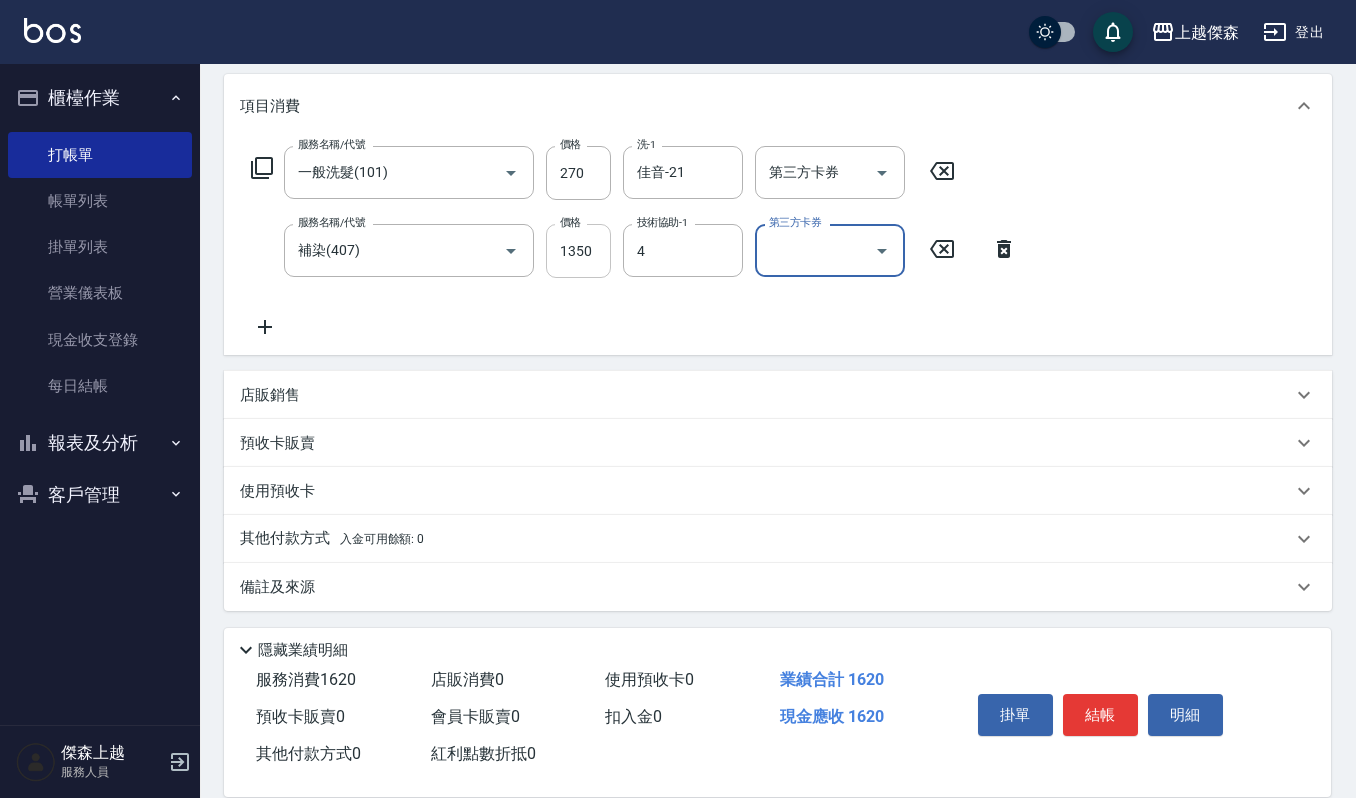 type on "吉兒-4" 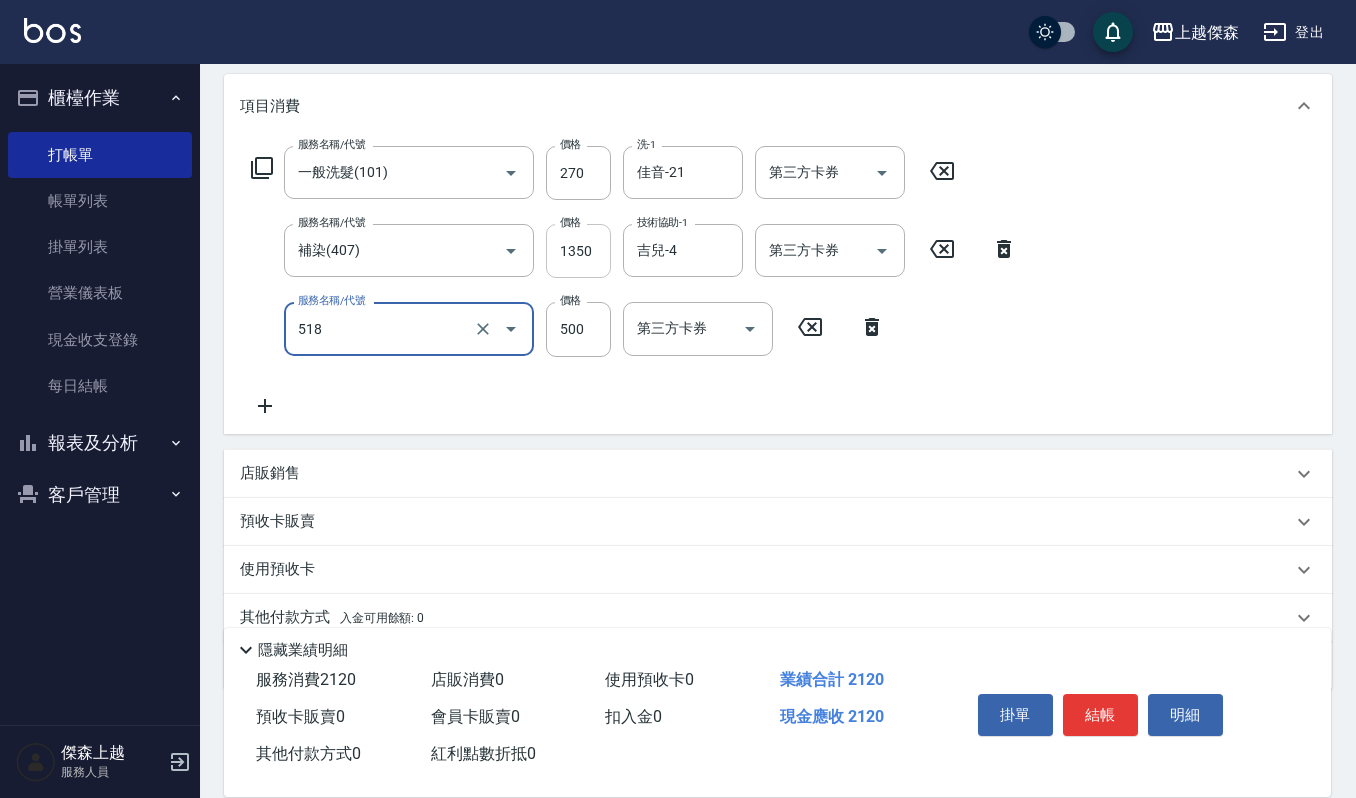 type on "(雲提)燙染前頭皮防護(518)" 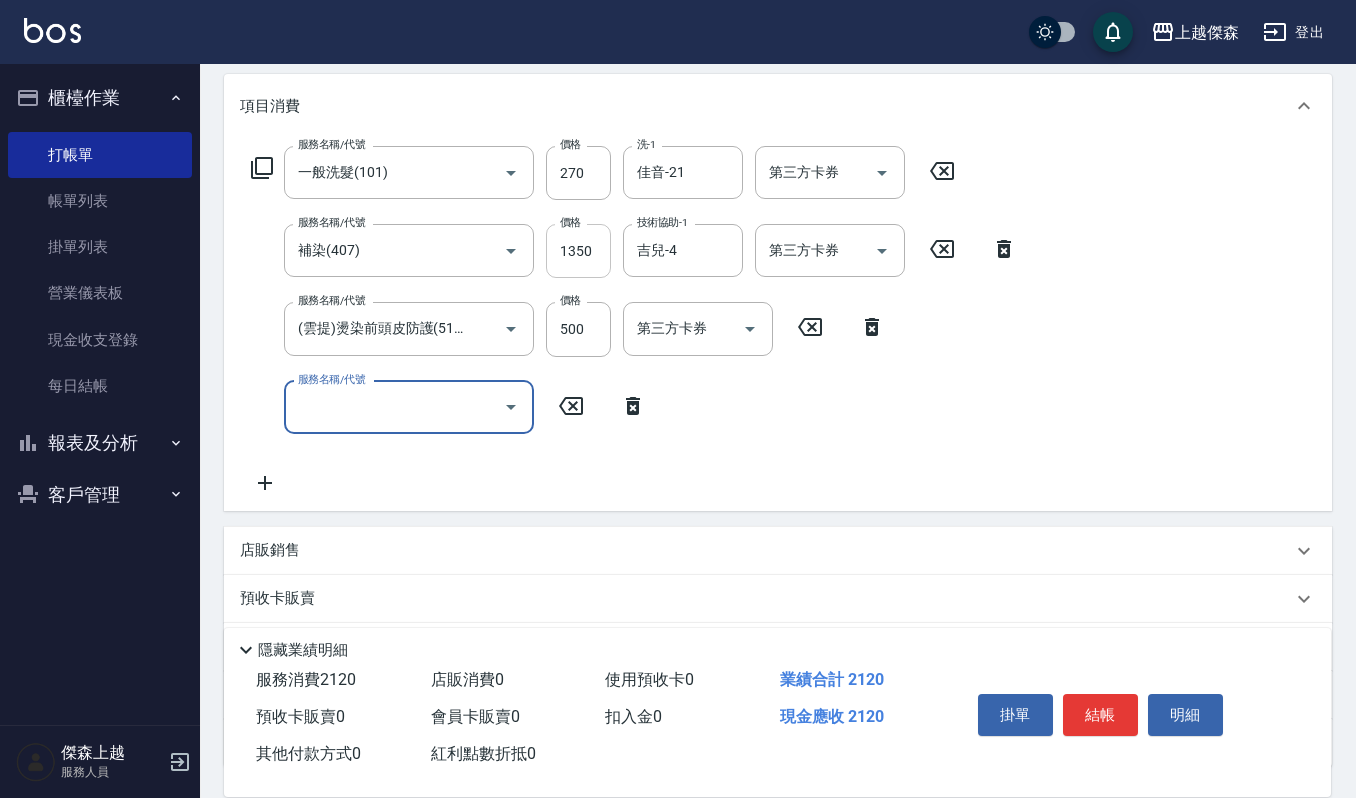 scroll, scrollTop: 0, scrollLeft: 0, axis: both 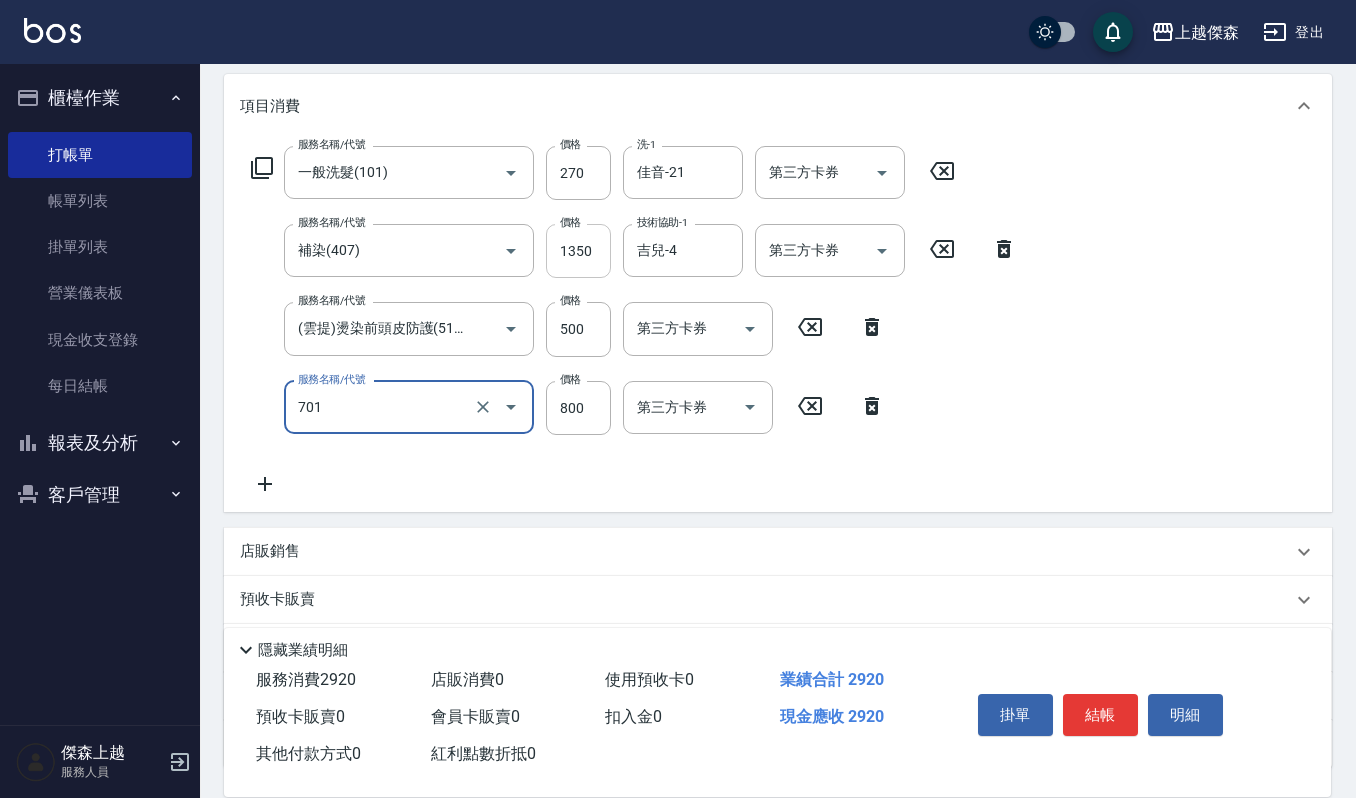 type on "CMC加購護(701)" 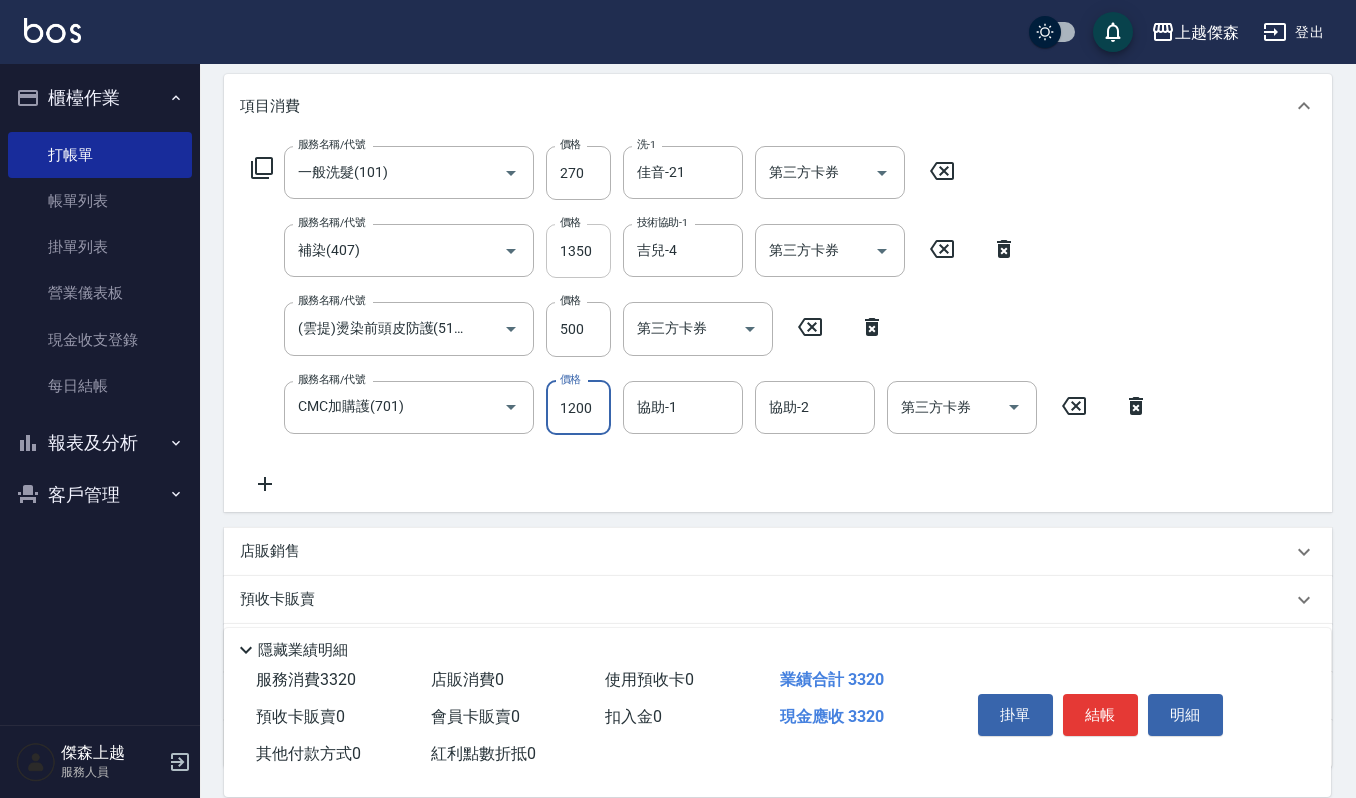 type on "1200" 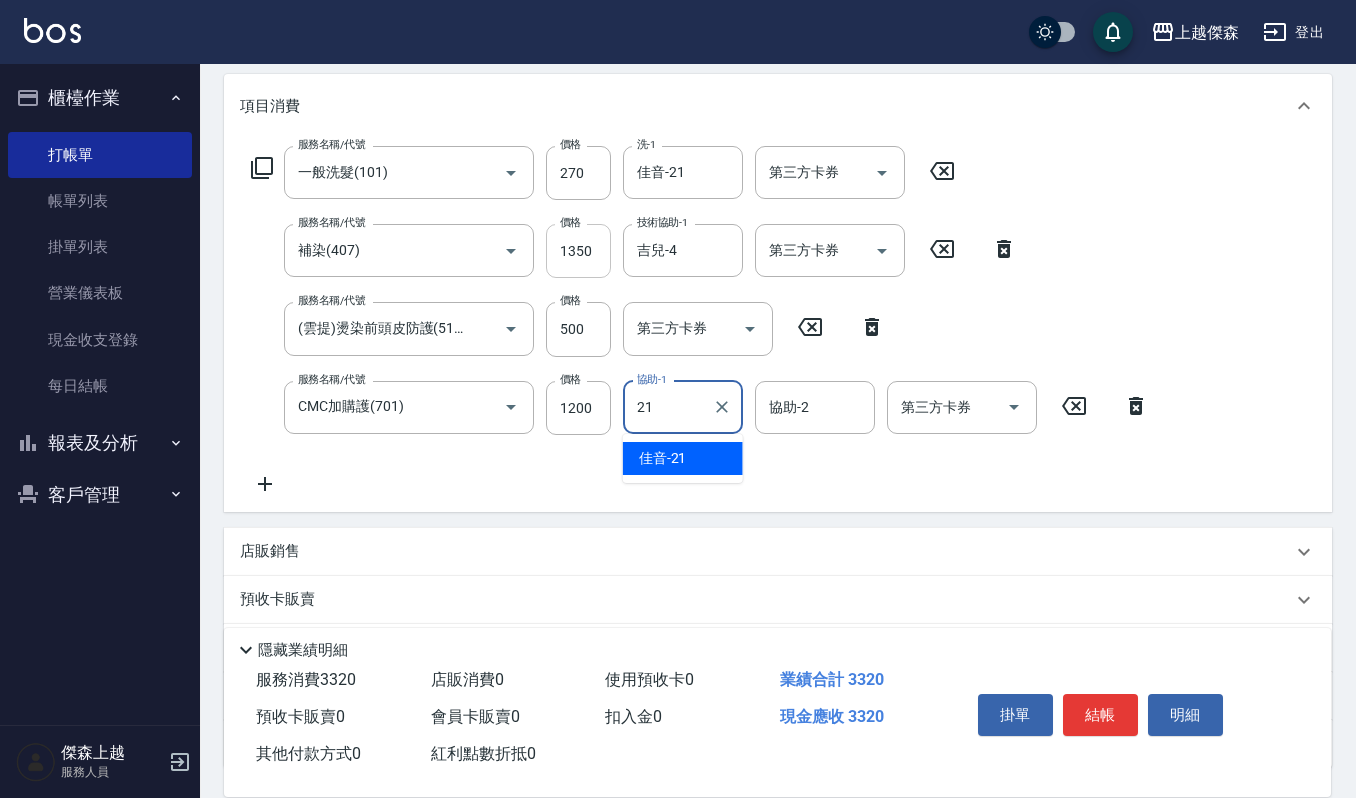 type on "佳音-21" 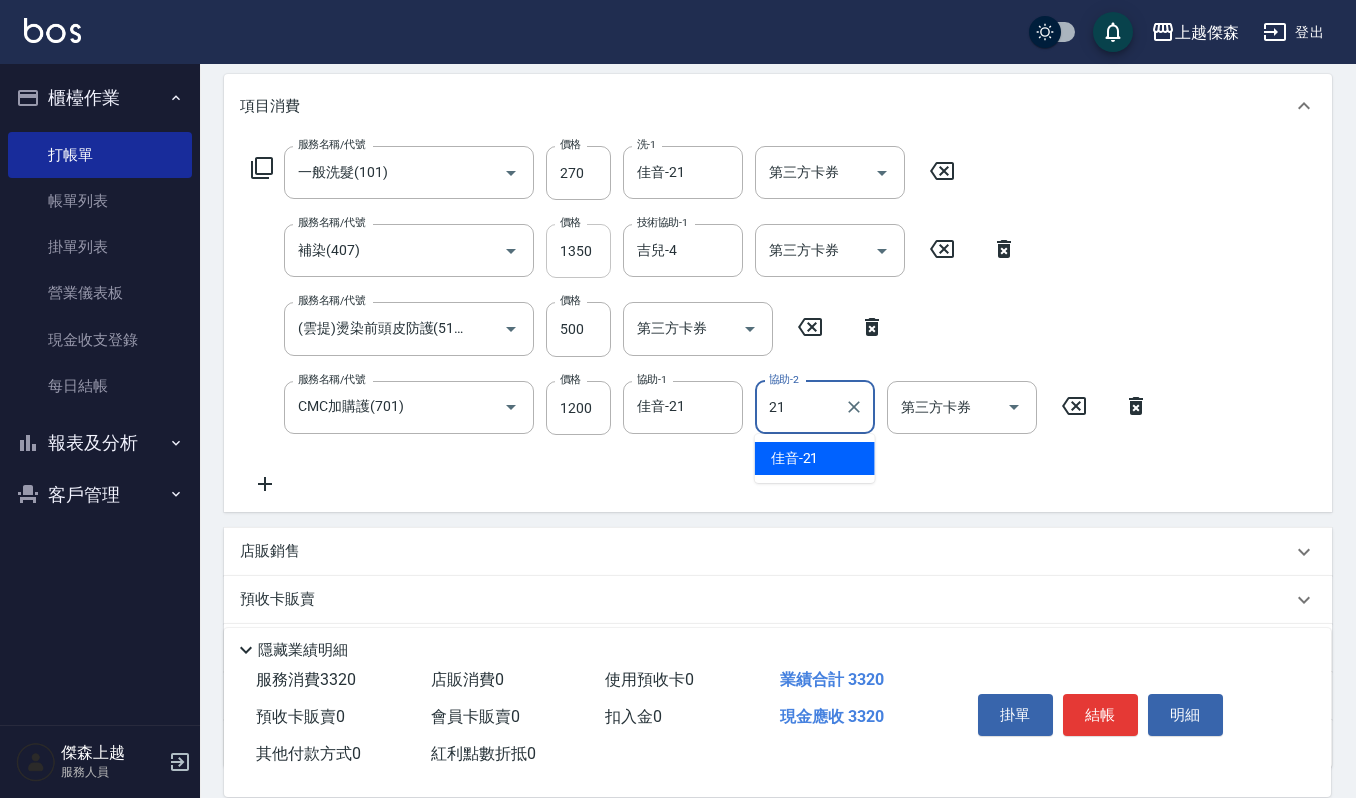type on "佳音-21" 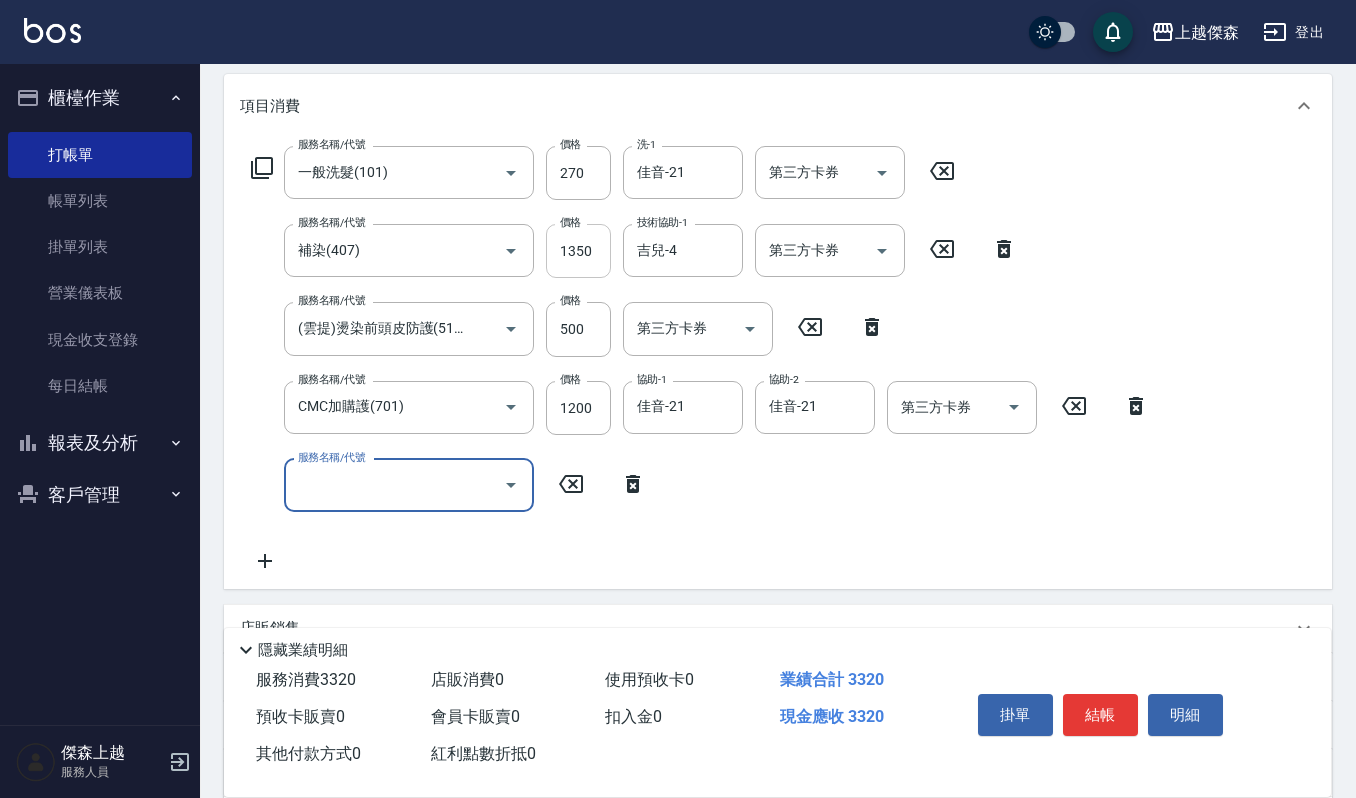 scroll, scrollTop: 0, scrollLeft: 0, axis: both 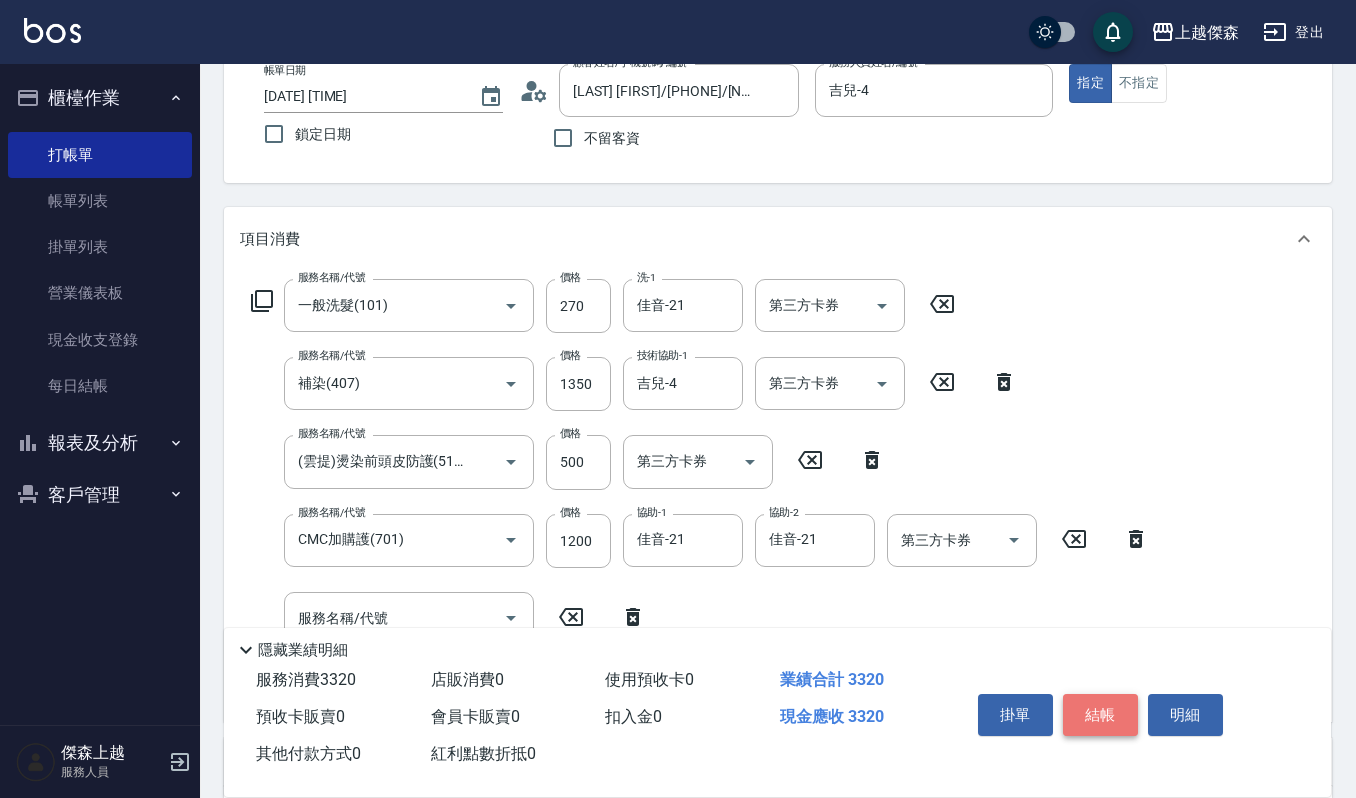 click on "結帳" at bounding box center (1100, 715) 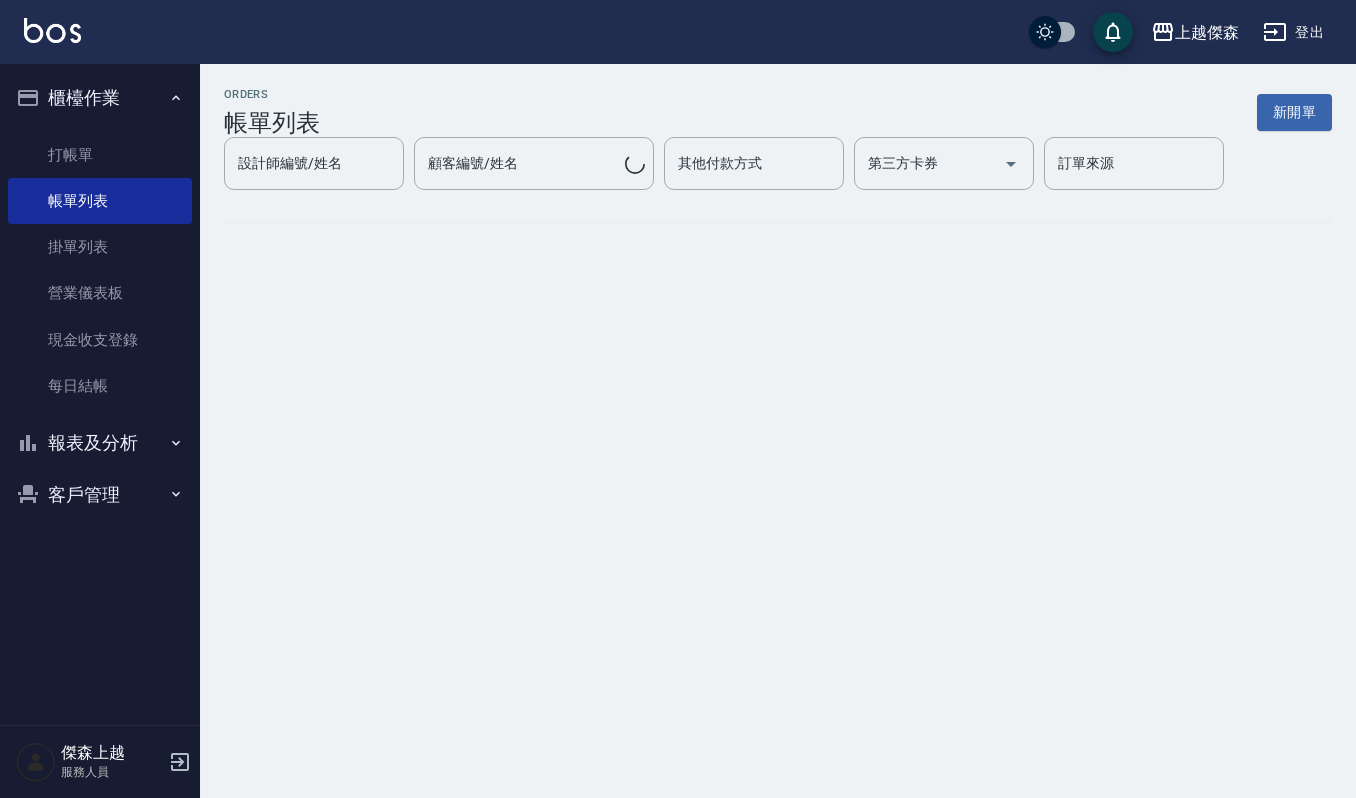 scroll, scrollTop: 0, scrollLeft: 0, axis: both 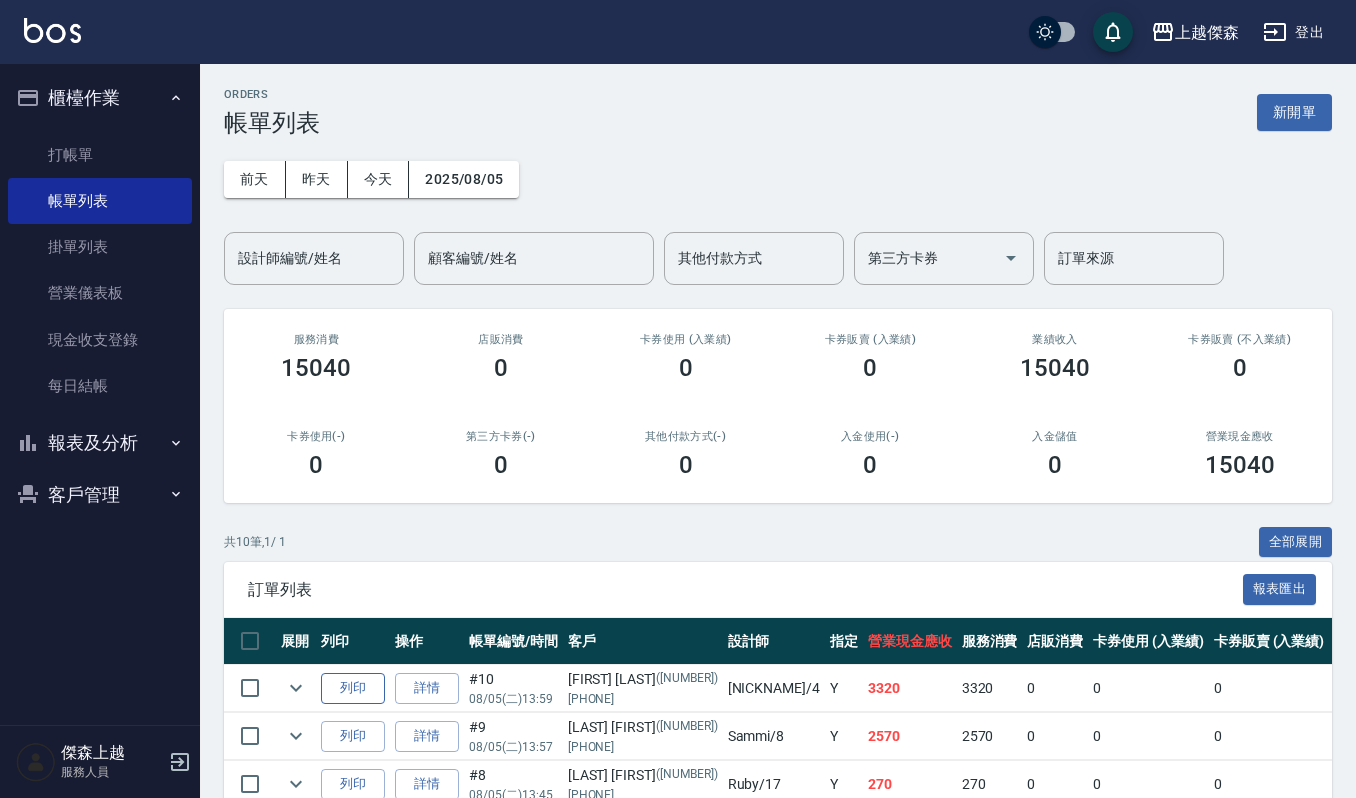 click on "列印" at bounding box center (353, 688) 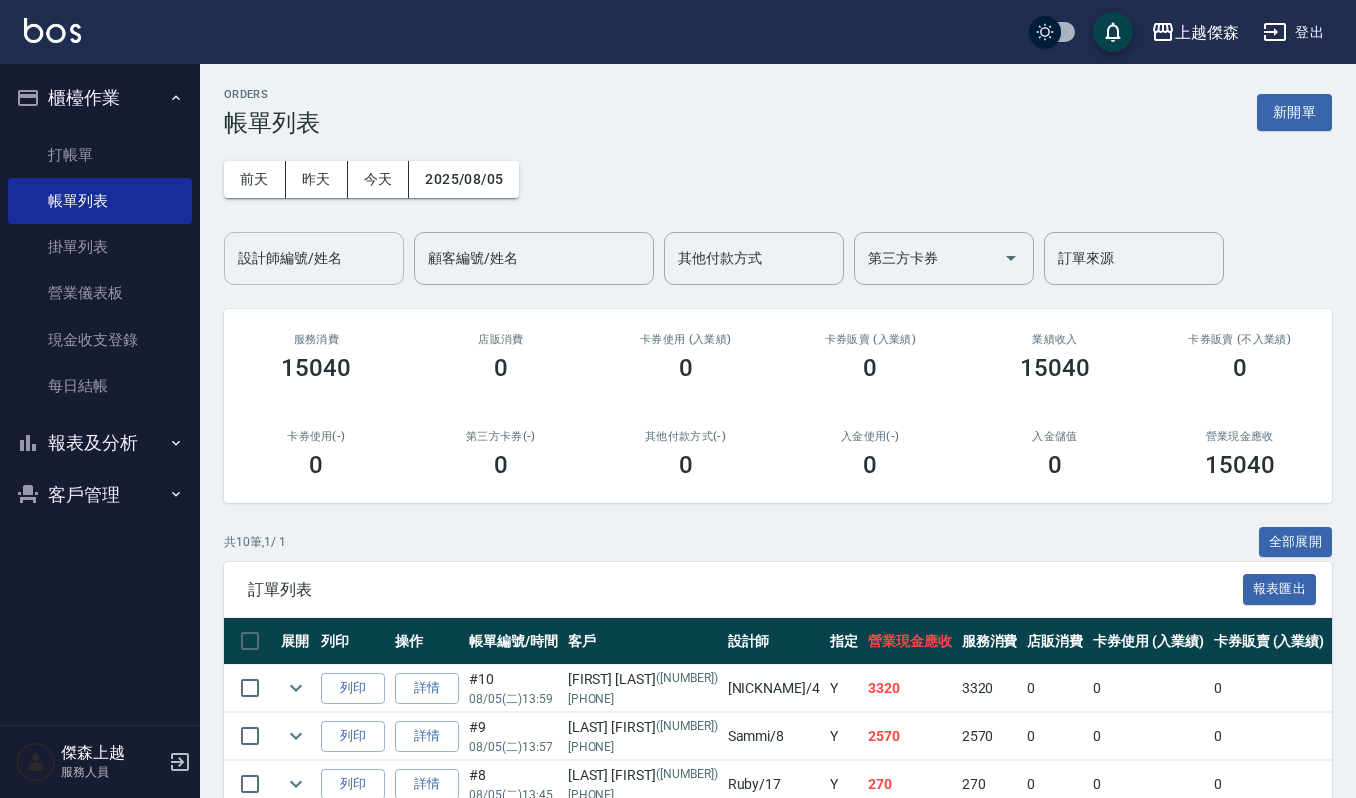 click on "設計師編號/姓名" at bounding box center [314, 258] 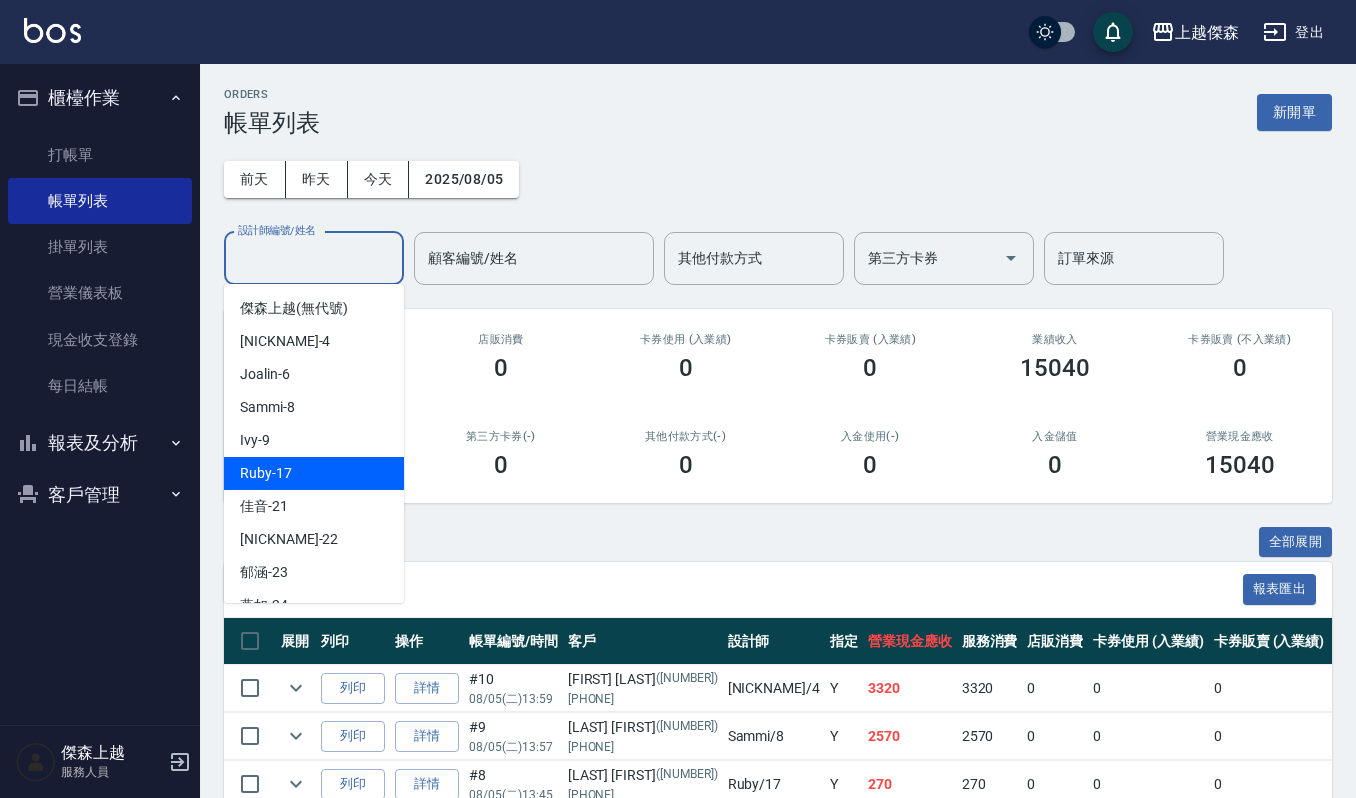 click on "Ruby -17" at bounding box center [314, 473] 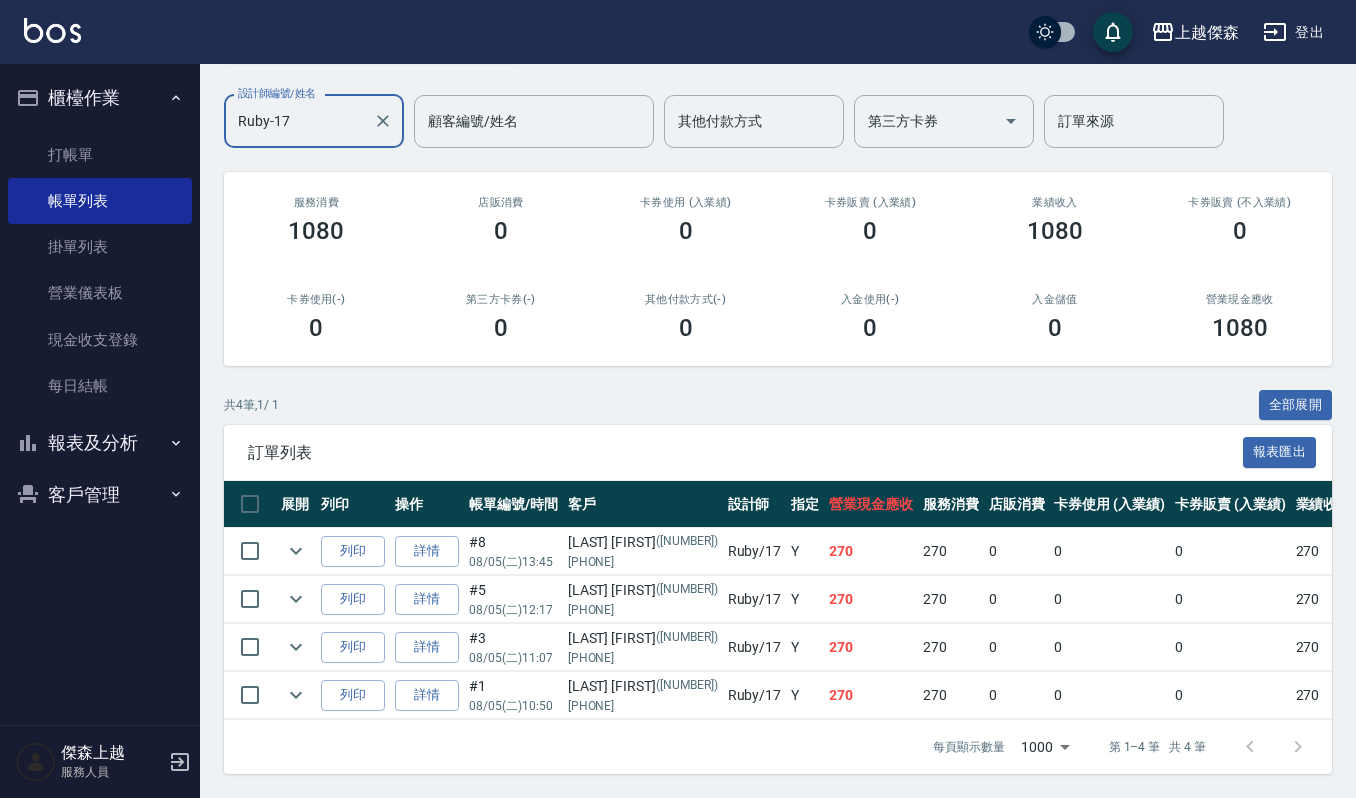 scroll, scrollTop: 160, scrollLeft: 0, axis: vertical 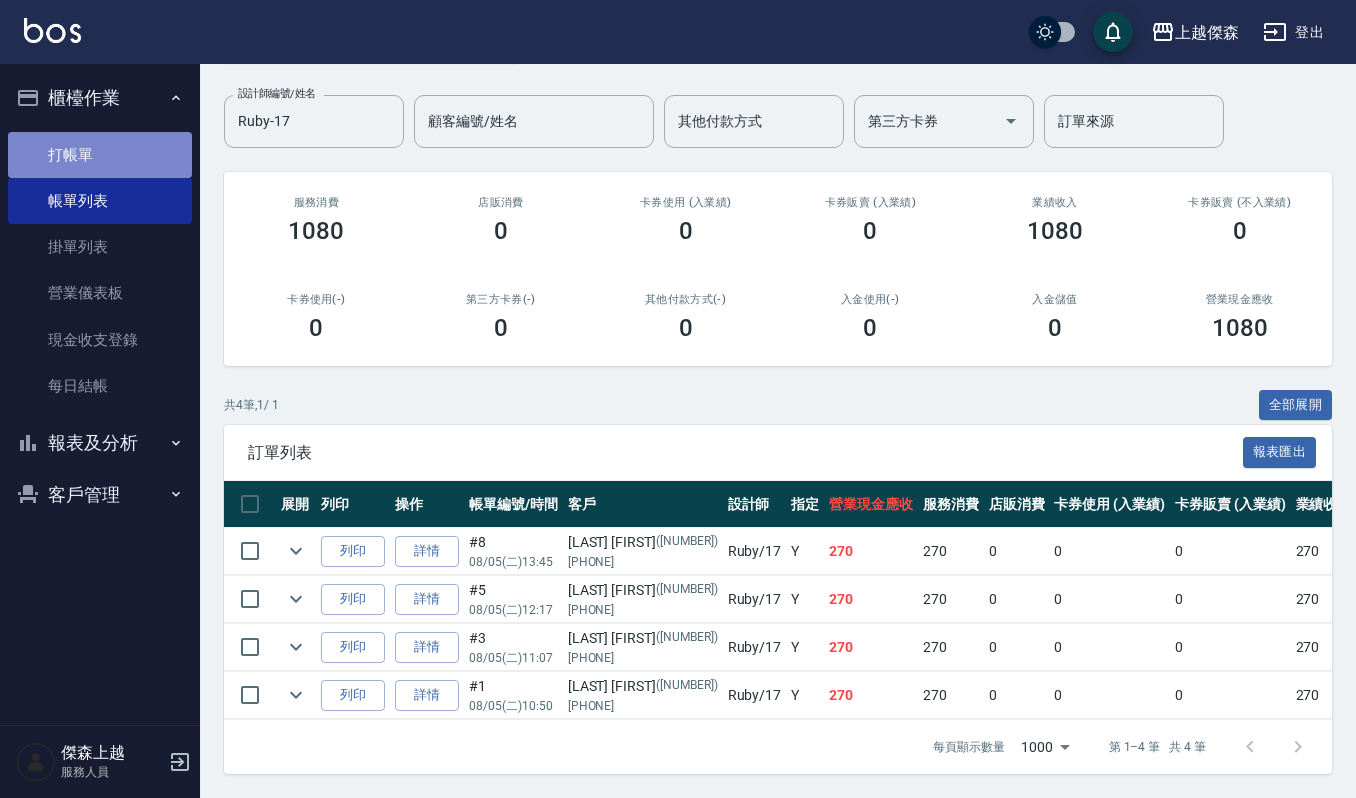 click on "打帳單" at bounding box center [100, 155] 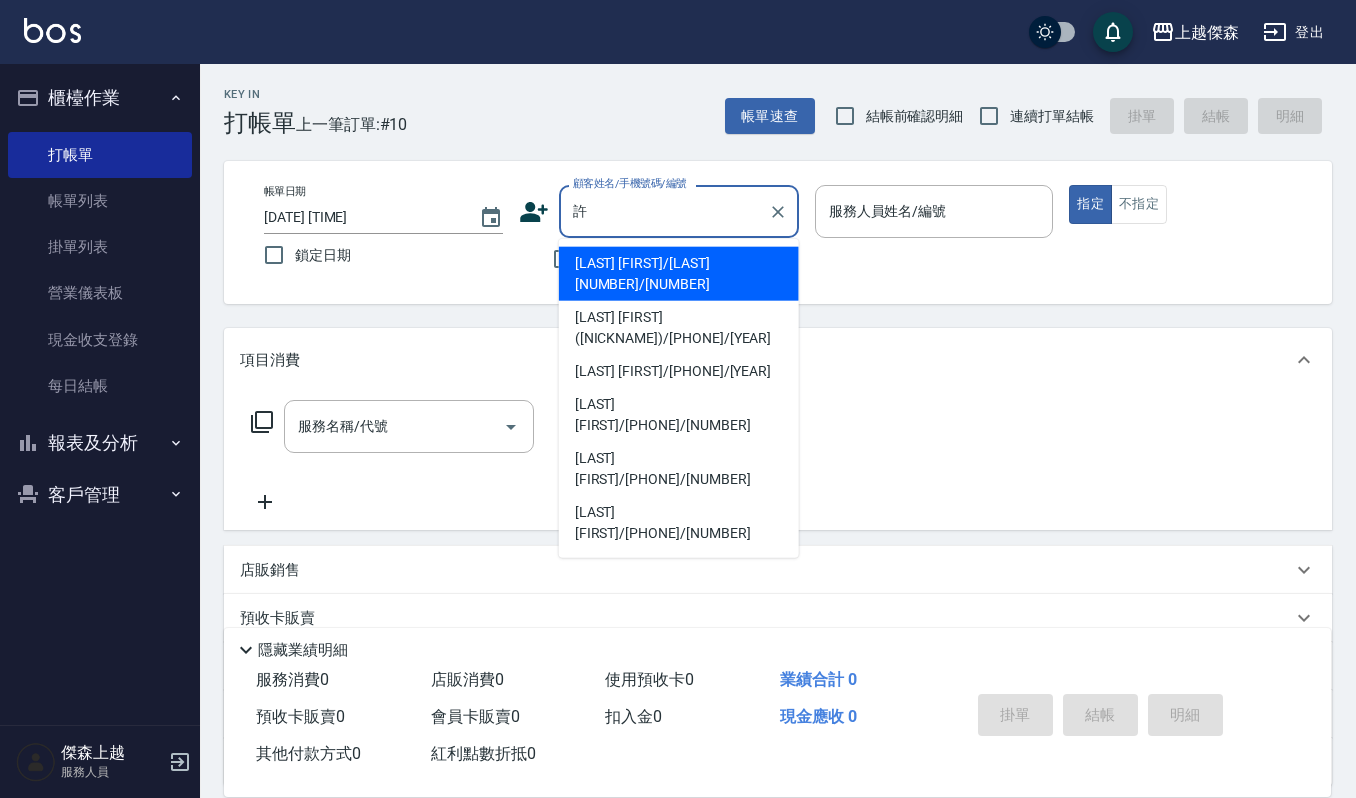 click on "許雅惠(Nicole)/0937069682/1927" at bounding box center (679, 328) 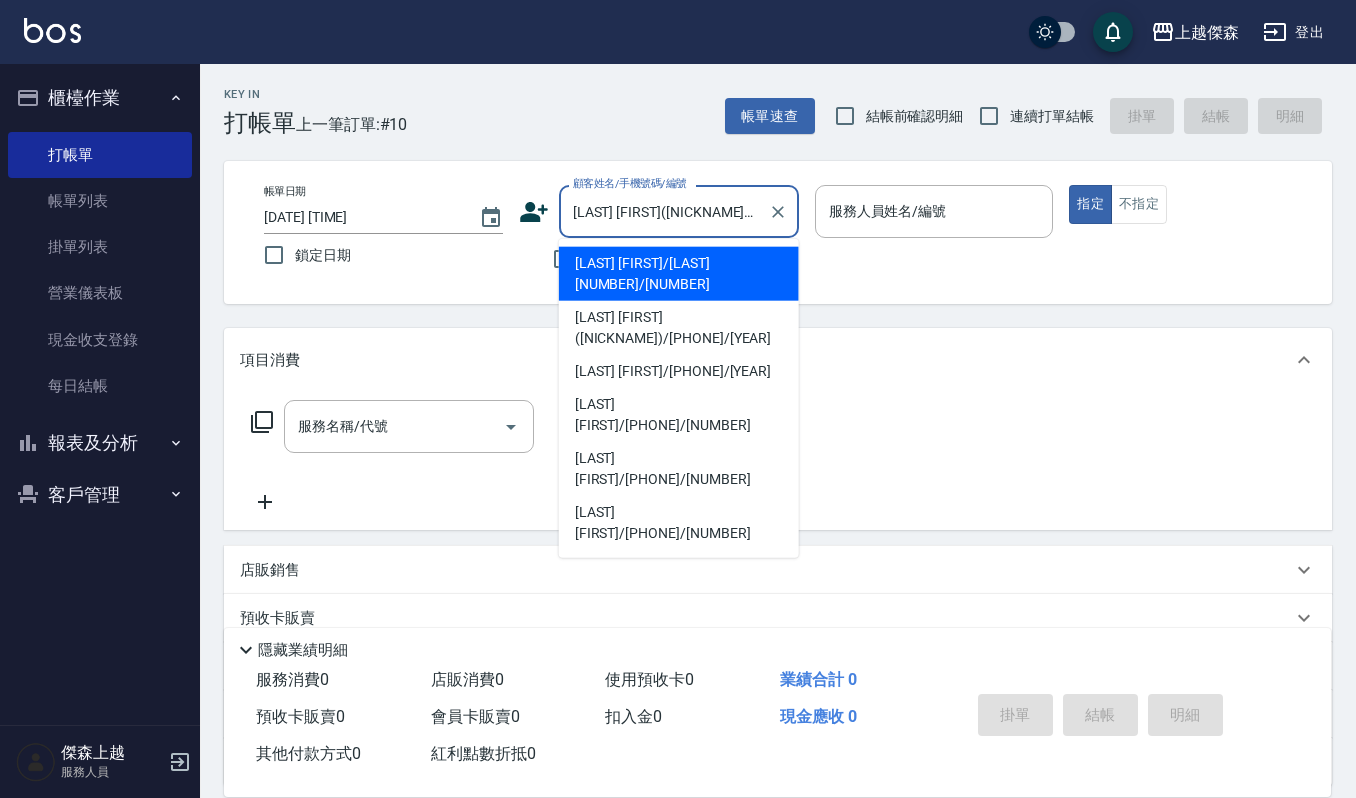 type on "吉兒-4" 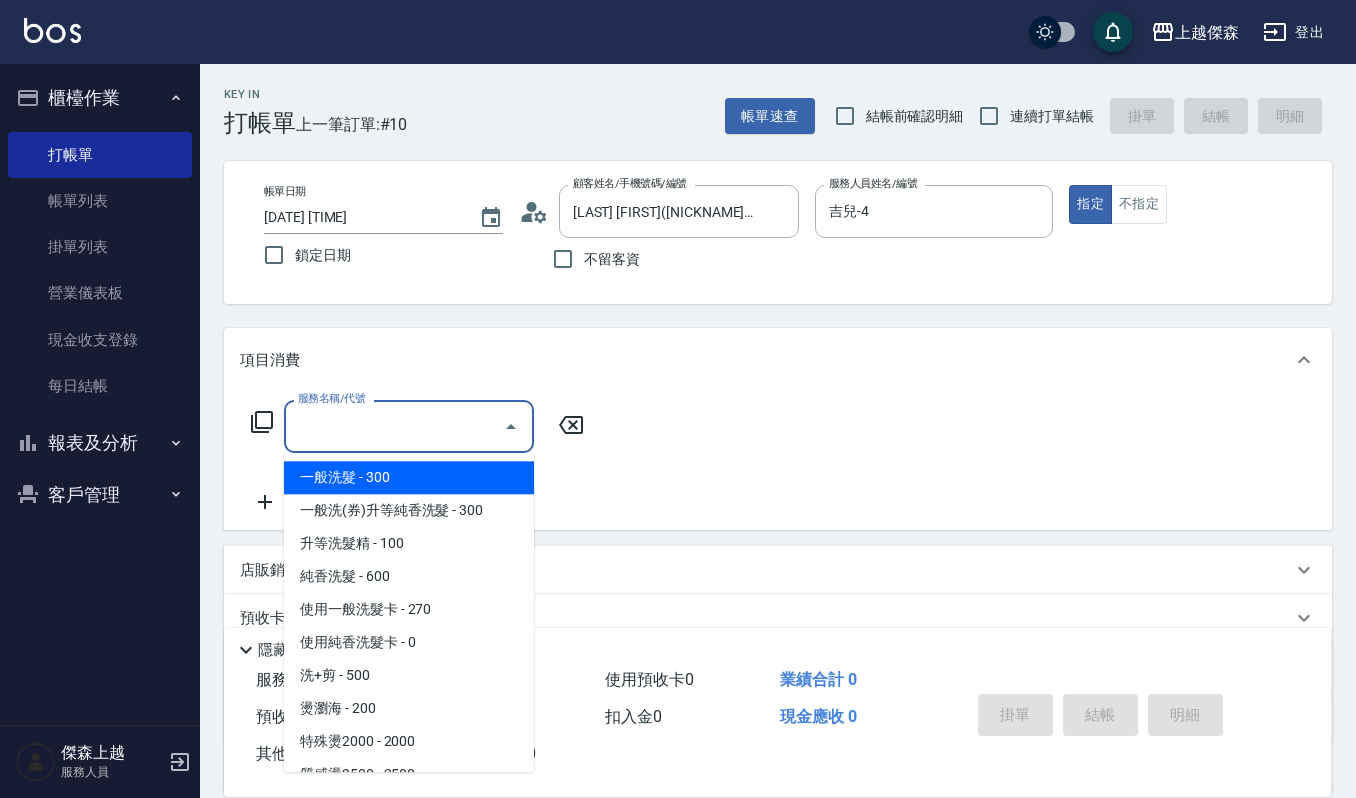 click on "服務名稱/代號" at bounding box center [394, 426] 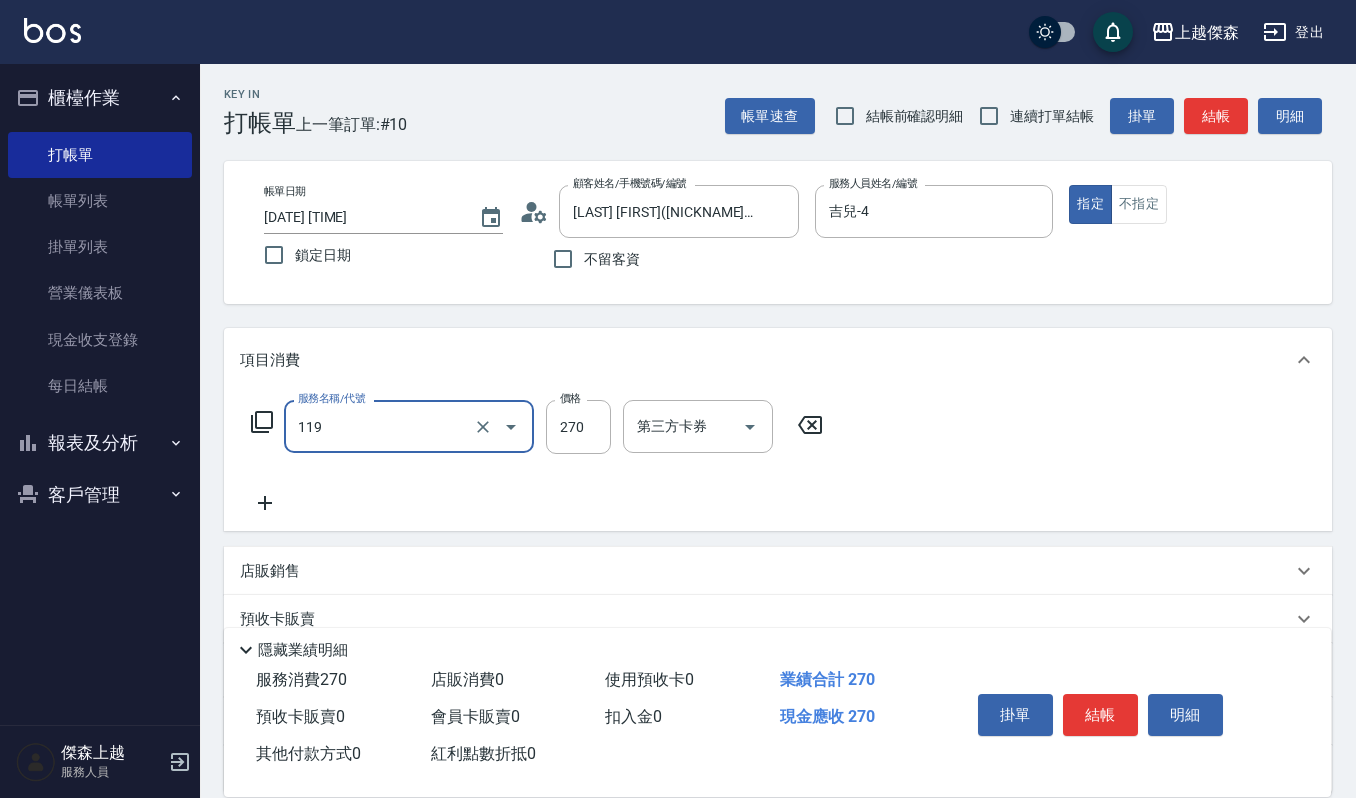 type on "使用一般洗髮卡(119)" 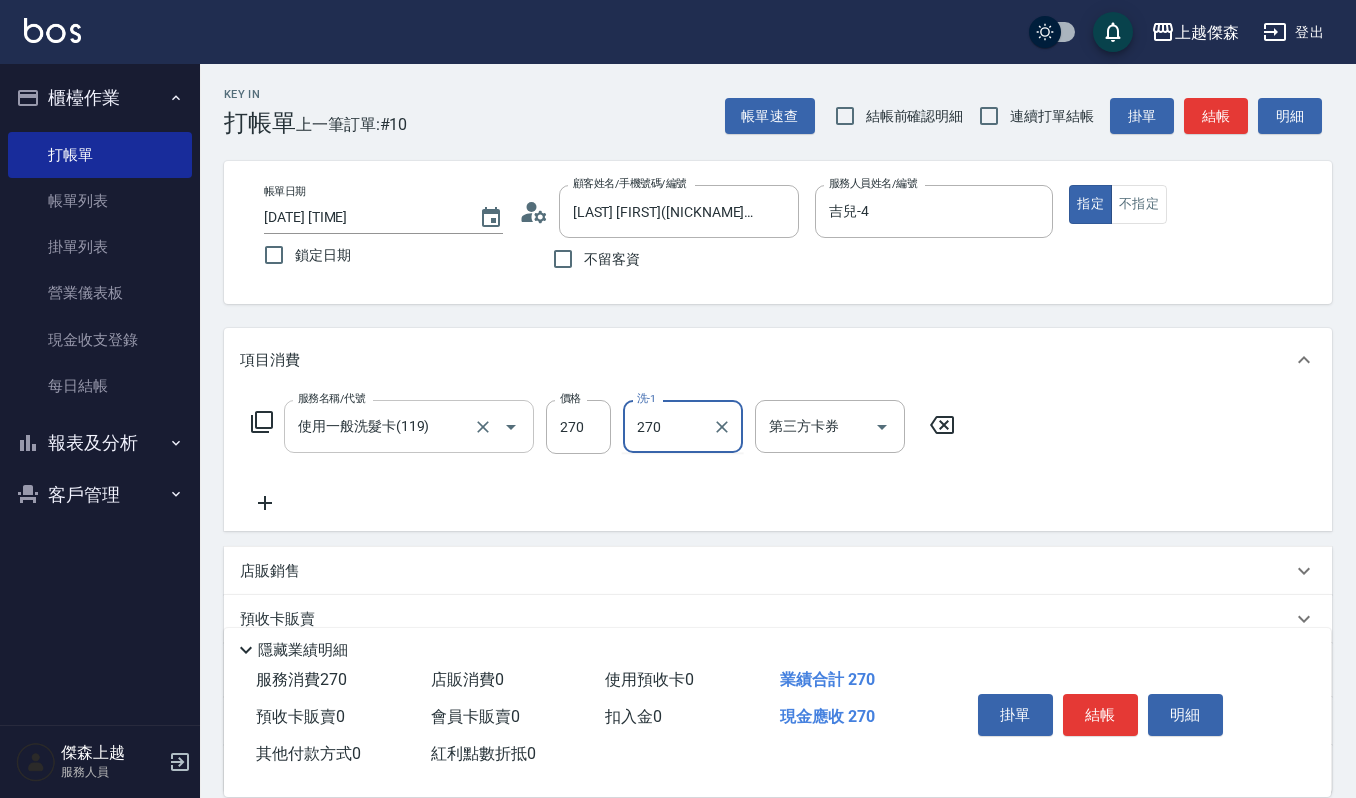 type on "270" 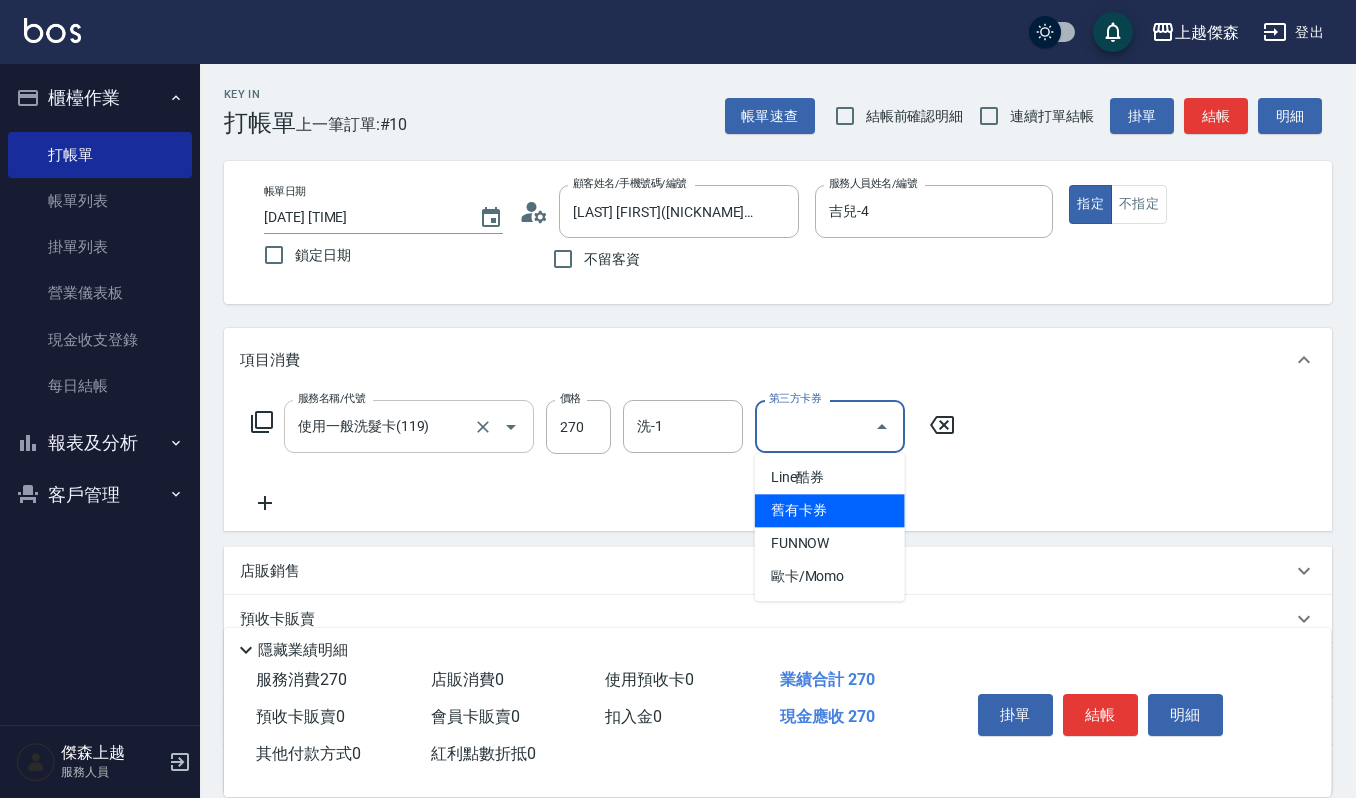 type on "舊有卡券" 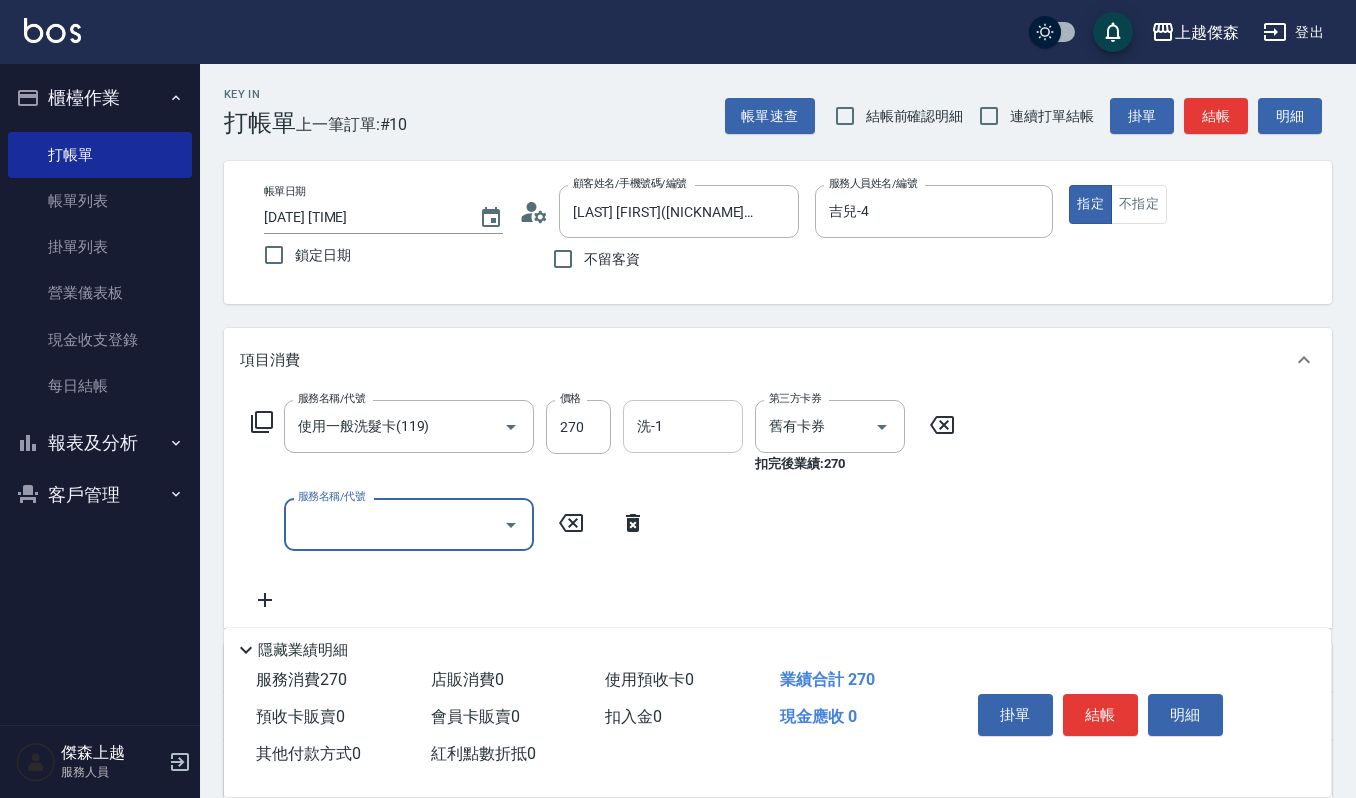 click on "洗-1" at bounding box center [683, 426] 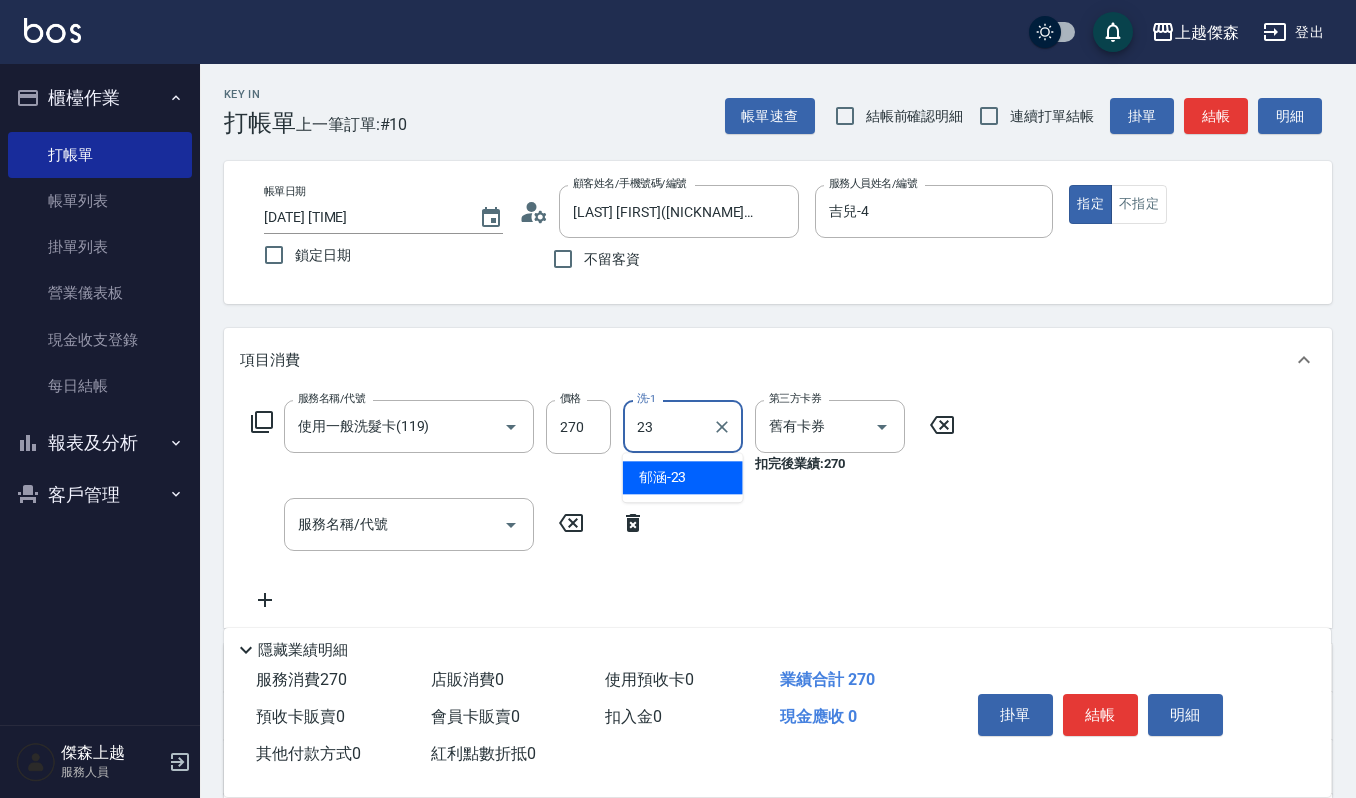 type on "郁涵-23" 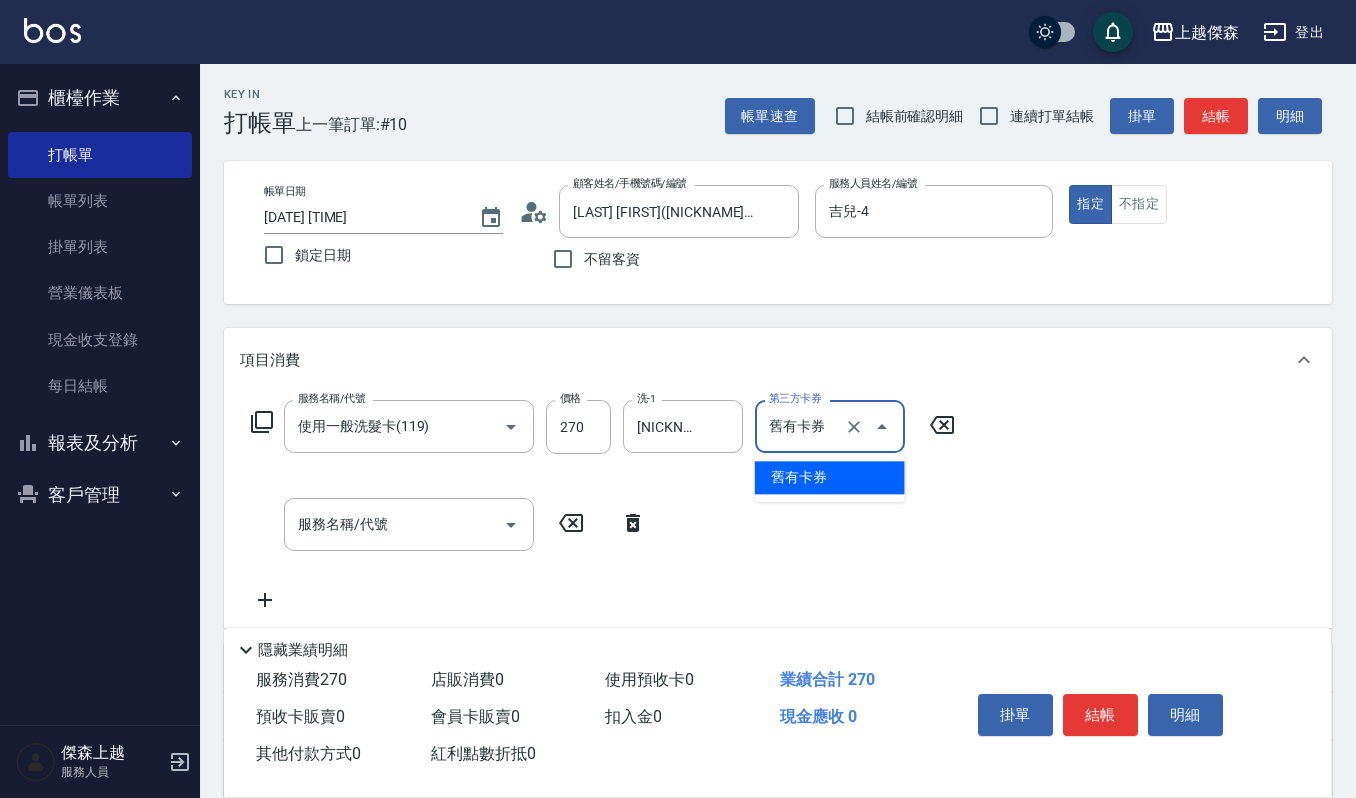 type on "舊有卡券" 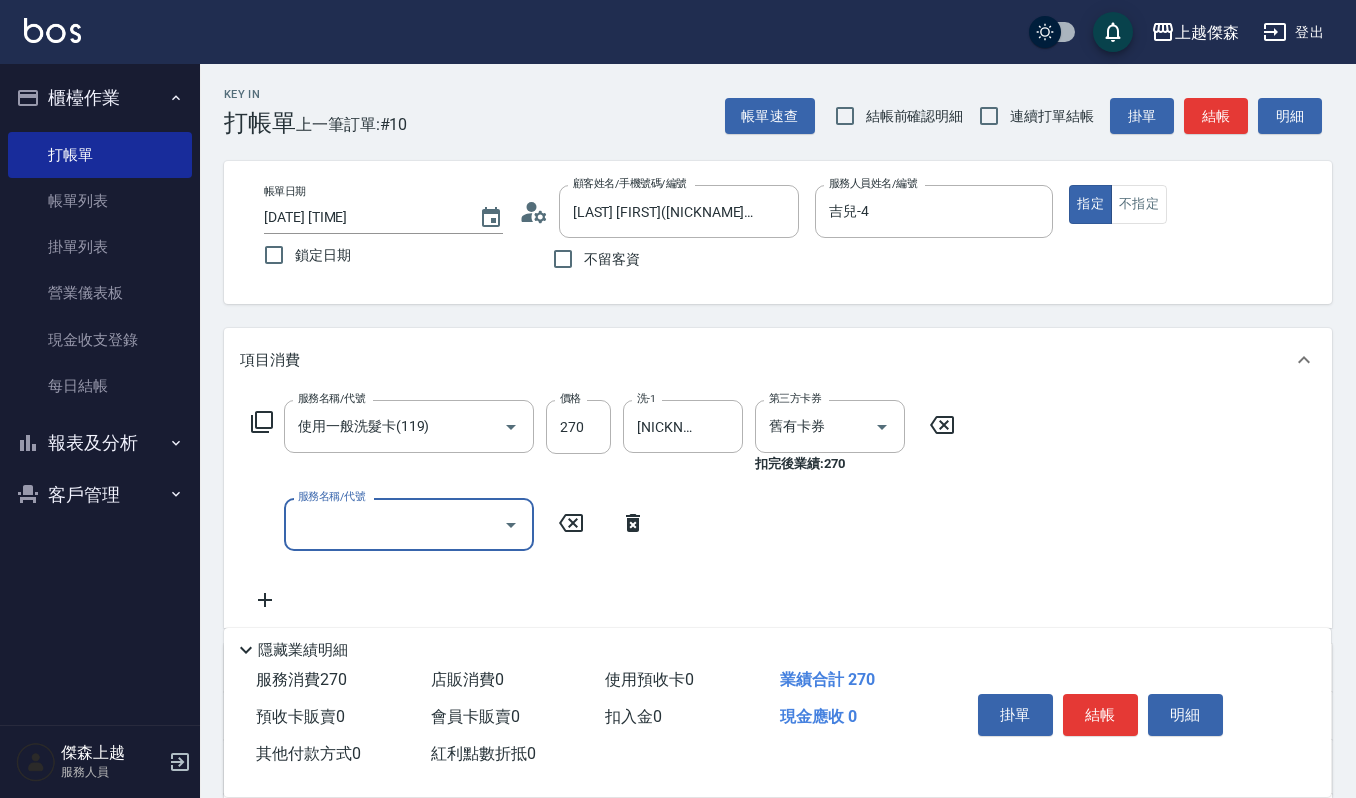 click on "服務名稱/代號" at bounding box center [394, 524] 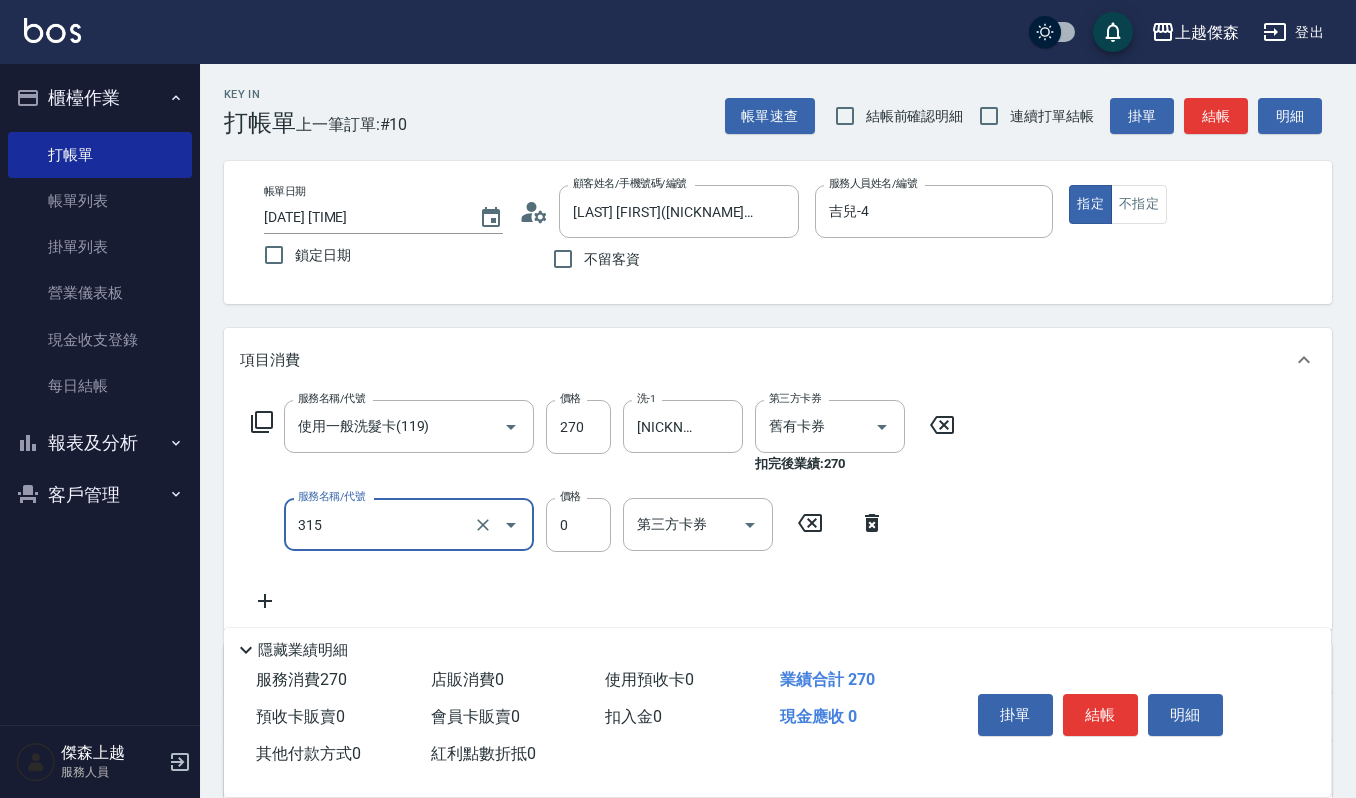 type on "2019週年慶剪卡0(315)" 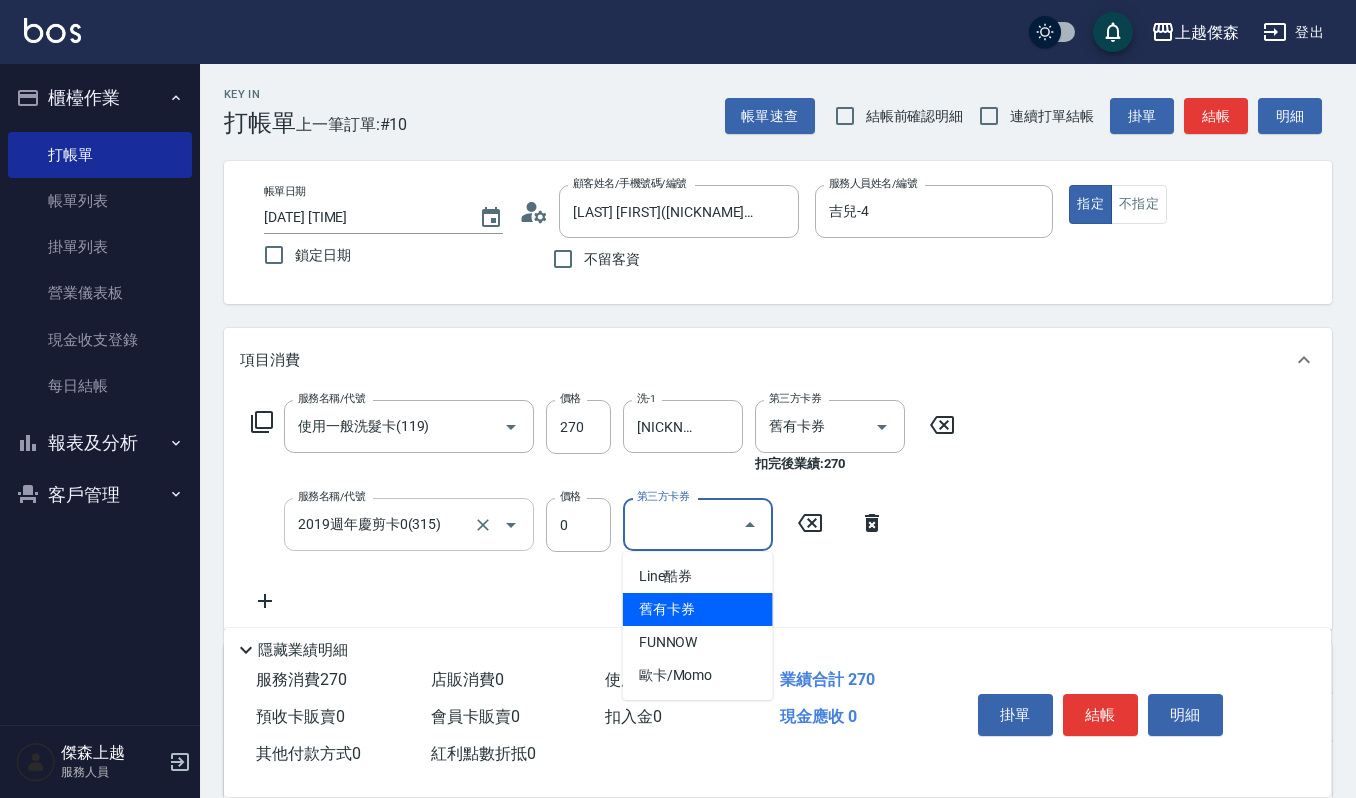 type on "舊有卡券" 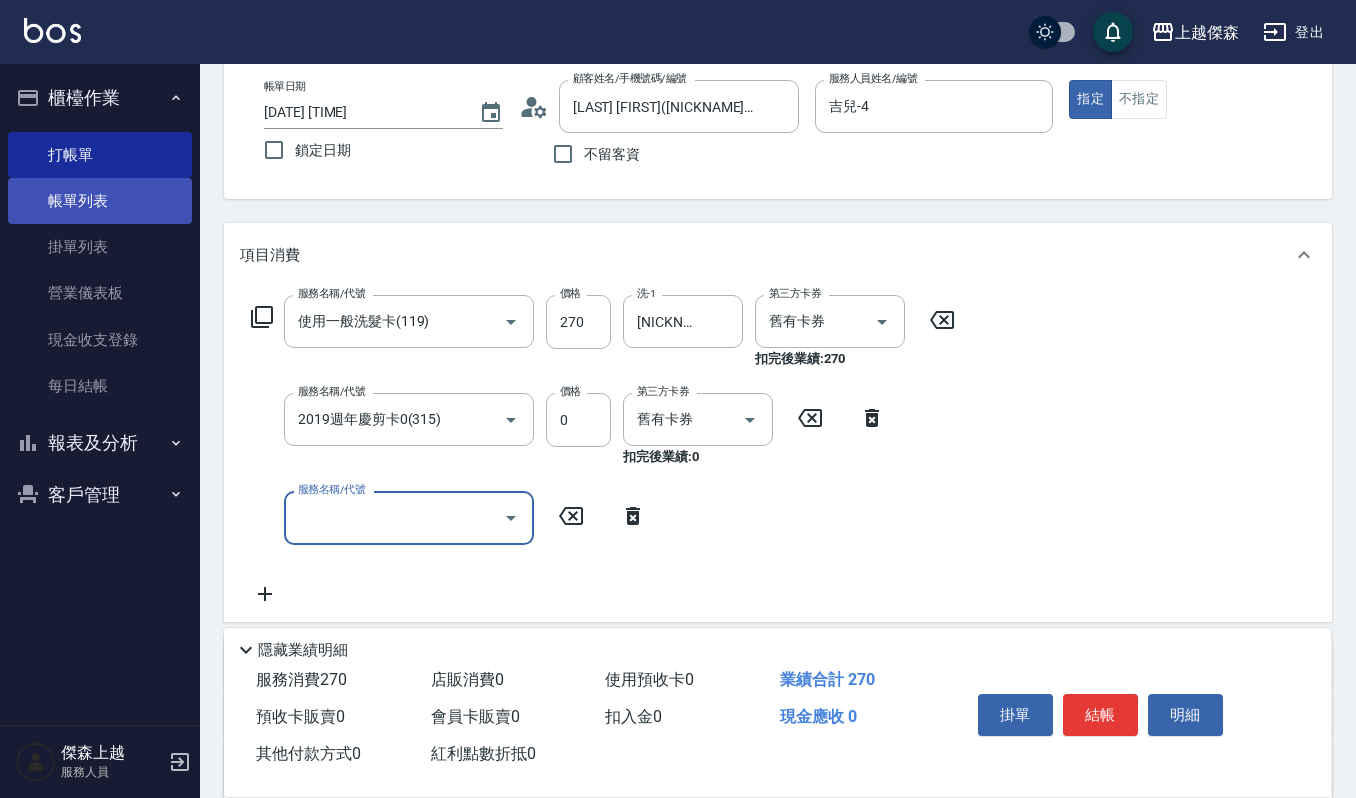 scroll, scrollTop: 266, scrollLeft: 0, axis: vertical 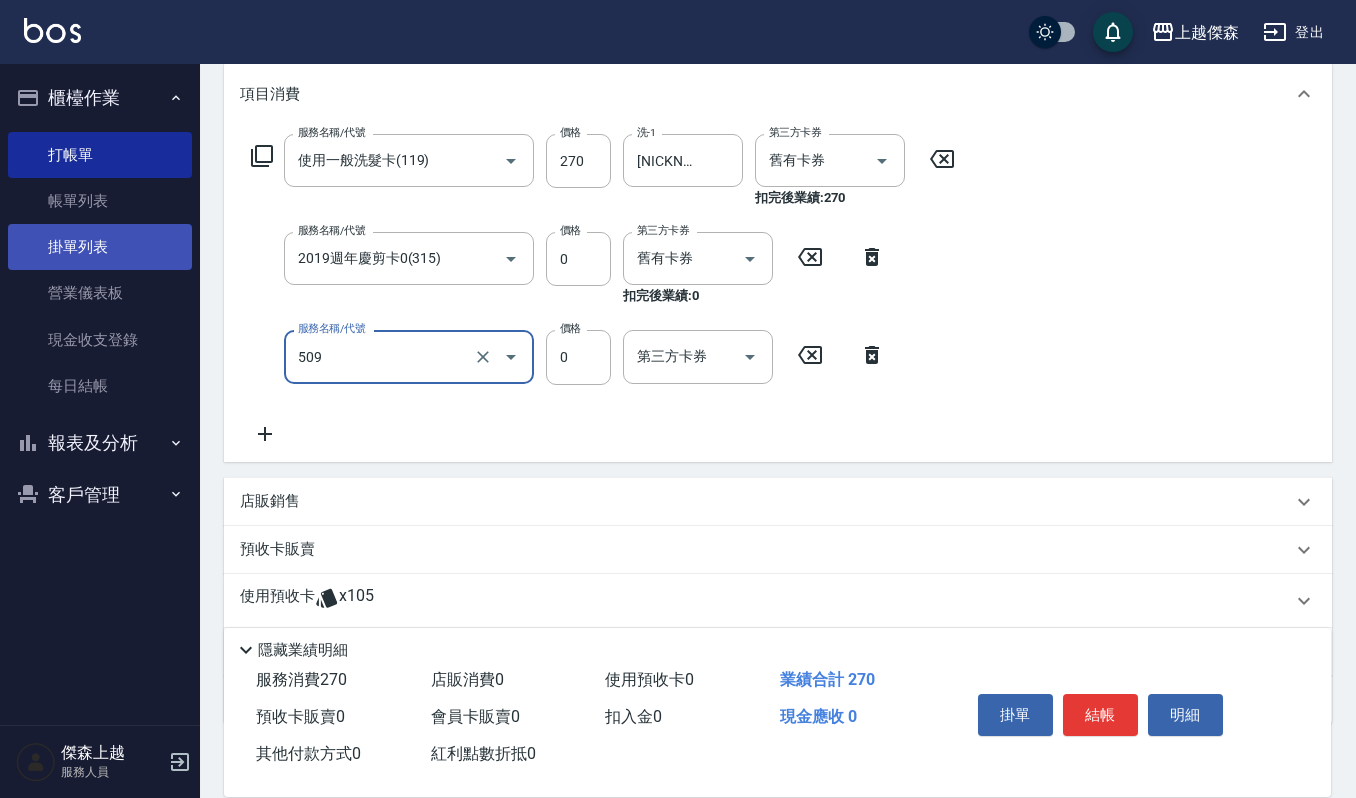 type on "頭皮頭髮大掃除券(509)" 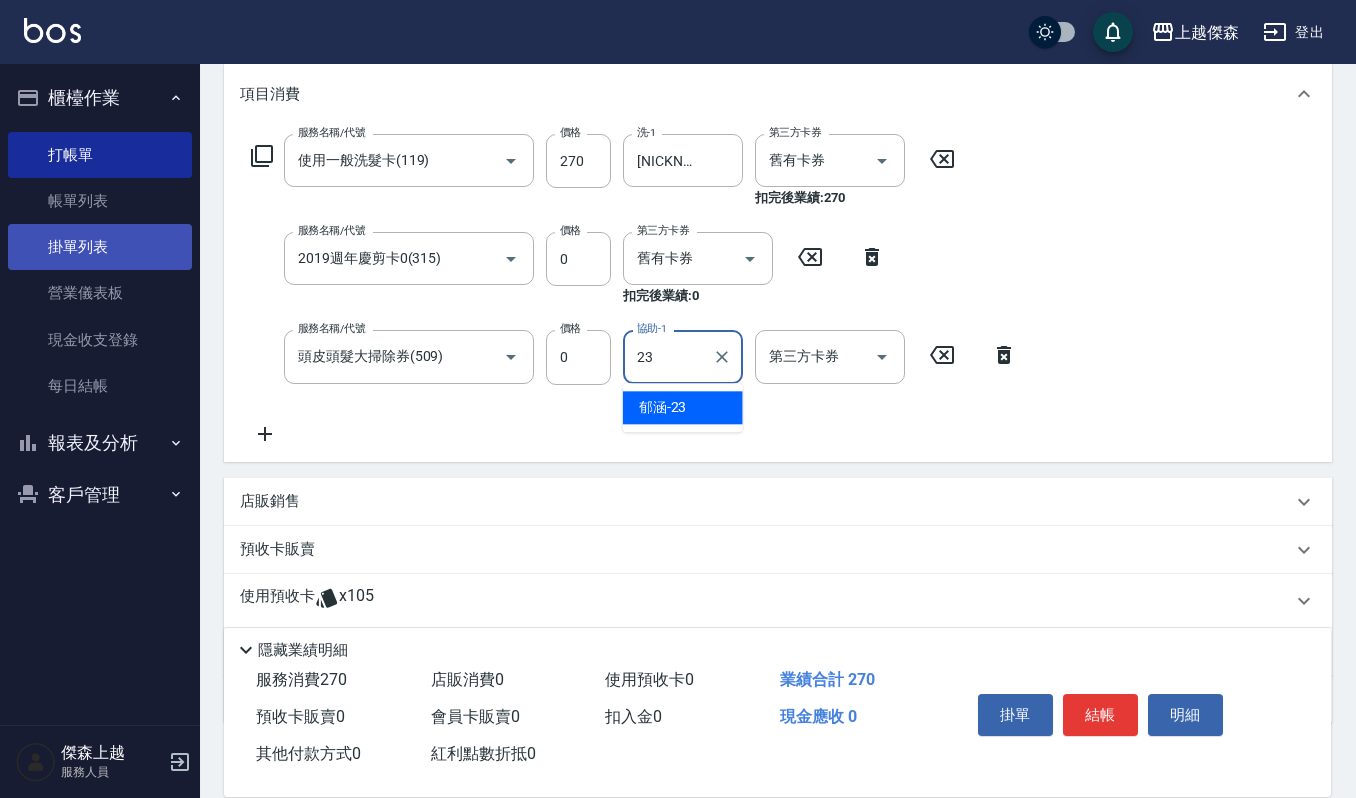 type on "郁涵-23" 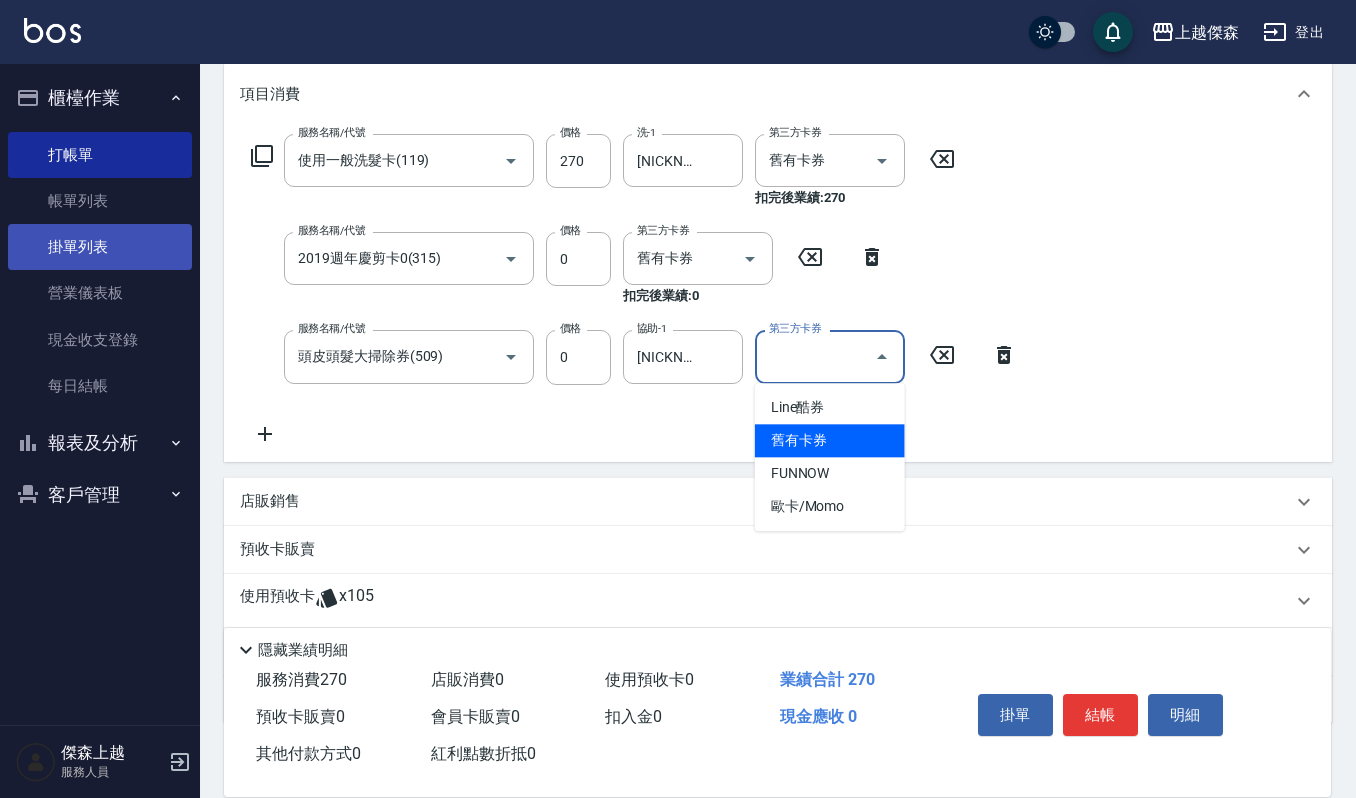 type on "舊有卡券" 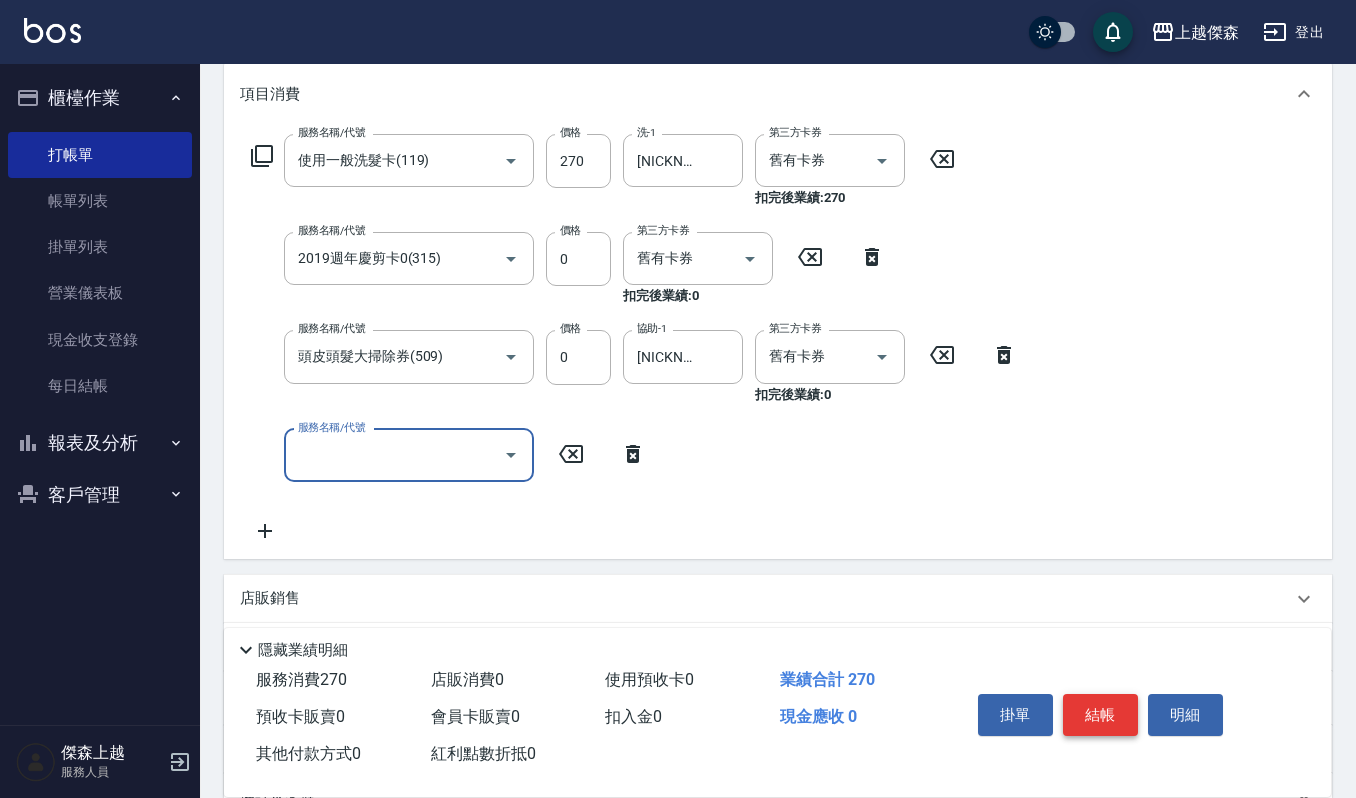 click on "結帳" at bounding box center (1100, 715) 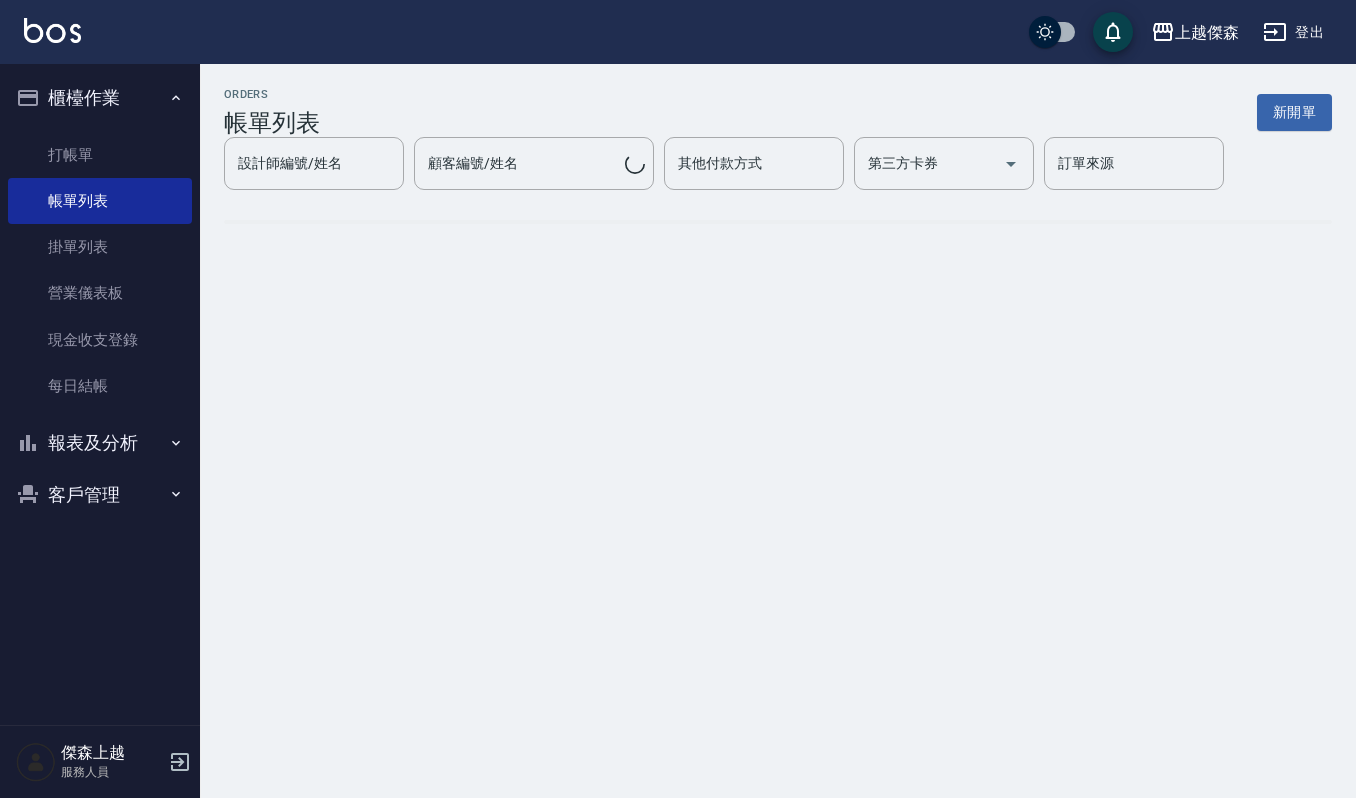scroll, scrollTop: 0, scrollLeft: 0, axis: both 